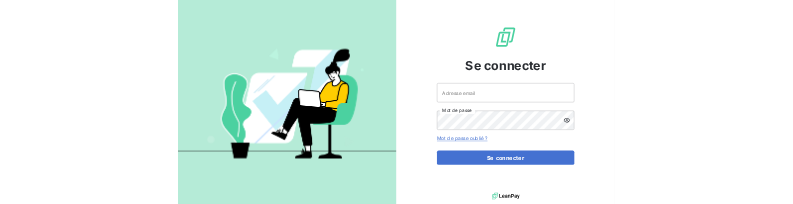 scroll, scrollTop: 0, scrollLeft: 0, axis: both 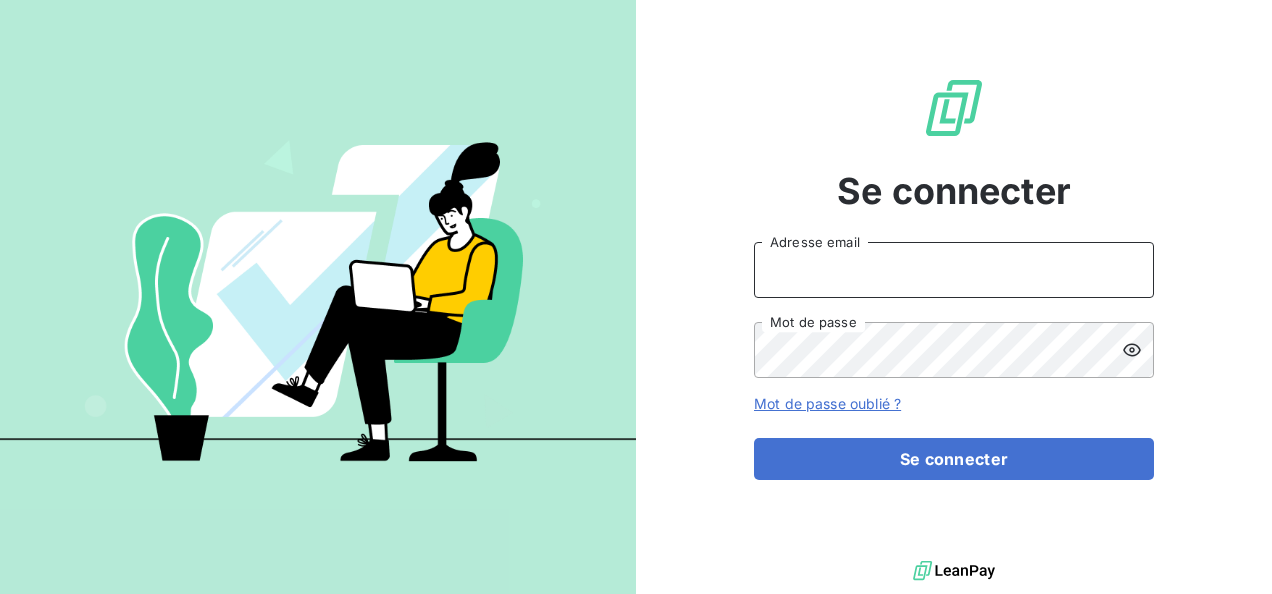 click on "Adresse email" at bounding box center [954, 270] 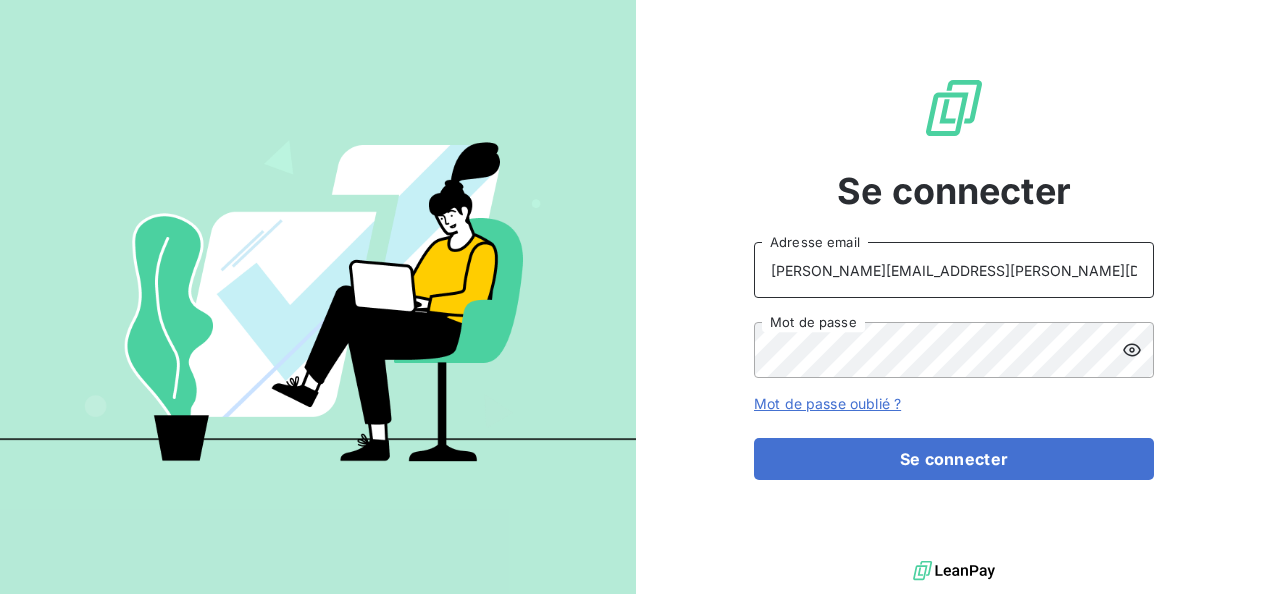 type on "anne-sophie.vaz@larationnelle.fr" 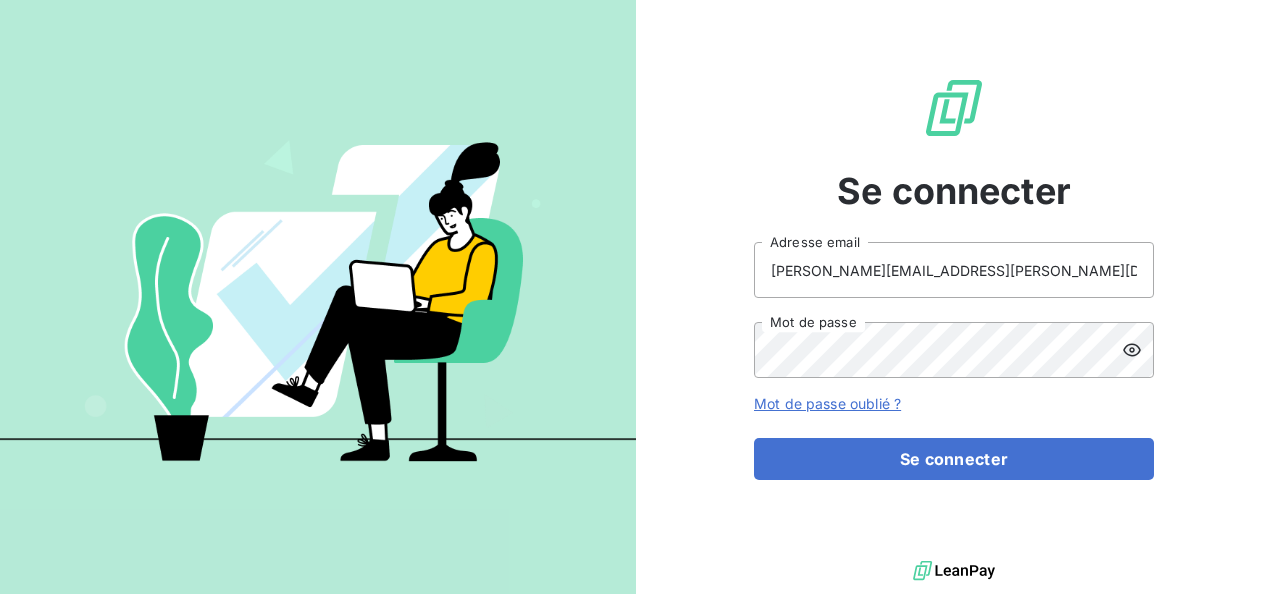 click 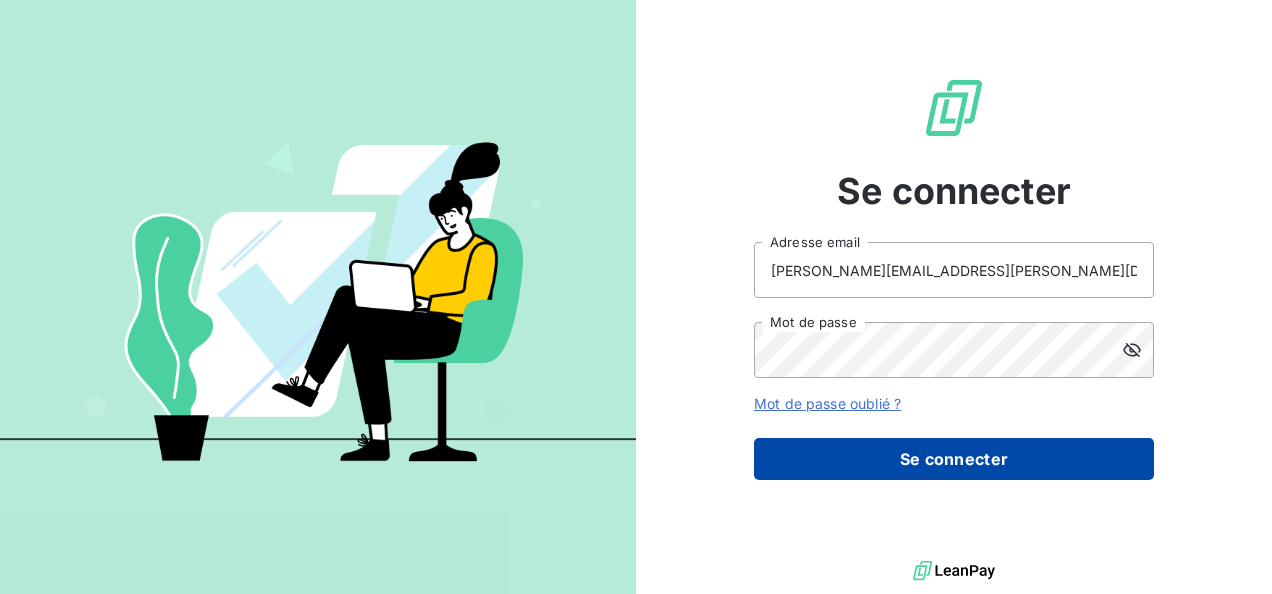 click on "Se connecter" at bounding box center (954, 459) 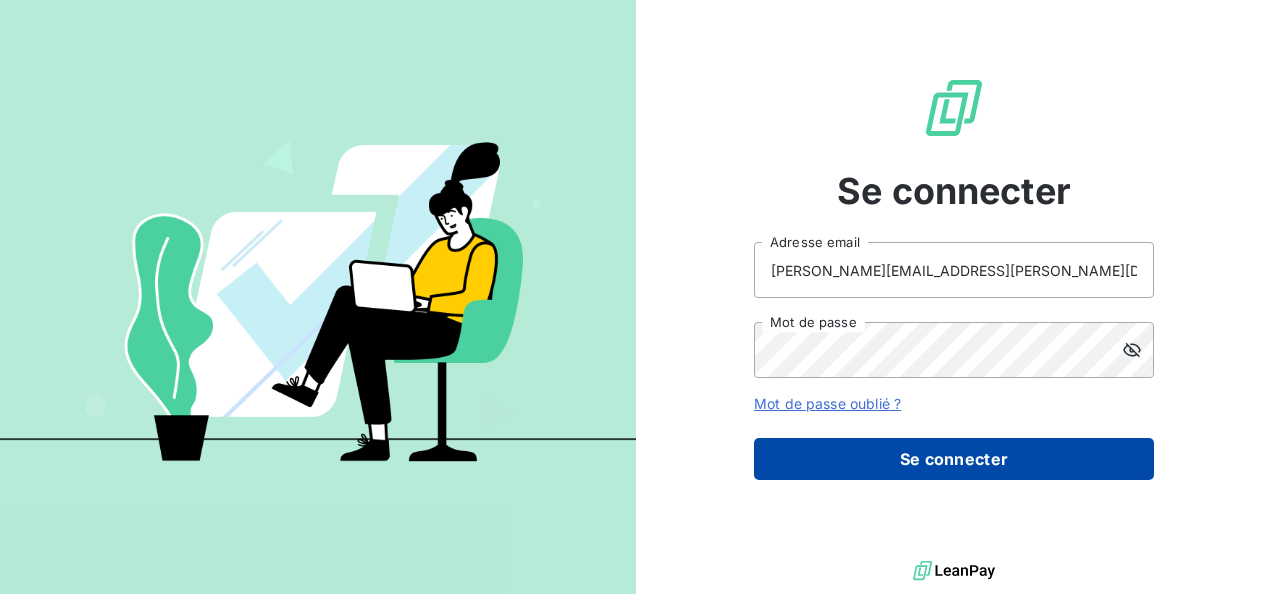 click on "Se connecter" at bounding box center (954, 459) 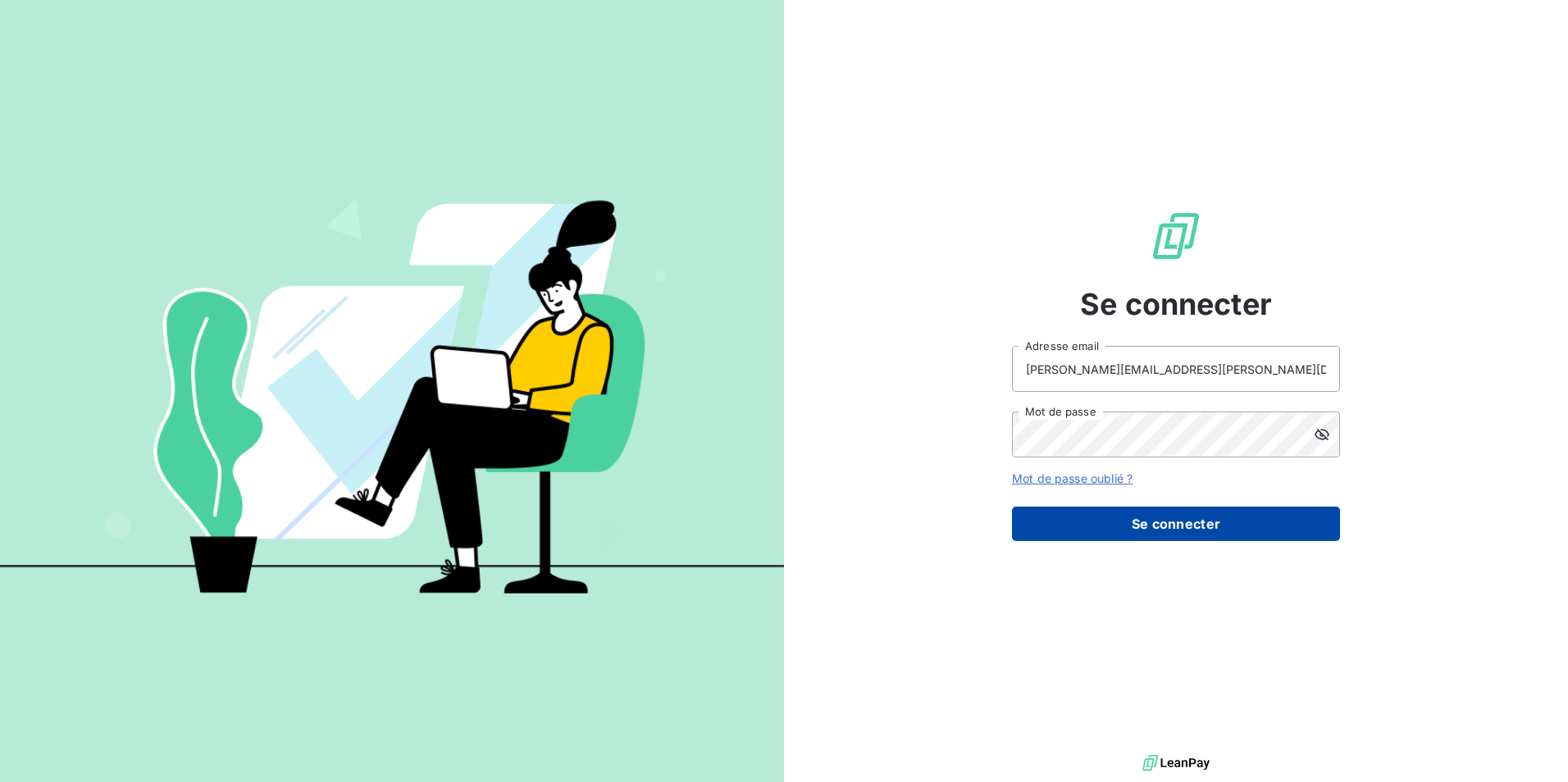 click on "Se connecter" at bounding box center (1176, 524) 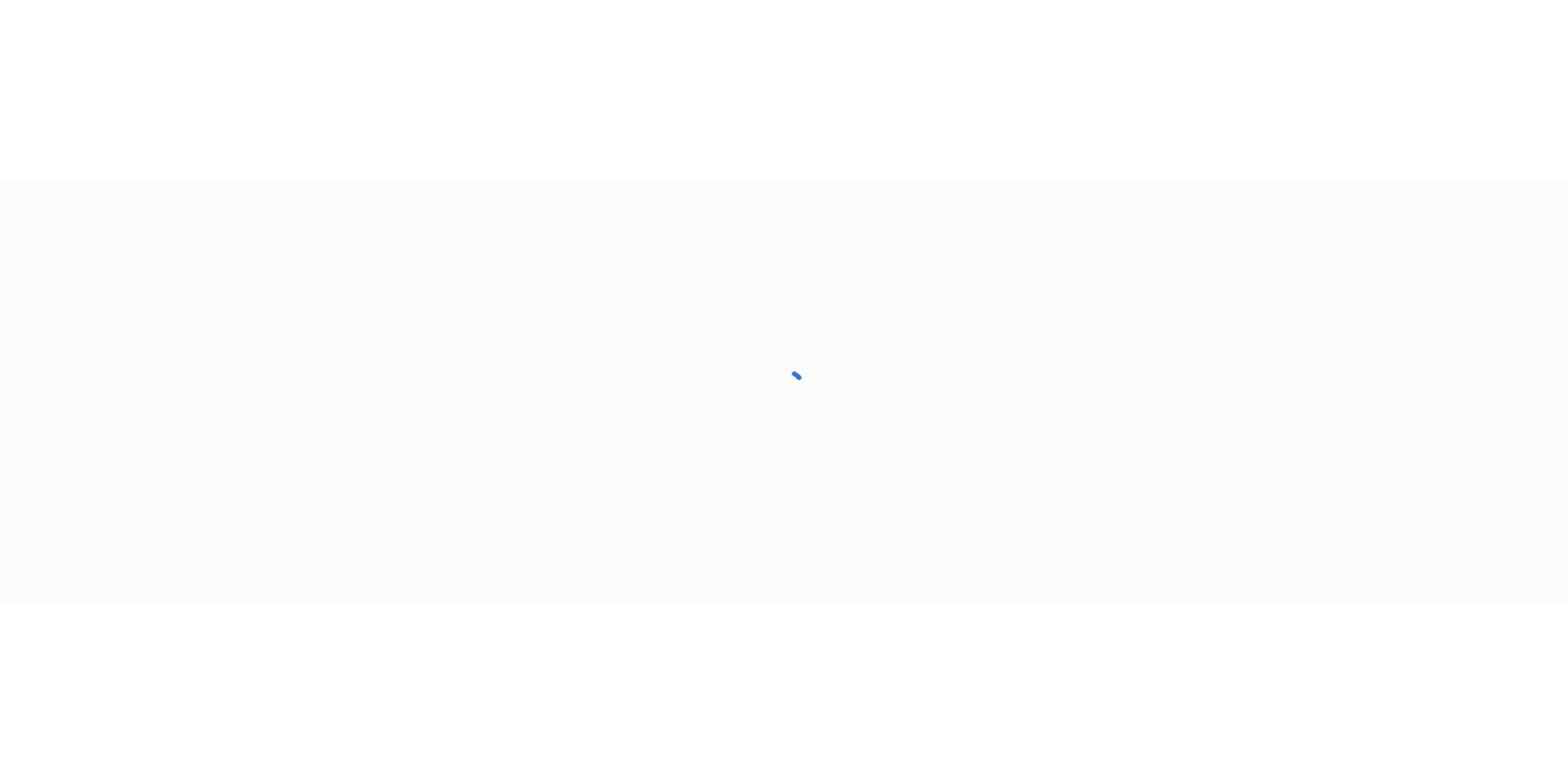 scroll, scrollTop: 0, scrollLeft: 0, axis: both 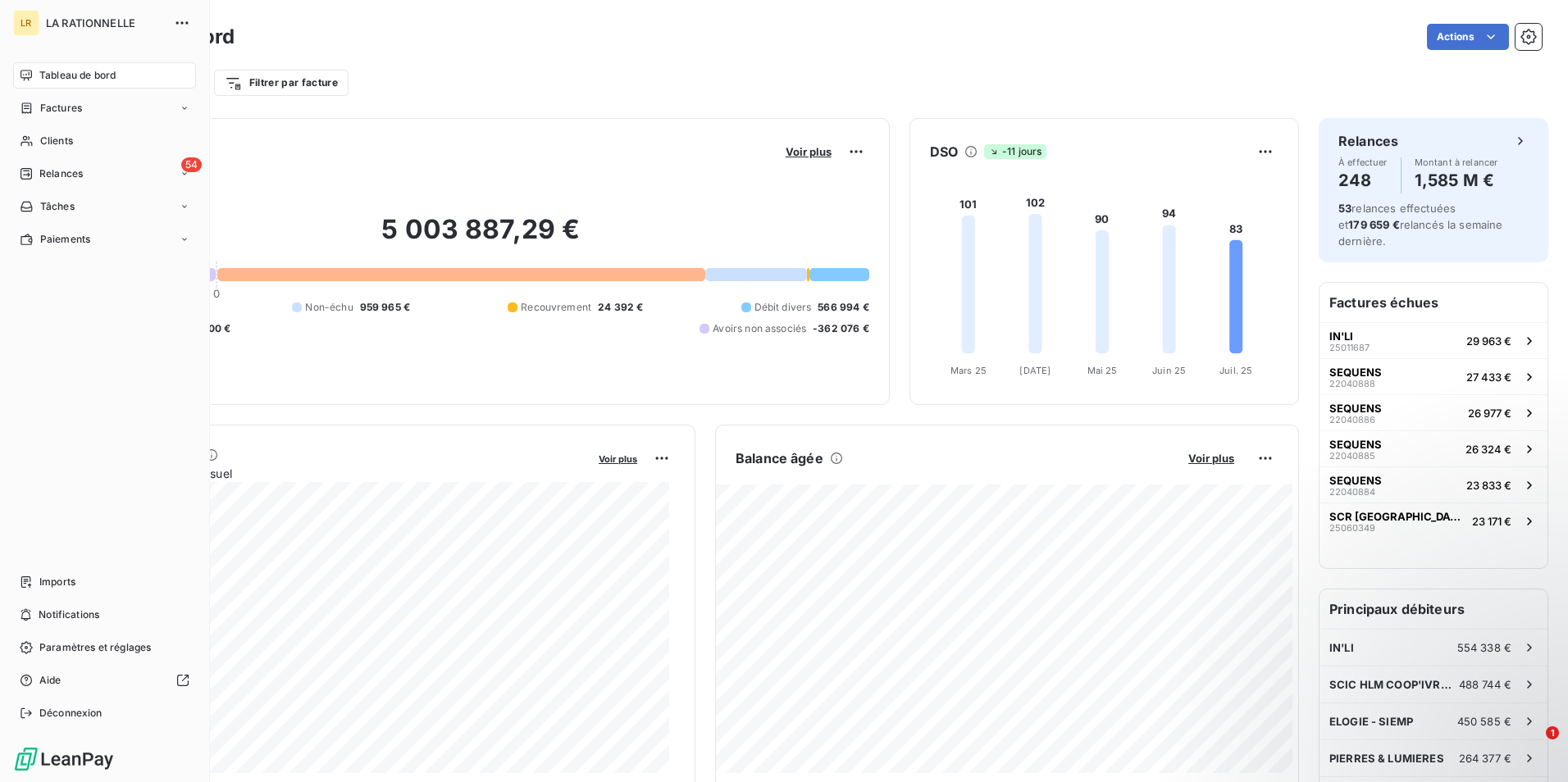 click on "Tableau de bord" at bounding box center (77, 75) 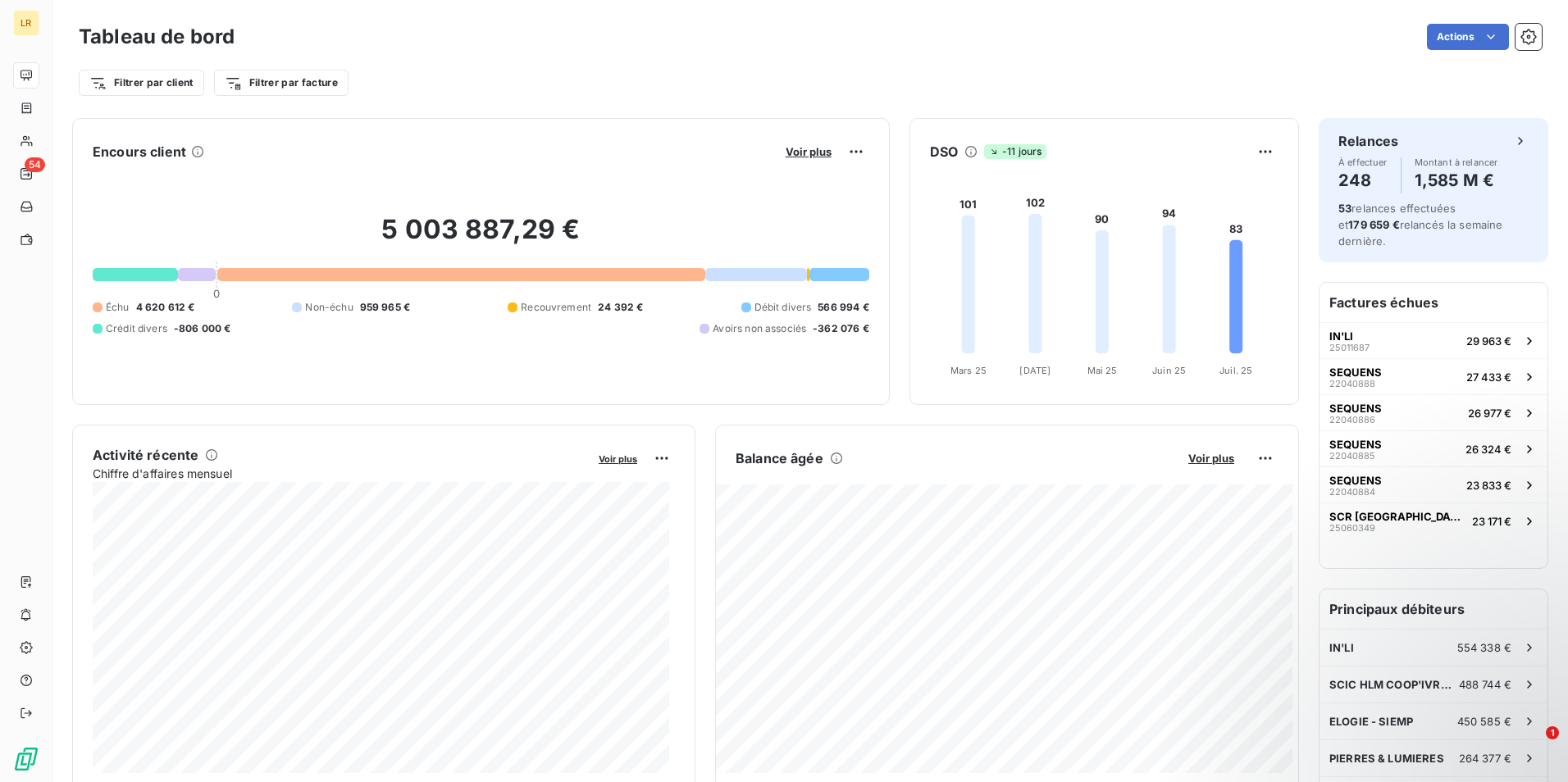 click on "5 003 887,29 € 0 Échu 4 620 612 € Non-échu 959 965 €   Recouvrement 24 392 € Débit divers 566 994 € Crédit divers -806 000 € Avoirs non associés -362 076 €" at bounding box center (481, 275) 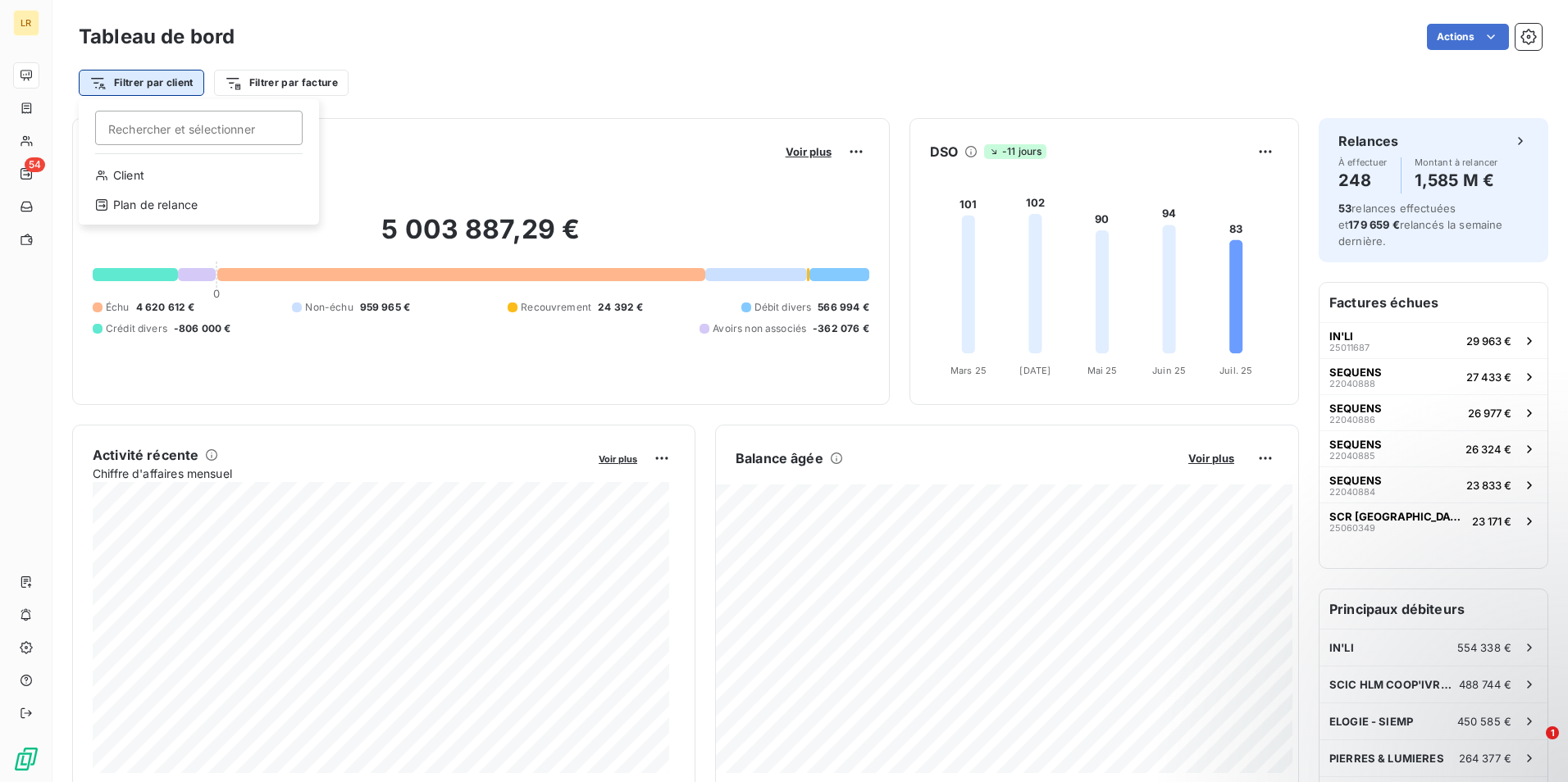 click on "LR 54 Tableau de bord Actions Filtrer par client [PERSON_NAME] et sélectionner Client Plan de relance Filtrer par facture Encours client   Voir plus 5 003 887,29 € 0 Échu 4 620 612 € Non-échu 959 965 €   Recouvrement 24 392 € Débit divers 566 994 € Crédit divers -806 000 € Avoirs non associés -362 076 € DSO -11 jours 101 102 90 94 83 [DATE] Mars [DATE] Avr. [DATE] Mai [DATE] Juin [DATE] Juil. 25 Activité récente Chiffre d'affaires mensuel Voir plus Balance âgée Voir plus Relances par montant Encaissements Prévisionnel basé sur le délai moyen de paiement des 3 derniers mois Relances À effectuer 248 Montant à relancer 1,585 M € 53  relances effectuées et  179 659 €  relancés la semaine dernière. Factures échues IN'LI 25011687 29 963 € SEQUENS 22040888 27 433 € SEQUENS 22040886 26 977 € SEQUENS 22040885 26 324 € SEQUENS 22040884 23 833 € SCR [GEOGRAPHIC_DATA] 23 171 € Principaux débiteurs IN'LI" at bounding box center [784, 391] 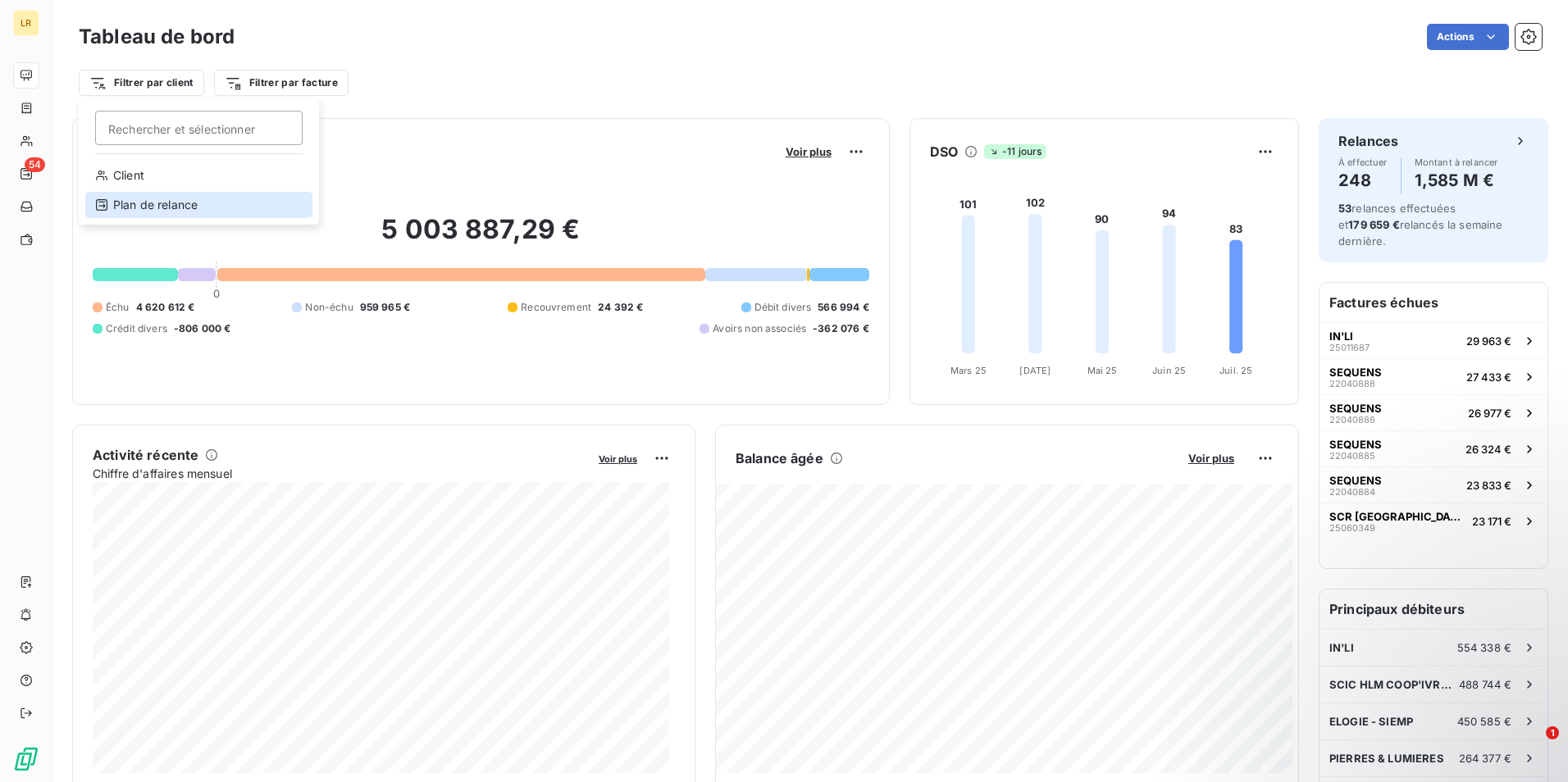 click on "Plan de relance" at bounding box center [198, 205] 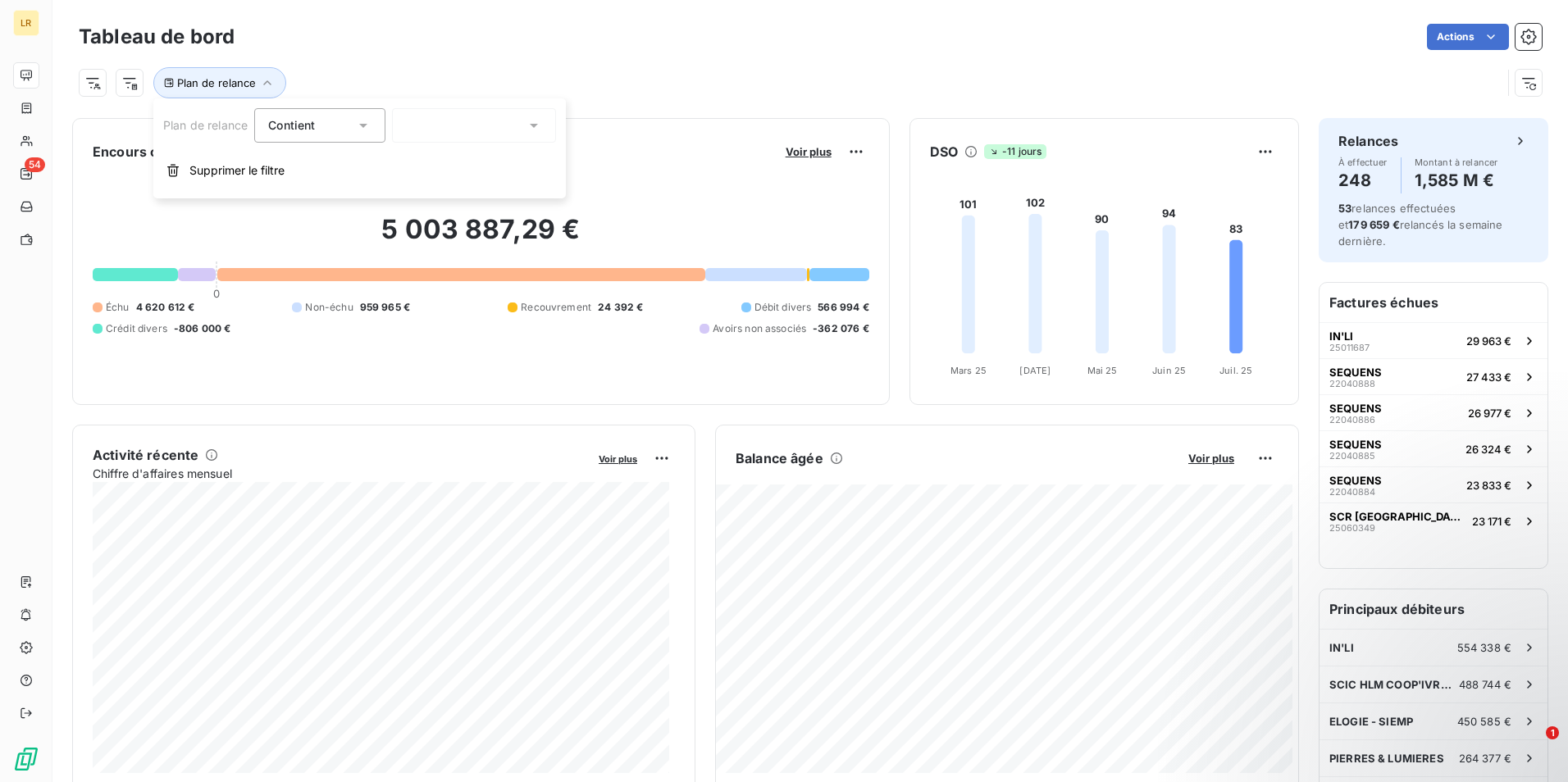 click on "Contient" at bounding box center [312, 125] 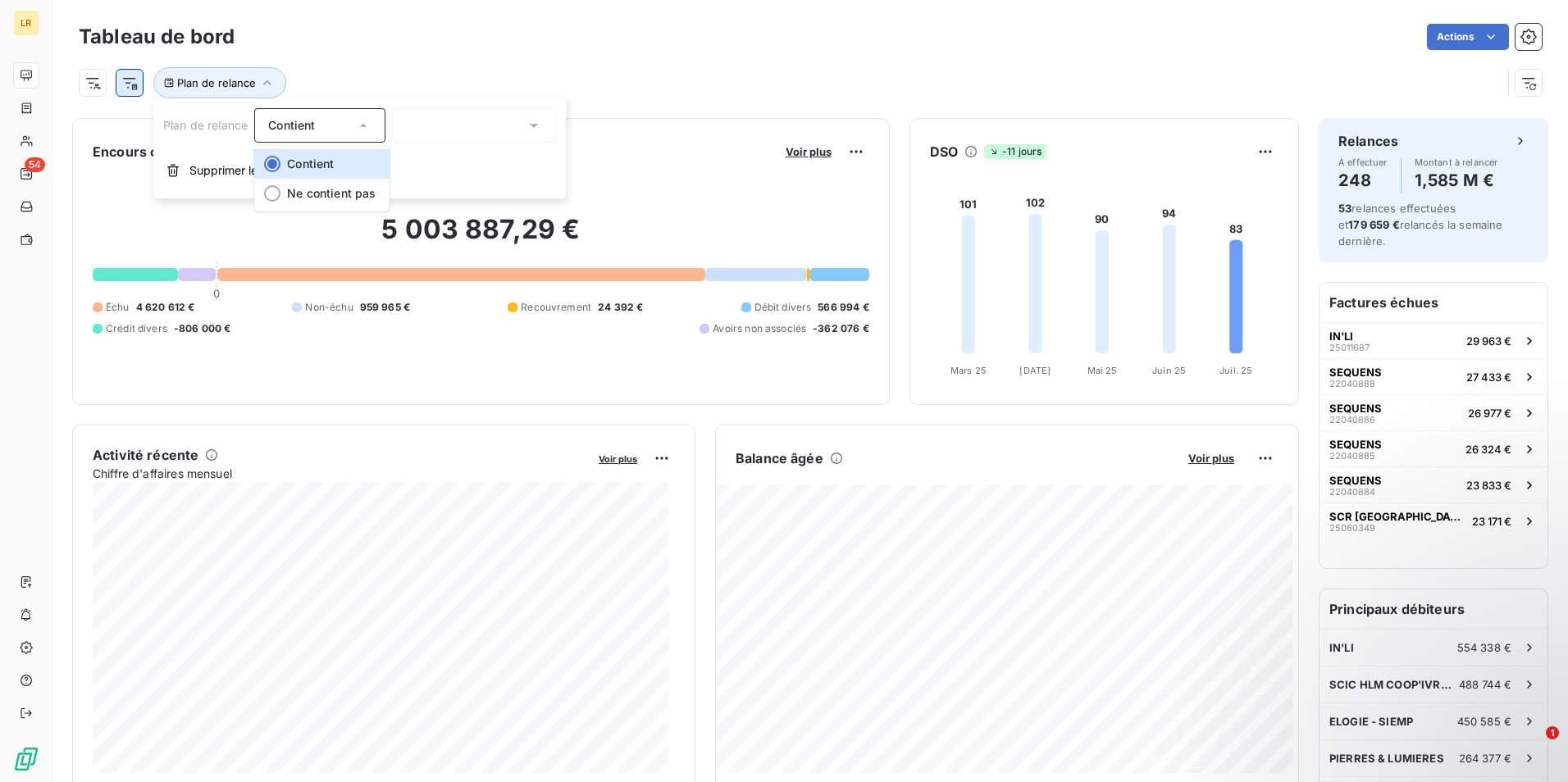 click on "LR 54 Tableau de bord Actions Plan de relance  Encours client   Voir plus 5 003 887,29 € 0 Échu 4 620 612 € Non-échu 959 965 €   Recouvrement 24 392 € Débit divers 566 994 € Crédit divers -806 000 € Avoirs non associés -362 076 € DSO -11 jours 101 102 90 94 83 [DATE] Mars [DATE] Avr. [DATE] Mai [DATE] Juin [DATE] Juil. 25 Activité récente Chiffre d'affaires mensuel Voir plus Balance âgée Voir plus Relances par montant Encaissements Prévisionnel basé sur le délai moyen de paiement des 3 derniers mois Relances À effectuer 248 Montant à relancer 1,585 M € 53  relances effectuées et  179 659 €  relancés la semaine dernière. Factures échues IN'LI 25011687 29 963 € SEQUENS 22040888 27 433 € SEQUENS 22040886 26 977 € SEQUENS 22040885 26 324 € SEQUENS 22040884 23 833 € SCR [GEOGRAPHIC_DATA] 23 171 € Principaux débiteurs IN'LI 554 338 € SCIC HLM COOP'IVRY HABITAT 488 744 € ELOGIE - SIEMP 1" at bounding box center (784, 391) 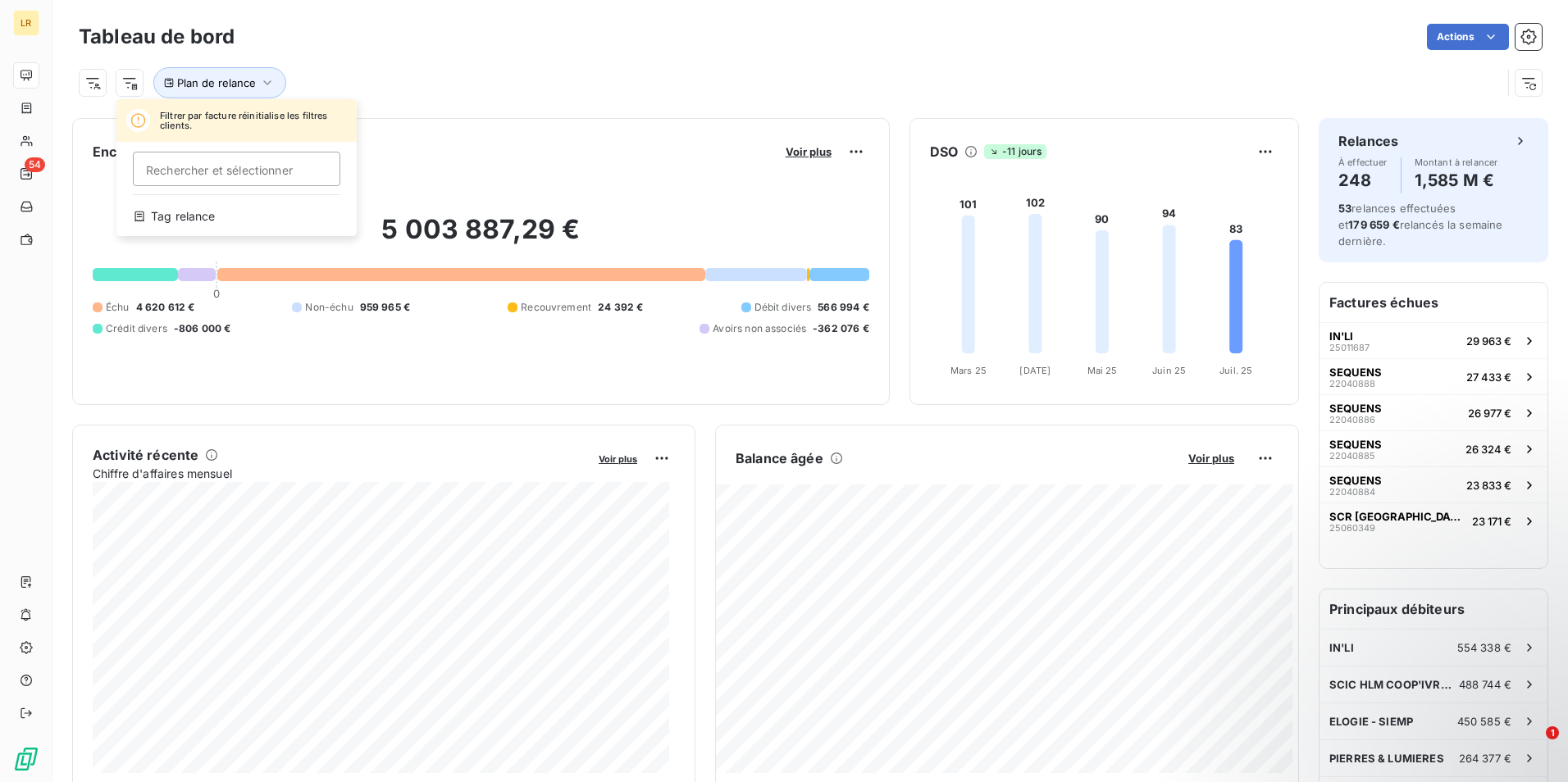 click on "LR 54 Tableau de bord Actions Filtrer par facture réinitialise les filtres clients. Rechercher et sélectionner Tag relance Plan de relance  Encours client   Voir plus 5 003 887,29 € 0 Échu 4 620 612 € Non-échu 959 965 €   Recouvrement 24 392 € Débit divers 566 994 € Crédit divers -806 000 € Avoirs non associés -362 076 € DSO -11 jours 101 102 90 94 83 [DATE] Mars [DATE] Avr. [DATE] Mai [DATE] Juin [DATE] Juil. 25 Activité récente Chiffre d'affaires mensuel Voir plus Balance âgée Voir plus Relances par montant Encaissements Prévisionnel basé sur le délai moyen de paiement des 3 derniers mois Relances À effectuer 248 Montant à relancer 1,585 M € 53  relances effectuées et  179 659 €  relancés la semaine dernière. Factures échues IN'LI 25011687 29 963 € SEQUENS 22040888 27 433 € SEQUENS 22040886 26 977 € SEQUENS 22040885 26 324 € SEQUENS 22040884 23 833 € [GEOGRAPHIC_DATA] 23 171 € IN'LI" at bounding box center (784, 391) 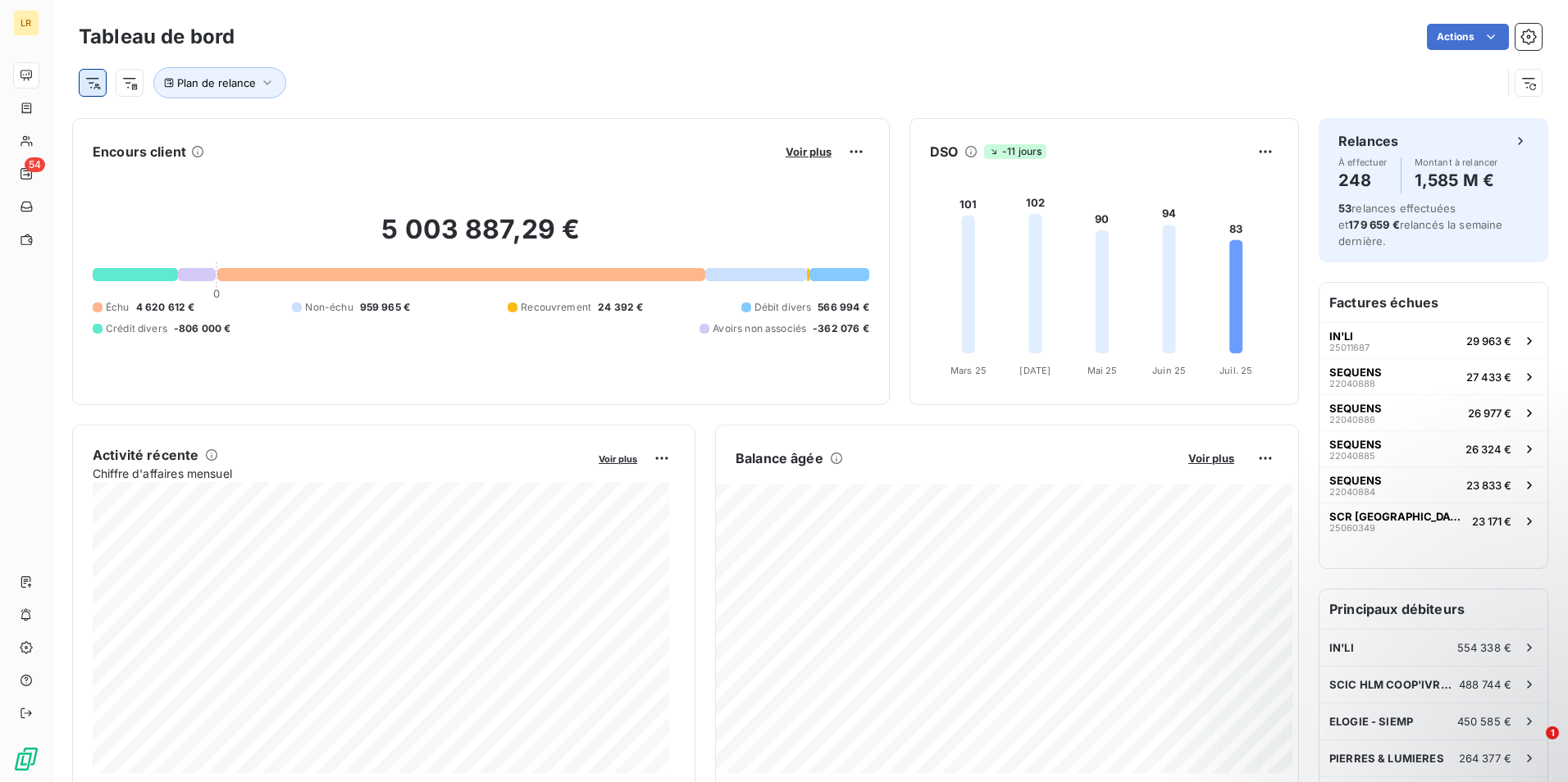 click on "LR 54 Tableau de bord Actions Plan de relance  Encours client   Voir plus 5 003 887,29 € 0 Échu 4 620 612 € Non-échu 959 965 €   Recouvrement 24 392 € Débit divers 566 994 € Crédit divers -806 000 € Avoirs non associés -362 076 € DSO -11 jours 101 102 90 94 83 [DATE] Mars [DATE] Avr. [DATE] Mai [DATE] Juin [DATE] Juil. 25 Activité récente Chiffre d'affaires mensuel Voir plus Balance âgée Voir plus Relances par montant Encaissements Prévisionnel basé sur le délai moyen de paiement des 3 derniers mois Relances À effectuer 248 Montant à relancer 1,585 M € 53  relances effectuées et  179 659 €  relancés la semaine dernière. Factures échues IN'LI 25011687 29 963 € SEQUENS 22040888 27 433 € SEQUENS 22040886 26 977 € SEQUENS 22040885 26 324 € SEQUENS 22040884 23 833 € SCR [GEOGRAPHIC_DATA] 23 171 € Principaux débiteurs IN'LI 554 338 € SCIC HLM COOP'IVRY HABITAT 488 744 € ELOGIE - SIEMP 1" at bounding box center (784, 391) 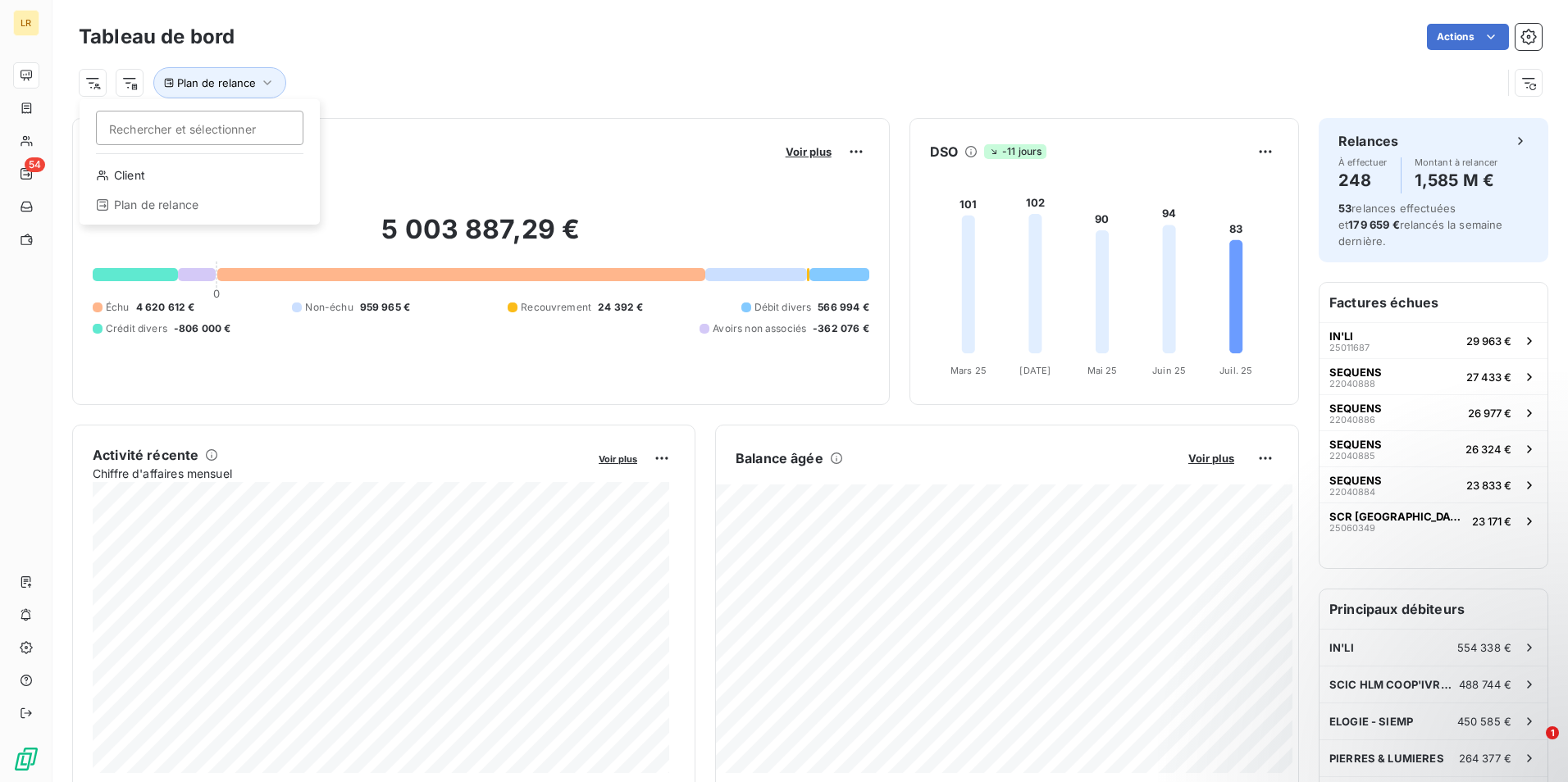 click on "LR 54 Tableau de bord Actions Rechercher et sélectionner Client Plan de relance Plan de relance  Encours client   Voir plus 5 003 887,29 € 0 Échu 4 620 612 € Non-échu 959 965 €   Recouvrement 24 392 € Débit divers 566 994 € Crédit divers -806 000 € Avoirs non associés -362 076 € DSO -11 jours 101 102 90 94 83 [DATE] Mars [DATE] Avr. [DATE] Mai [DATE] Juin [DATE] Juil. 25 Activité récente Chiffre d'affaires mensuel Voir plus Balance âgée Voir plus Relances par montant Encaissements Prévisionnel basé sur le délai moyen de paiement des 3 derniers mois Relances À effectuer 248 Montant à relancer 1,585 M € 53  relances effectuées et  179 659 €  relancés la semaine dernière. Factures échues IN'LI 25011687 29 963 € SEQUENS 22040888 27 433 € SEQUENS 22040886 26 977 € SEQUENS 22040885 26 324 € SEQUENS 22040884 23 833 € SCR [GEOGRAPHIC_DATA] 23 171 € Principaux débiteurs IN'LI 554 338 € SEQUENS" at bounding box center (784, 391) 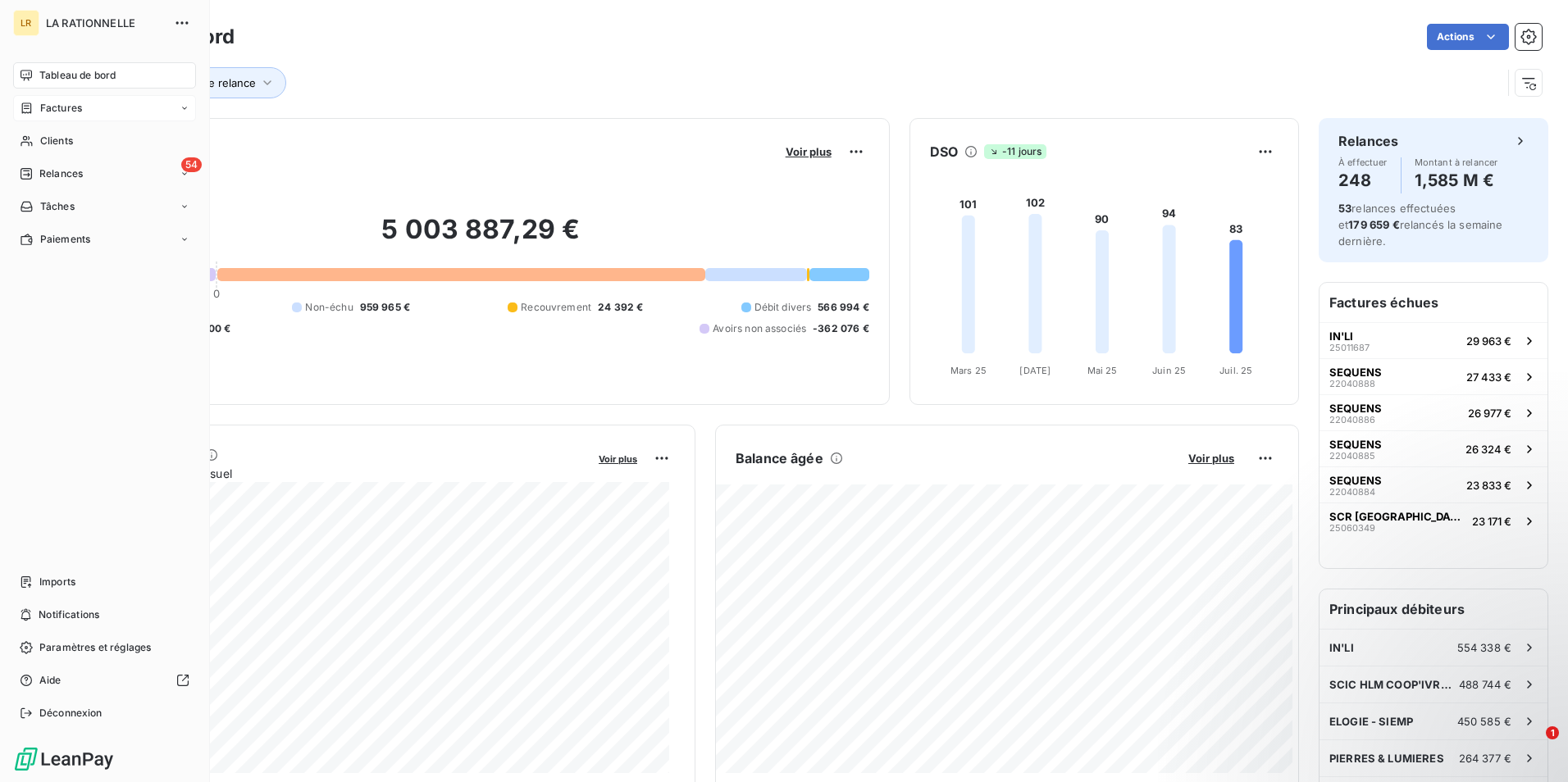 click on "Factures" at bounding box center [104, 108] 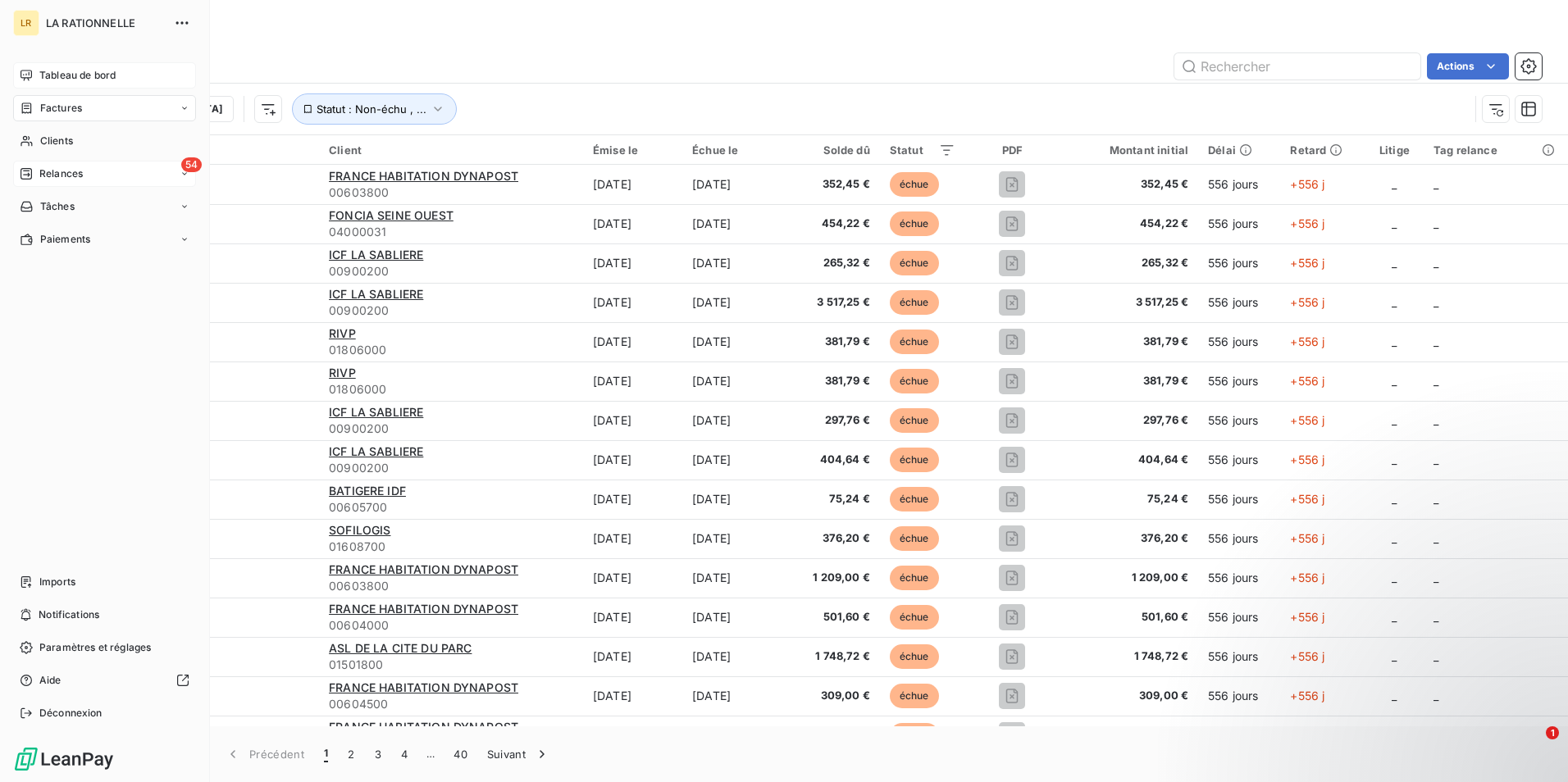 click on "54 Relances" at bounding box center [104, 174] 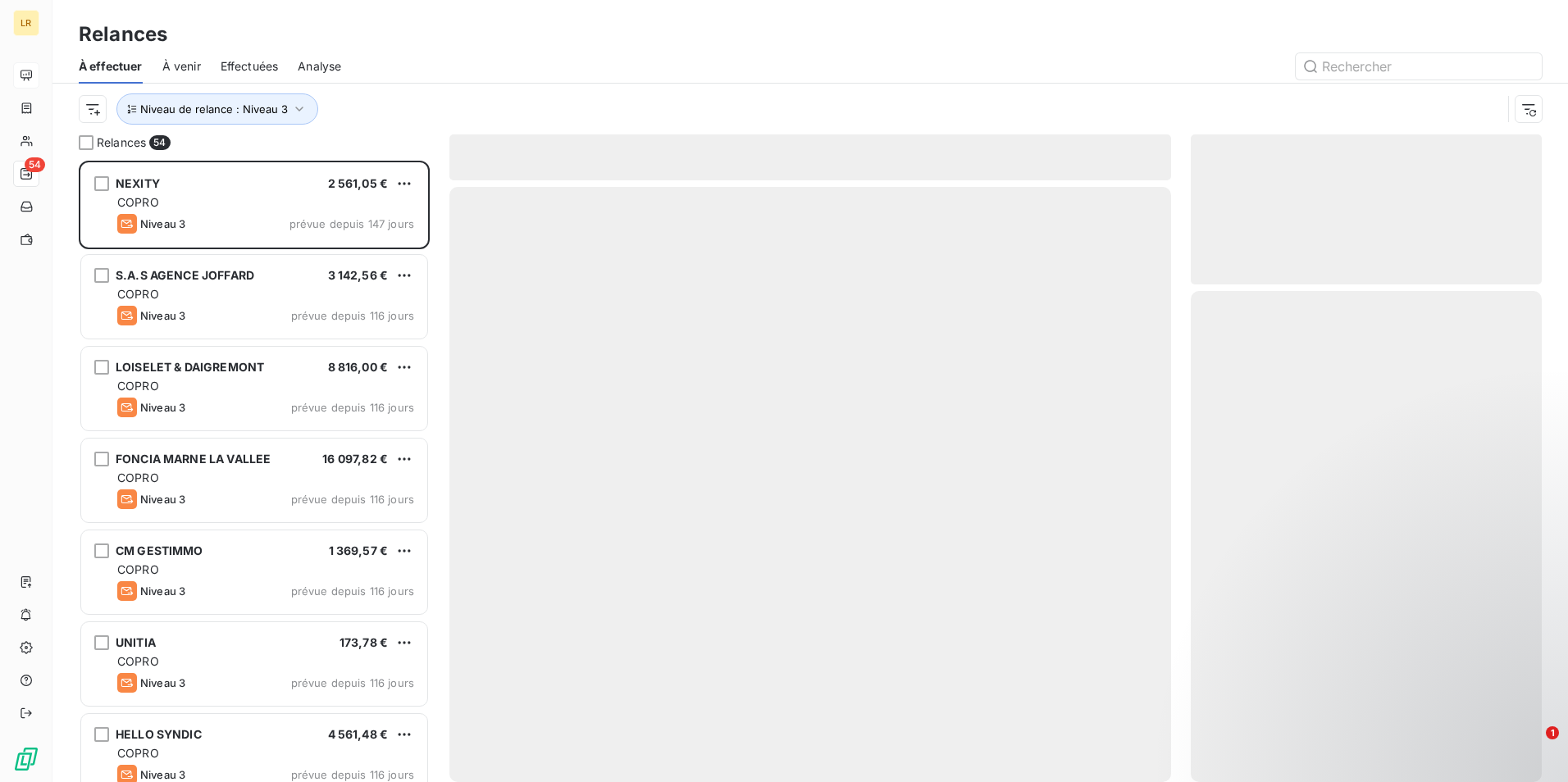 scroll, scrollTop: 13, scrollLeft: 13, axis: both 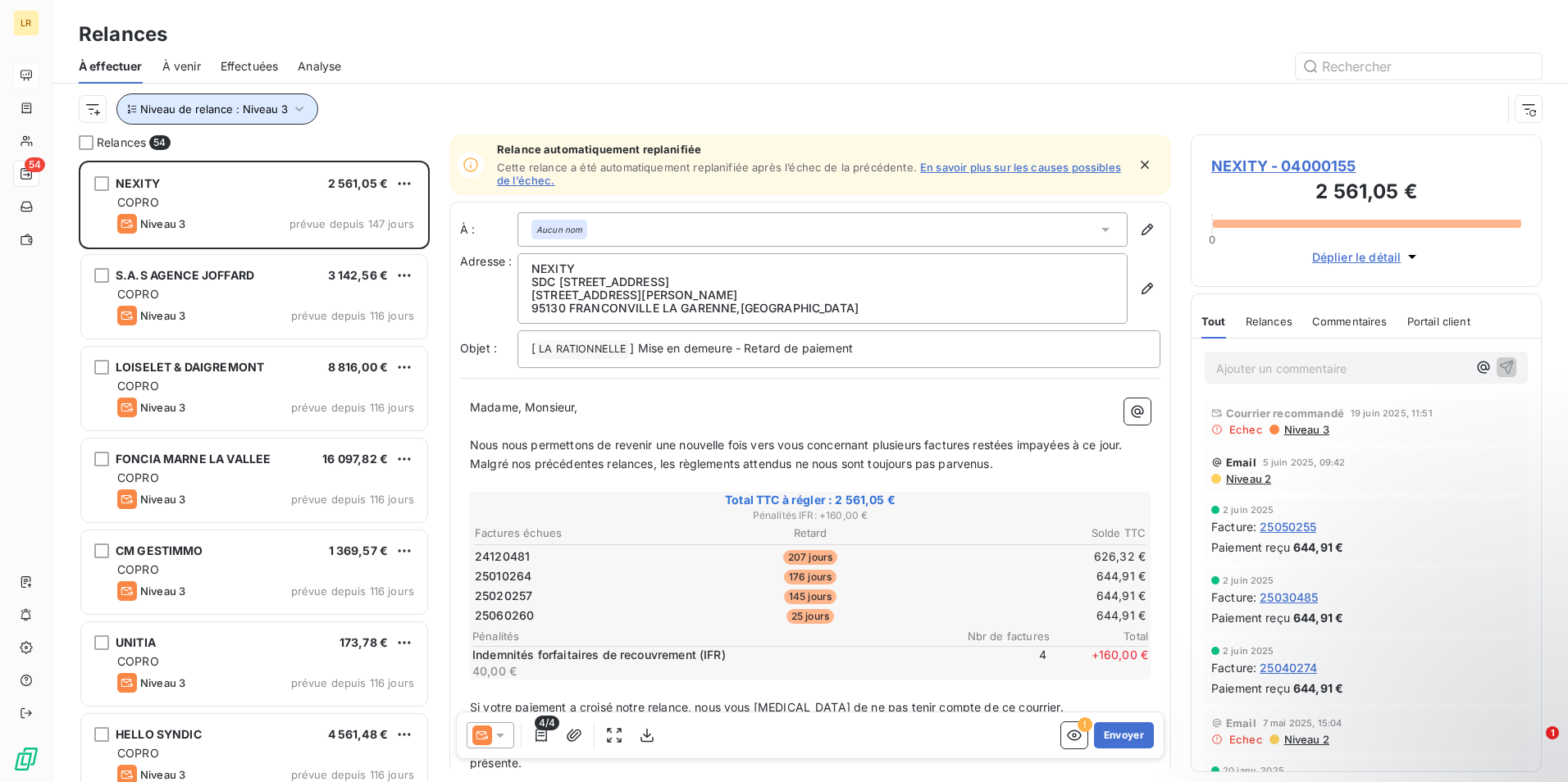 click on "Niveau de relance  : Niveau 3" at bounding box center (214, 109) 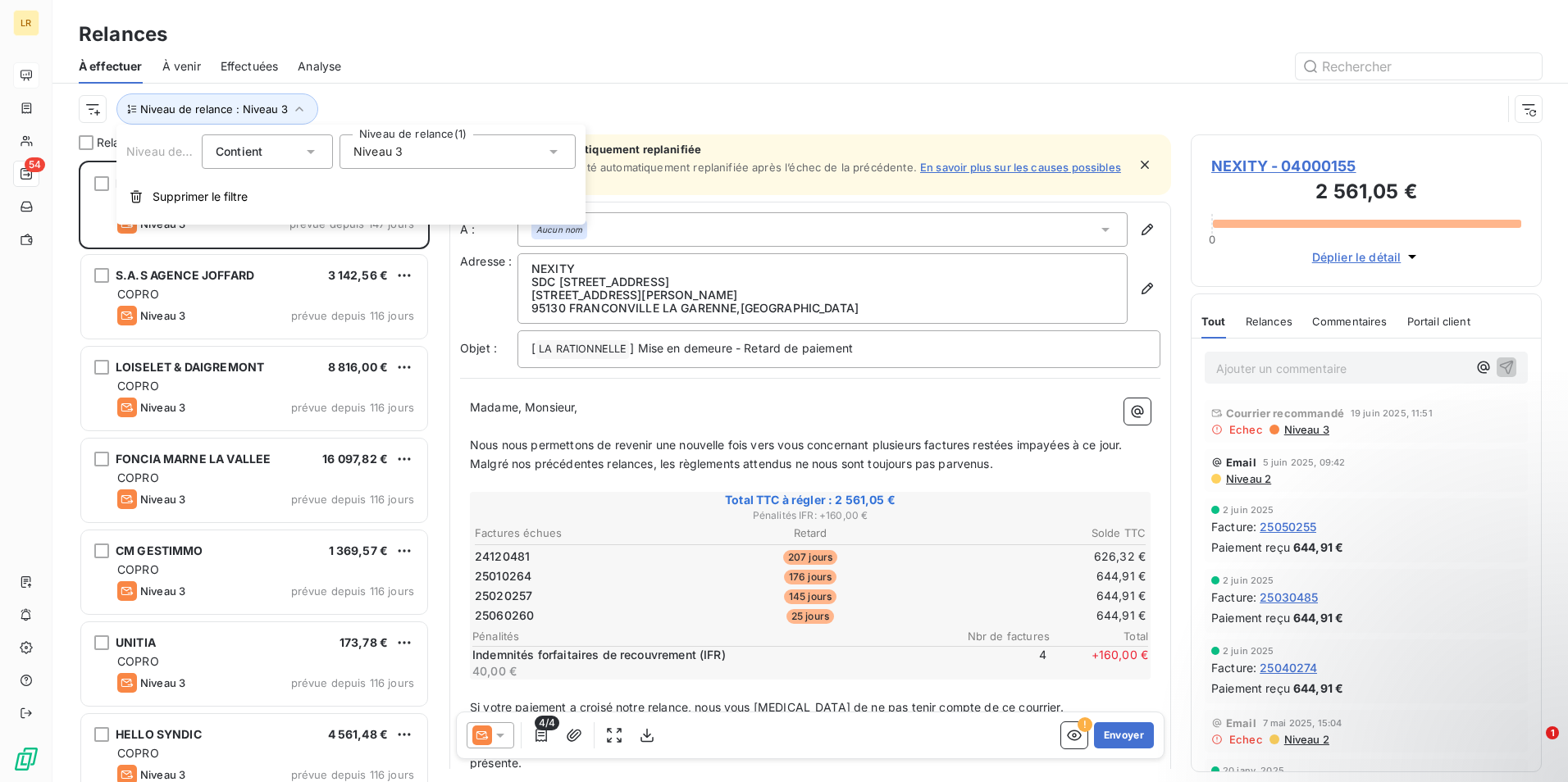 click on "Contient is" at bounding box center (259, 152) 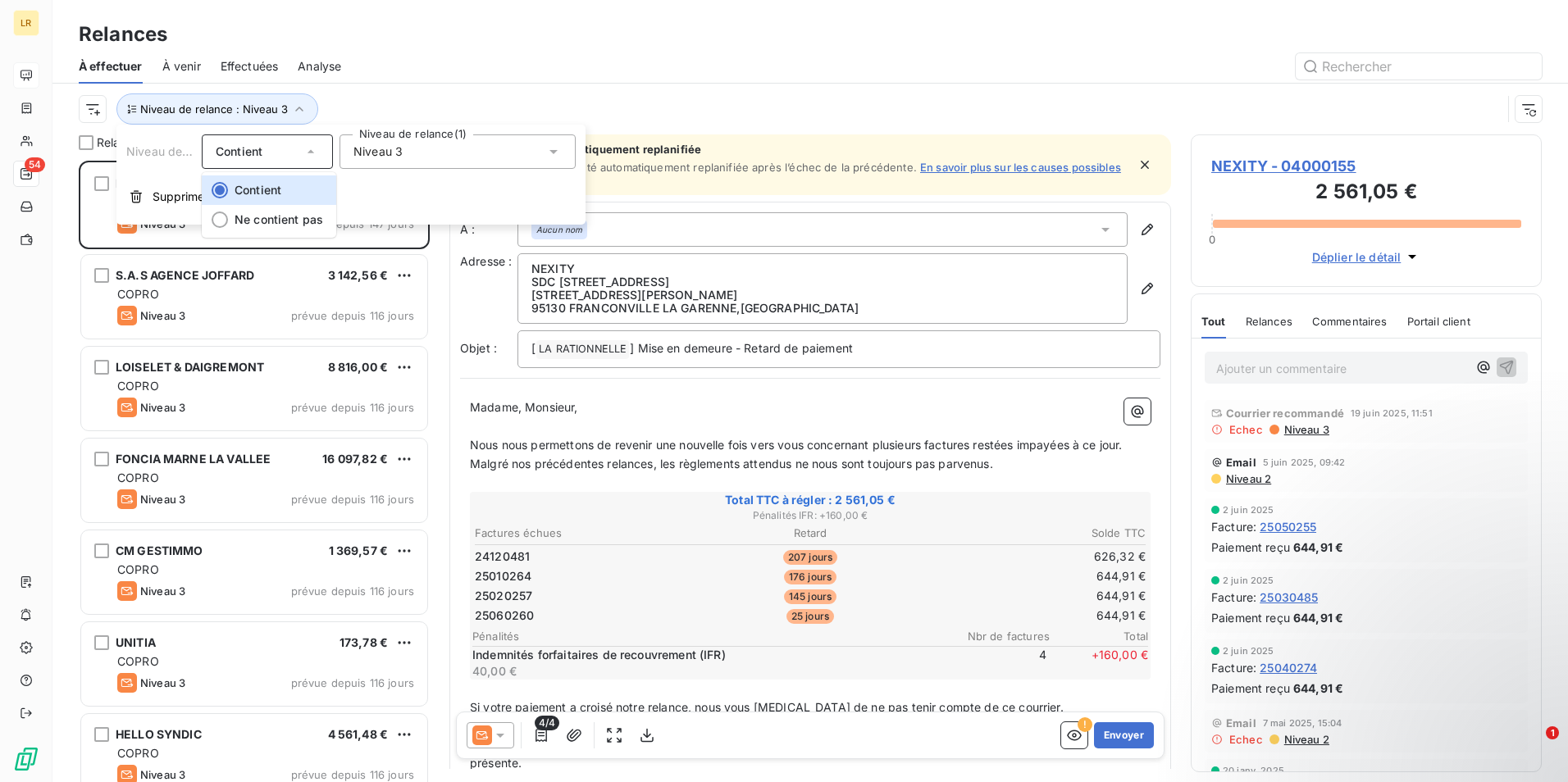 click on "Niveau 3" at bounding box center (378, 152) 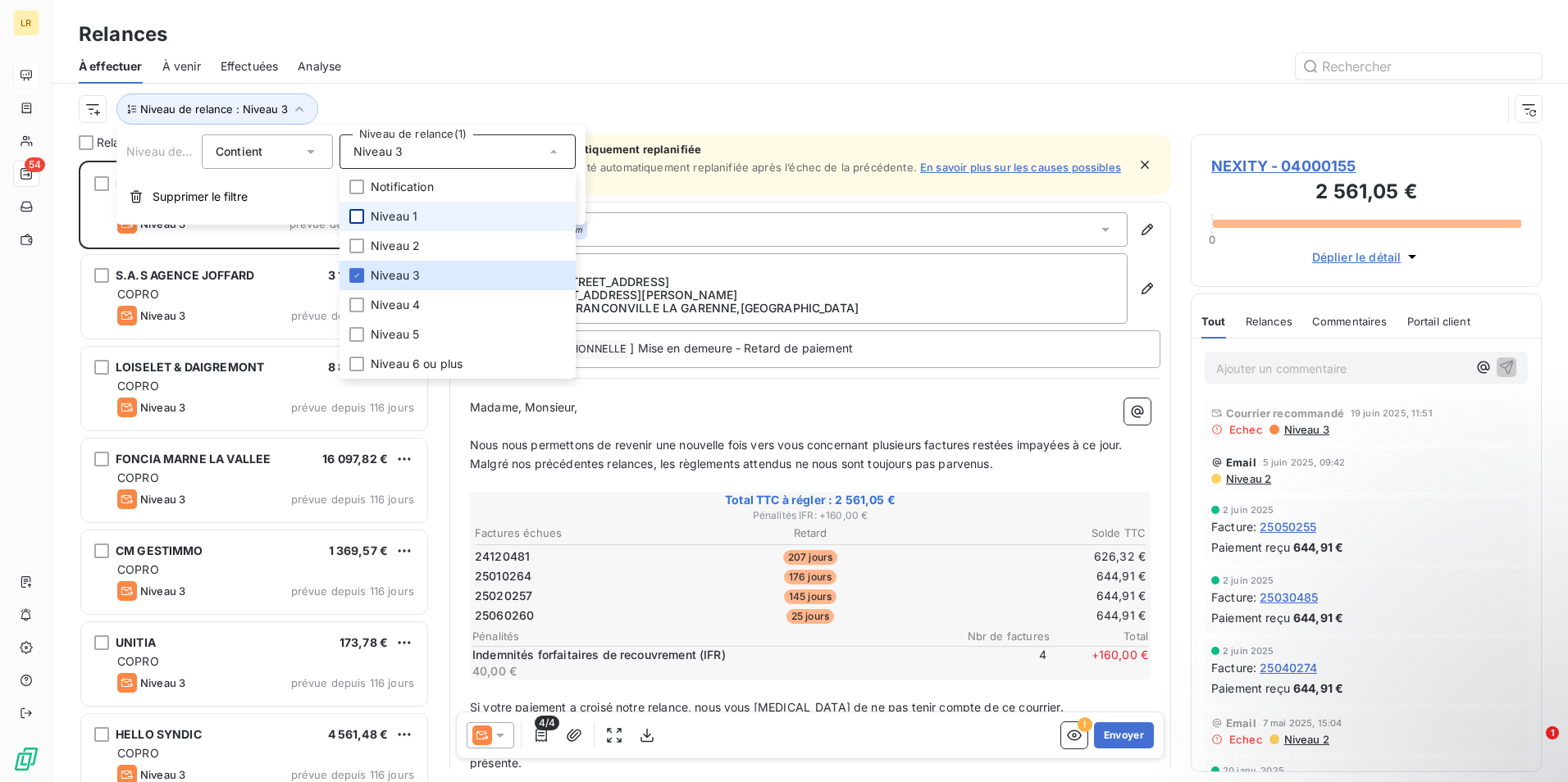 click at bounding box center [357, 216] 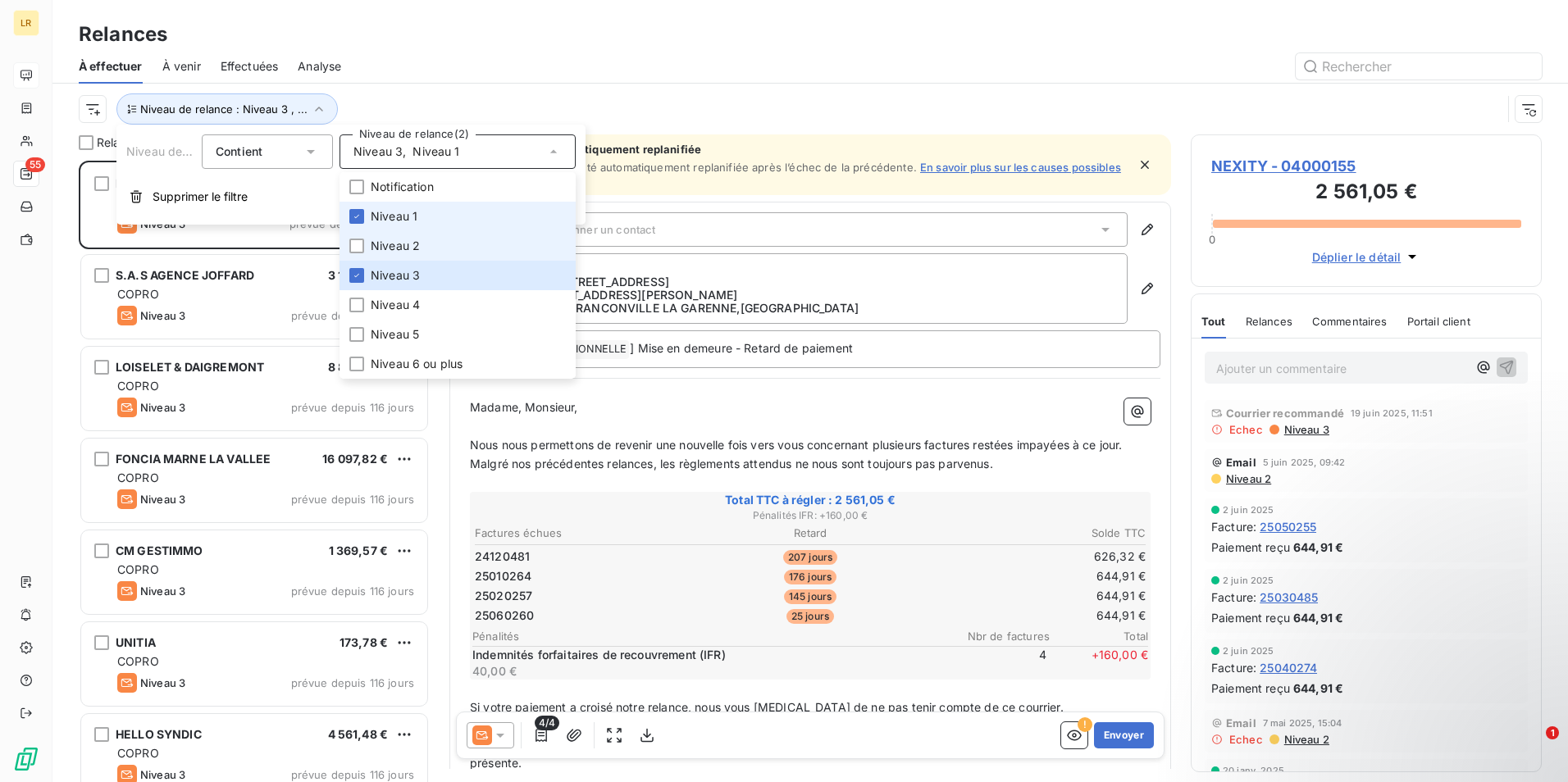 scroll, scrollTop: 13, scrollLeft: 13, axis: both 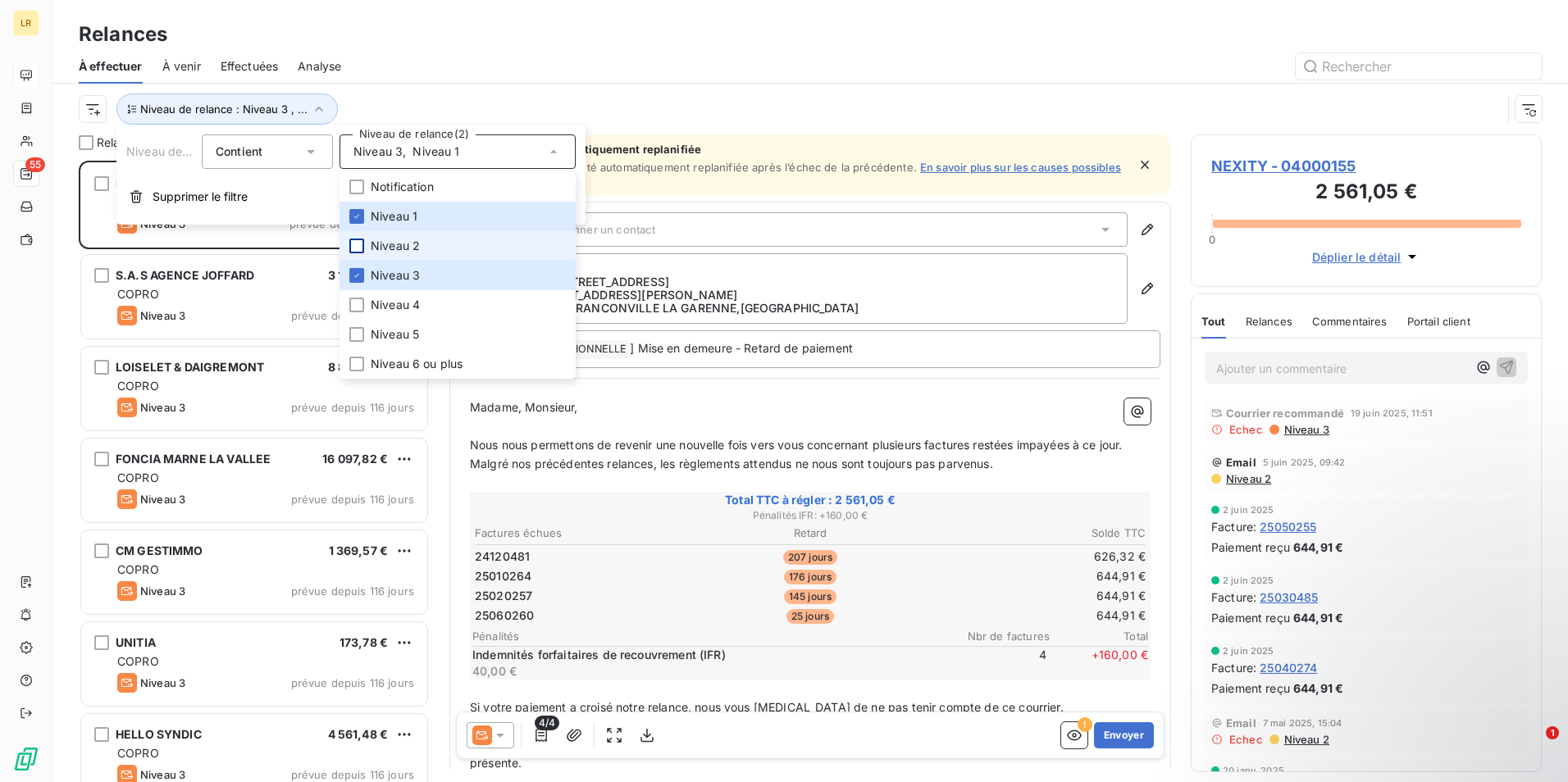 click at bounding box center (357, 246) 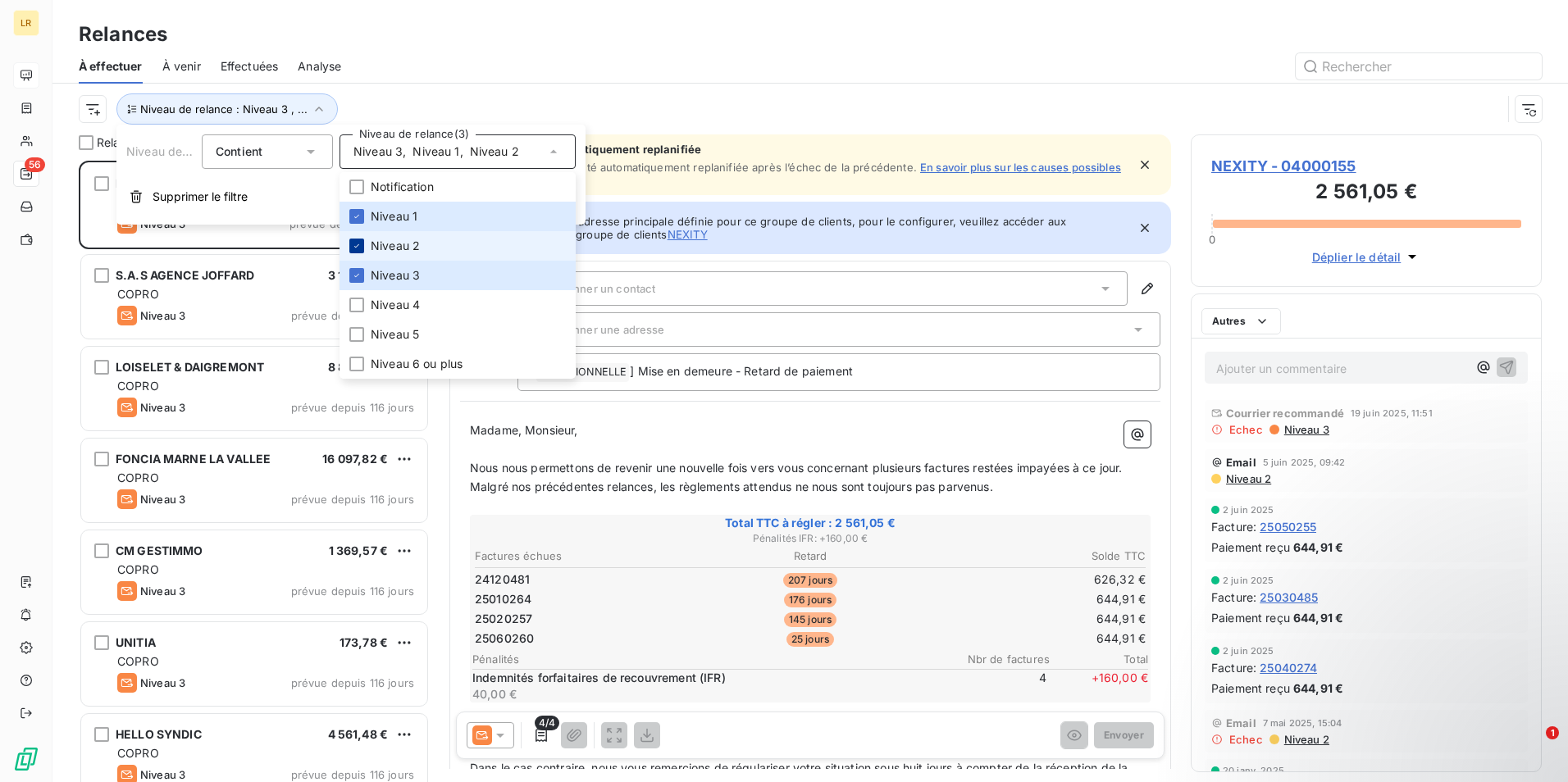 scroll, scrollTop: 13, scrollLeft: 13, axis: both 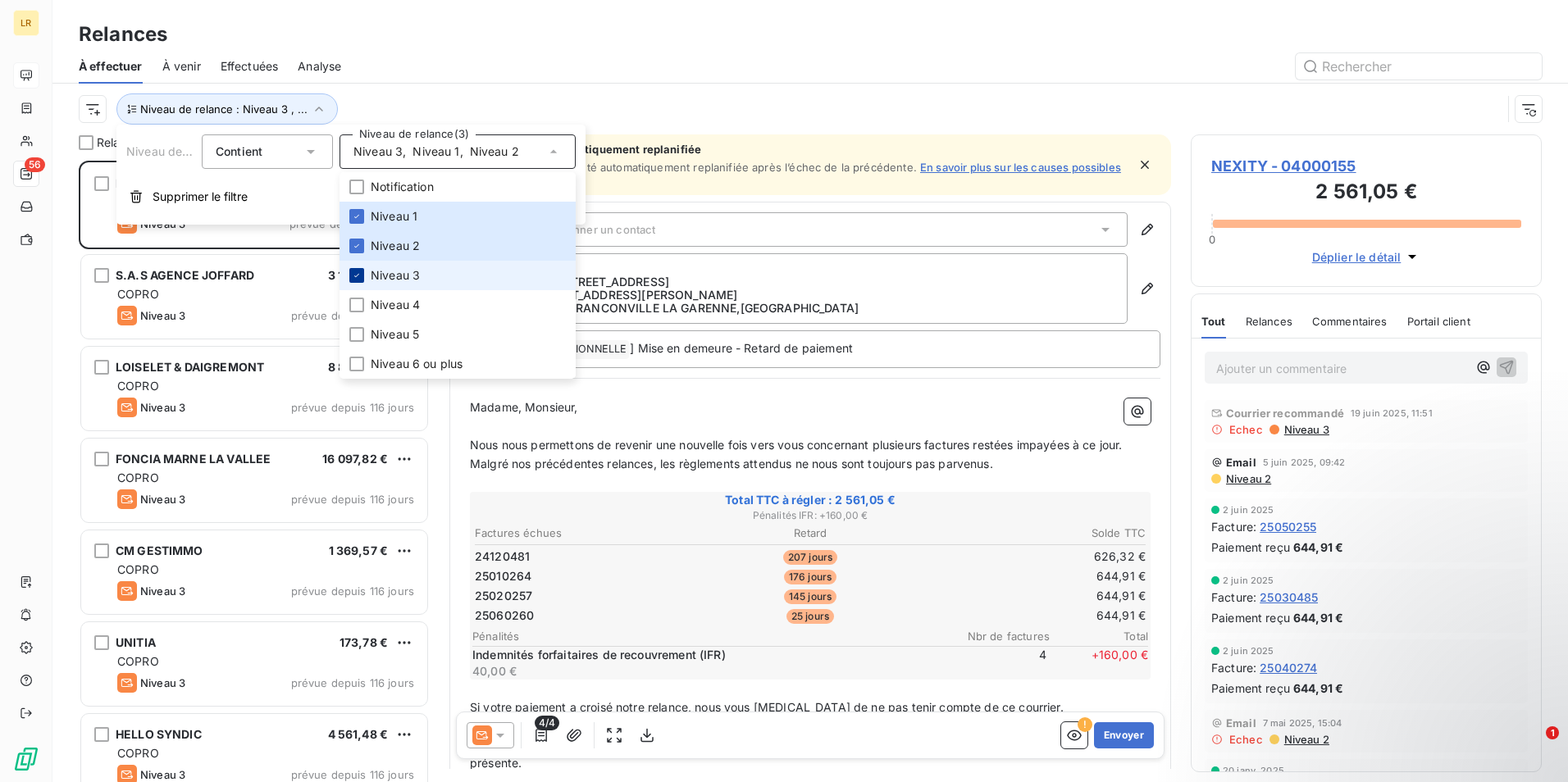 click 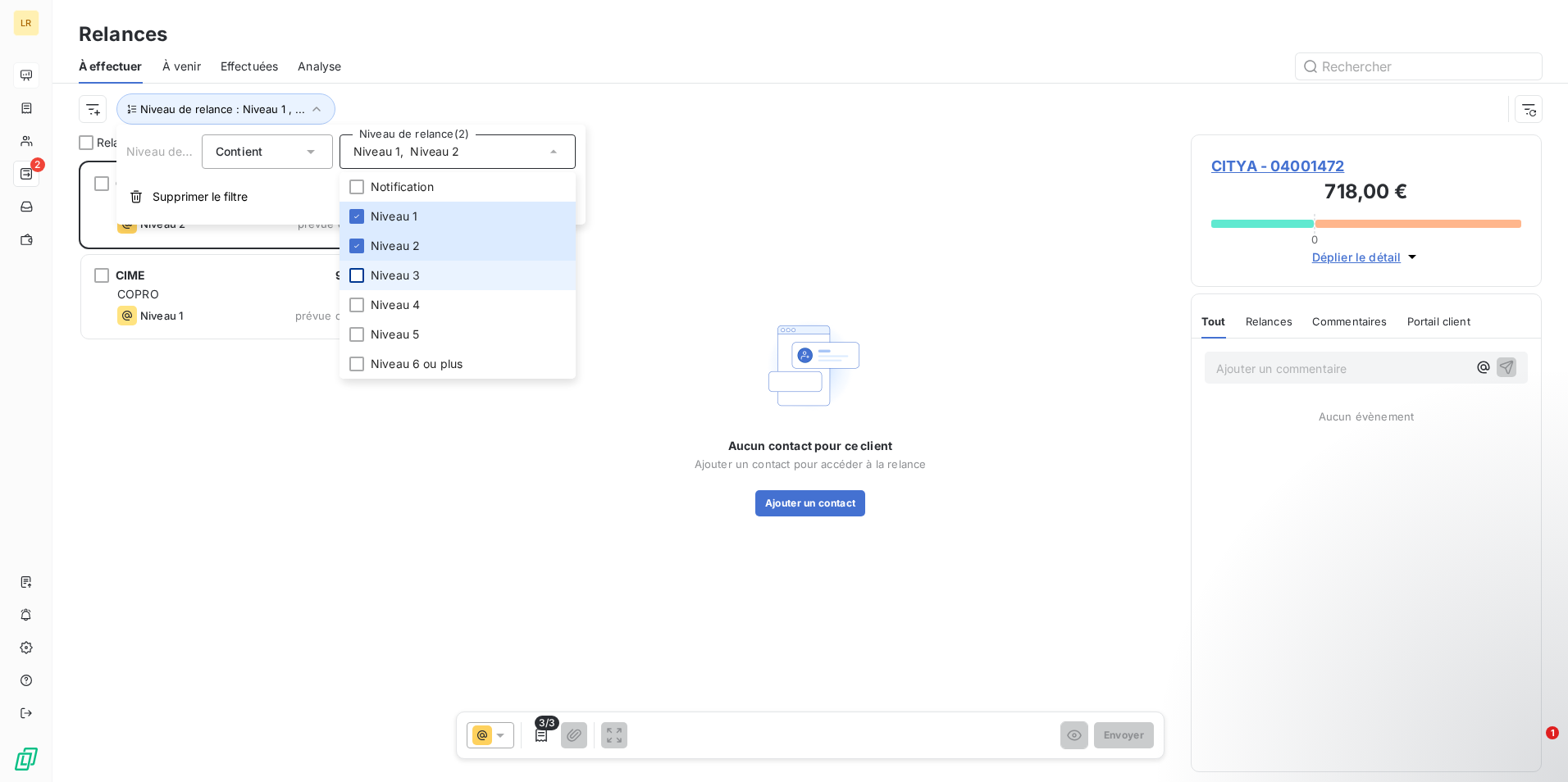 scroll, scrollTop: 13, scrollLeft: 13, axis: both 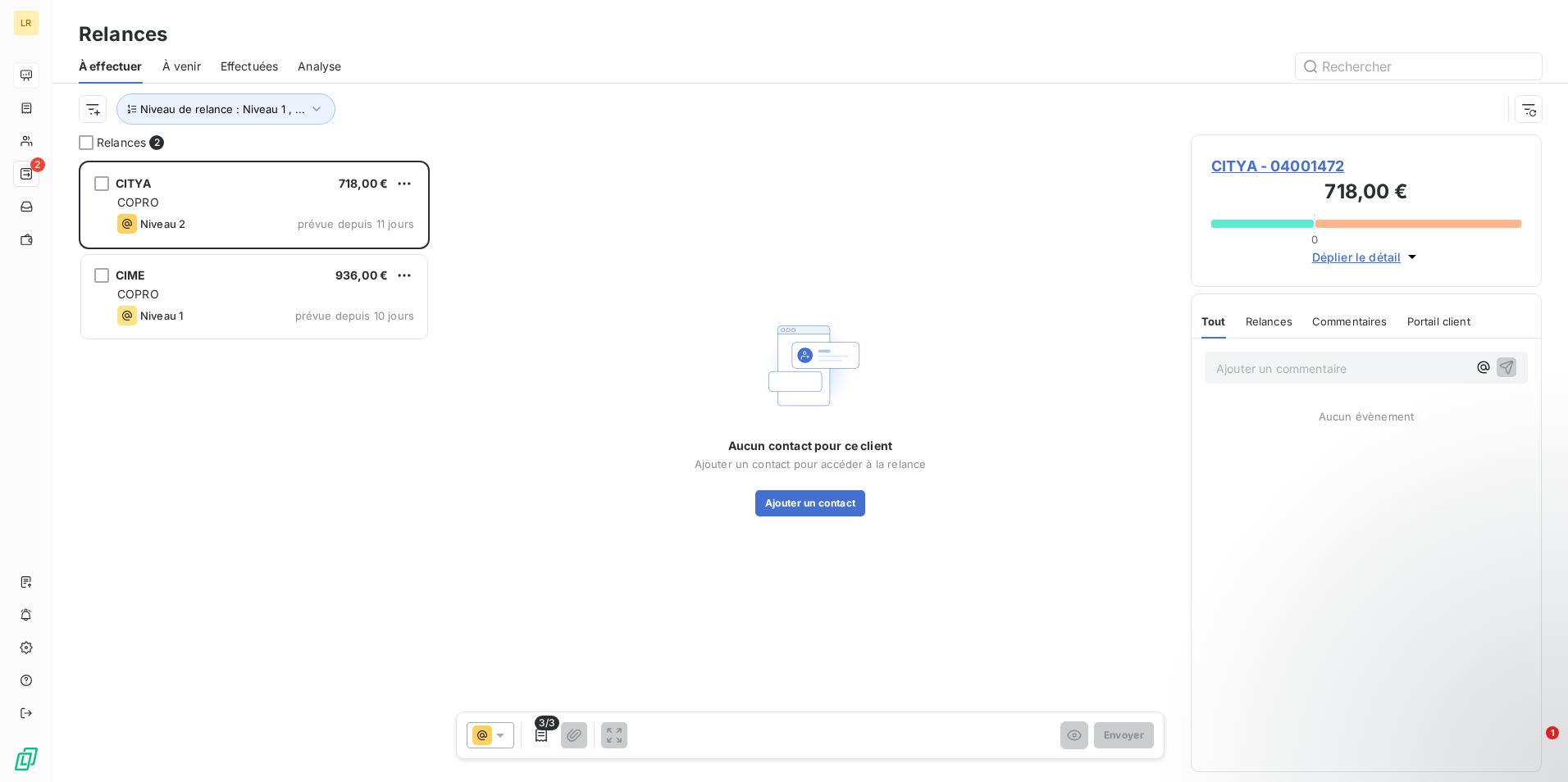click on "Relances" at bounding box center [810, 34] 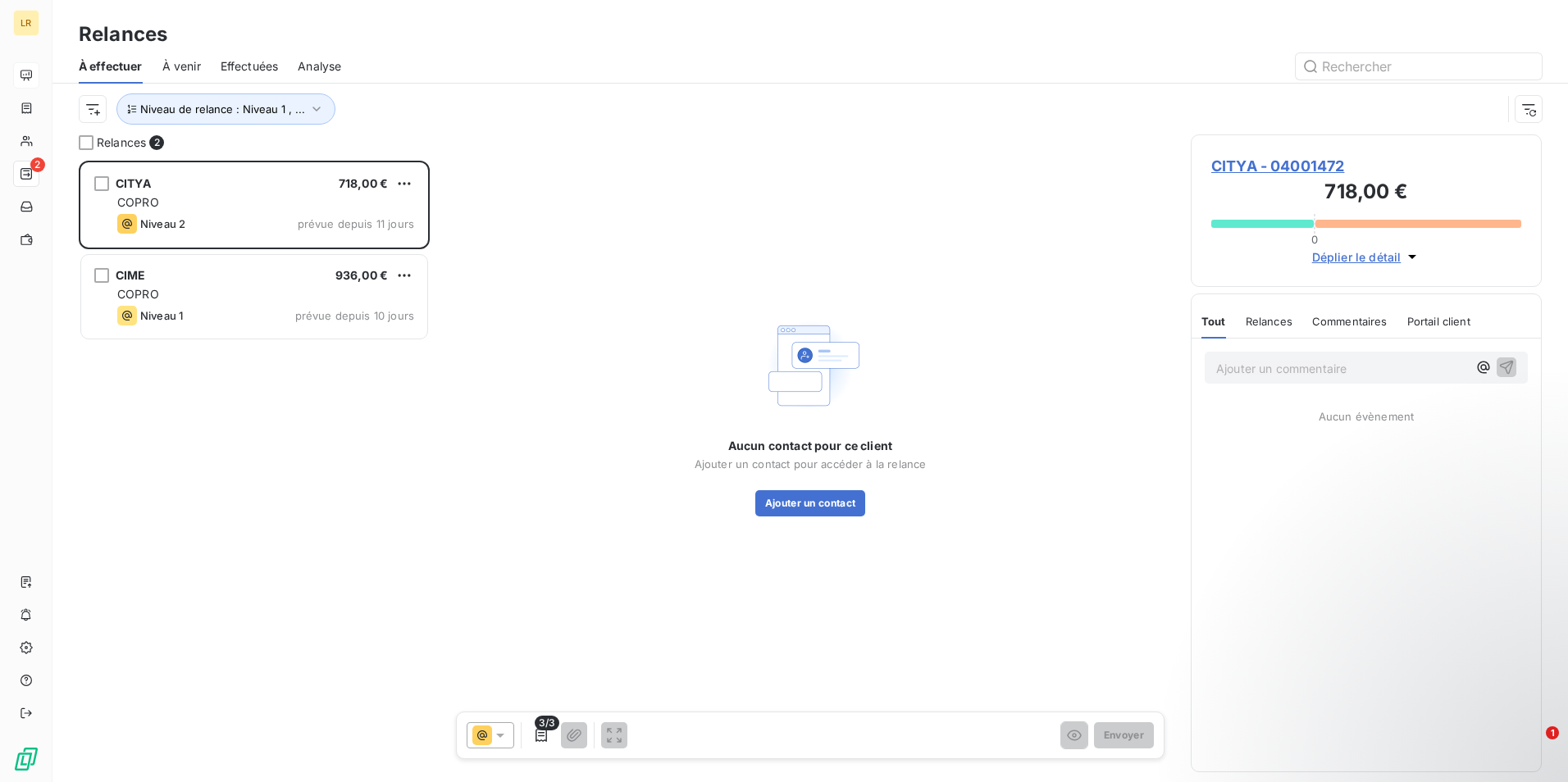 click on "Effectuées" at bounding box center [249, 66] 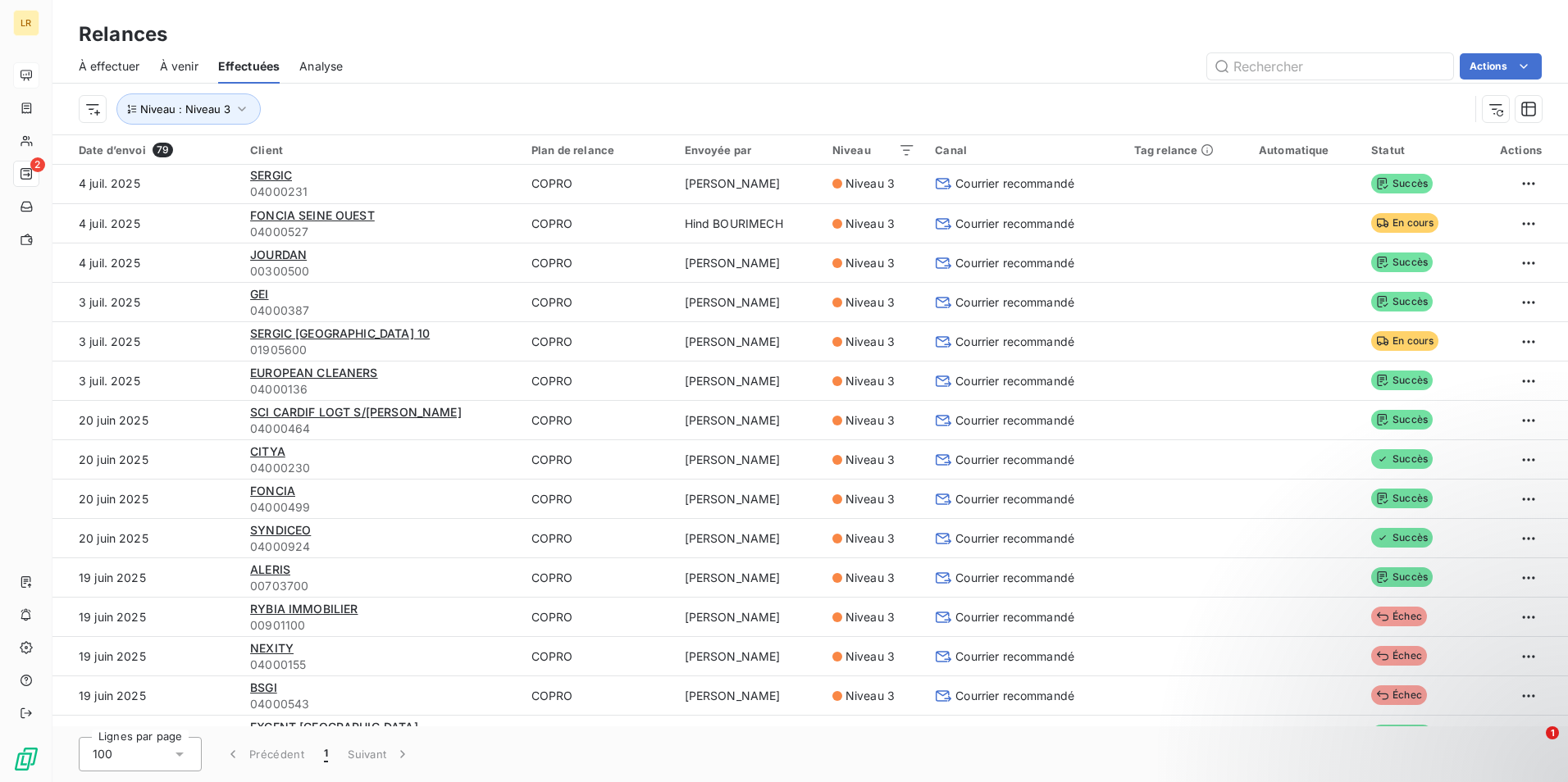 click on "Analyse" at bounding box center (321, 66) 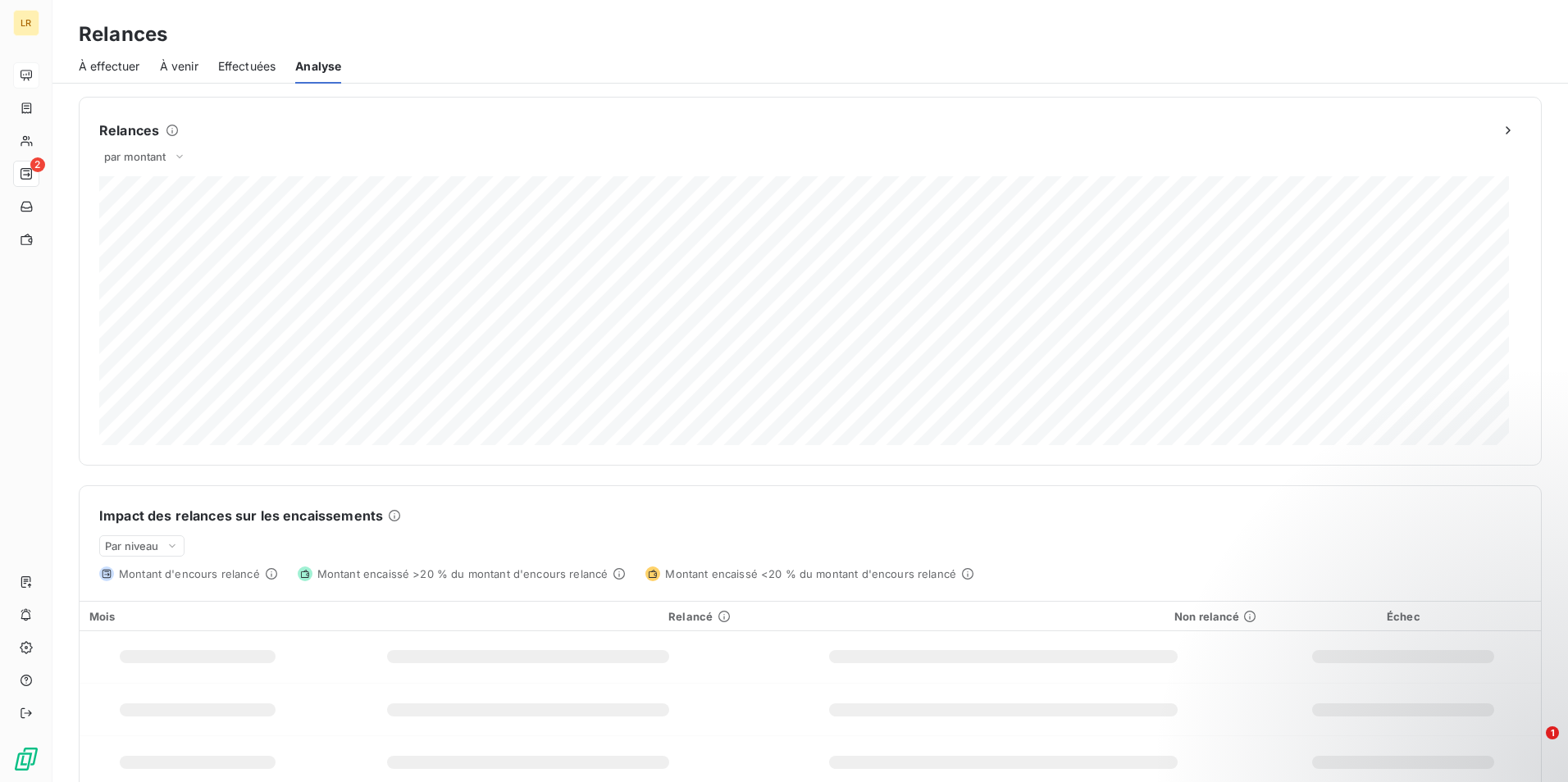 click on "Effectuées" at bounding box center [247, 66] 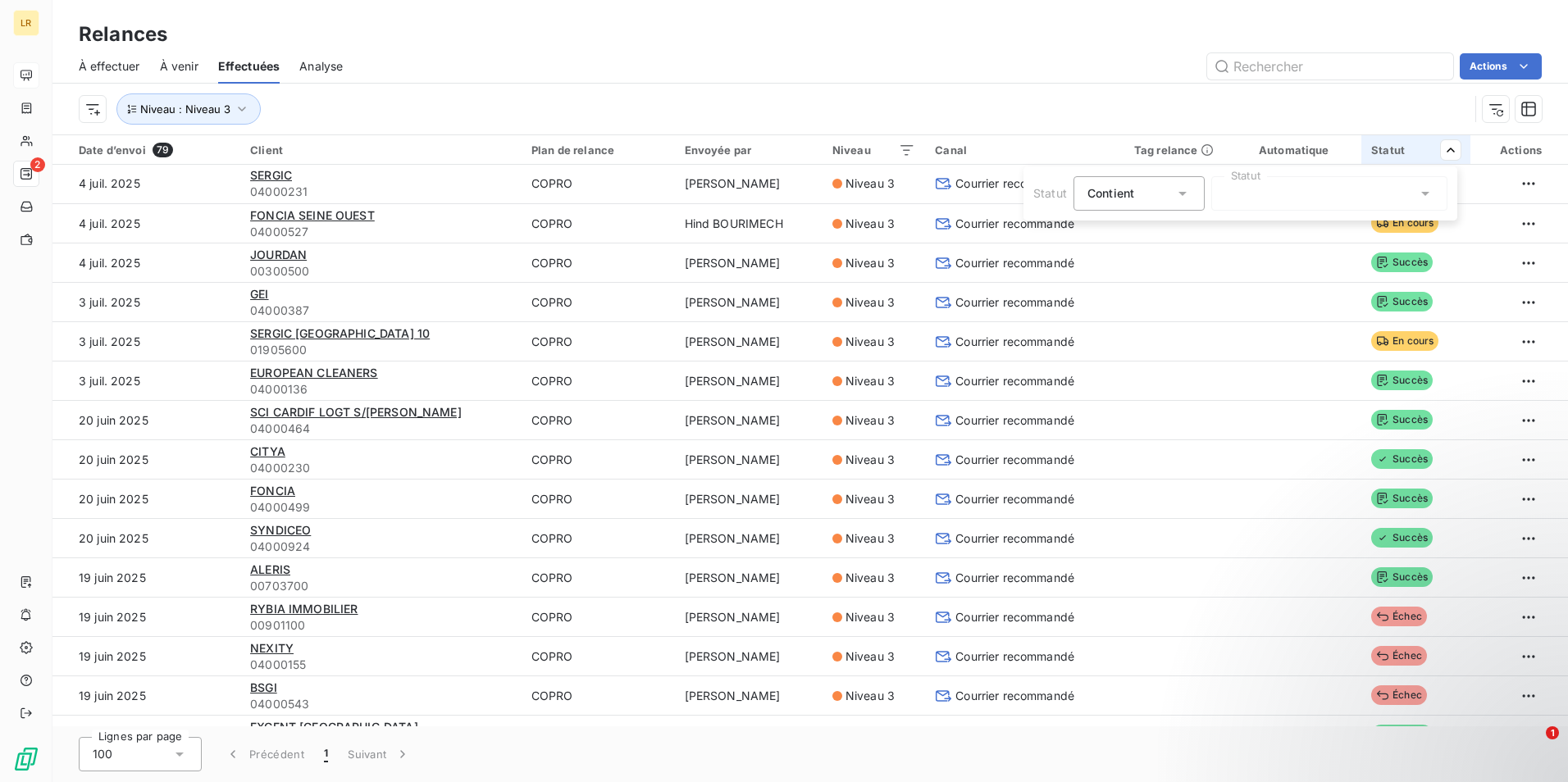 click at bounding box center [1329, 193] 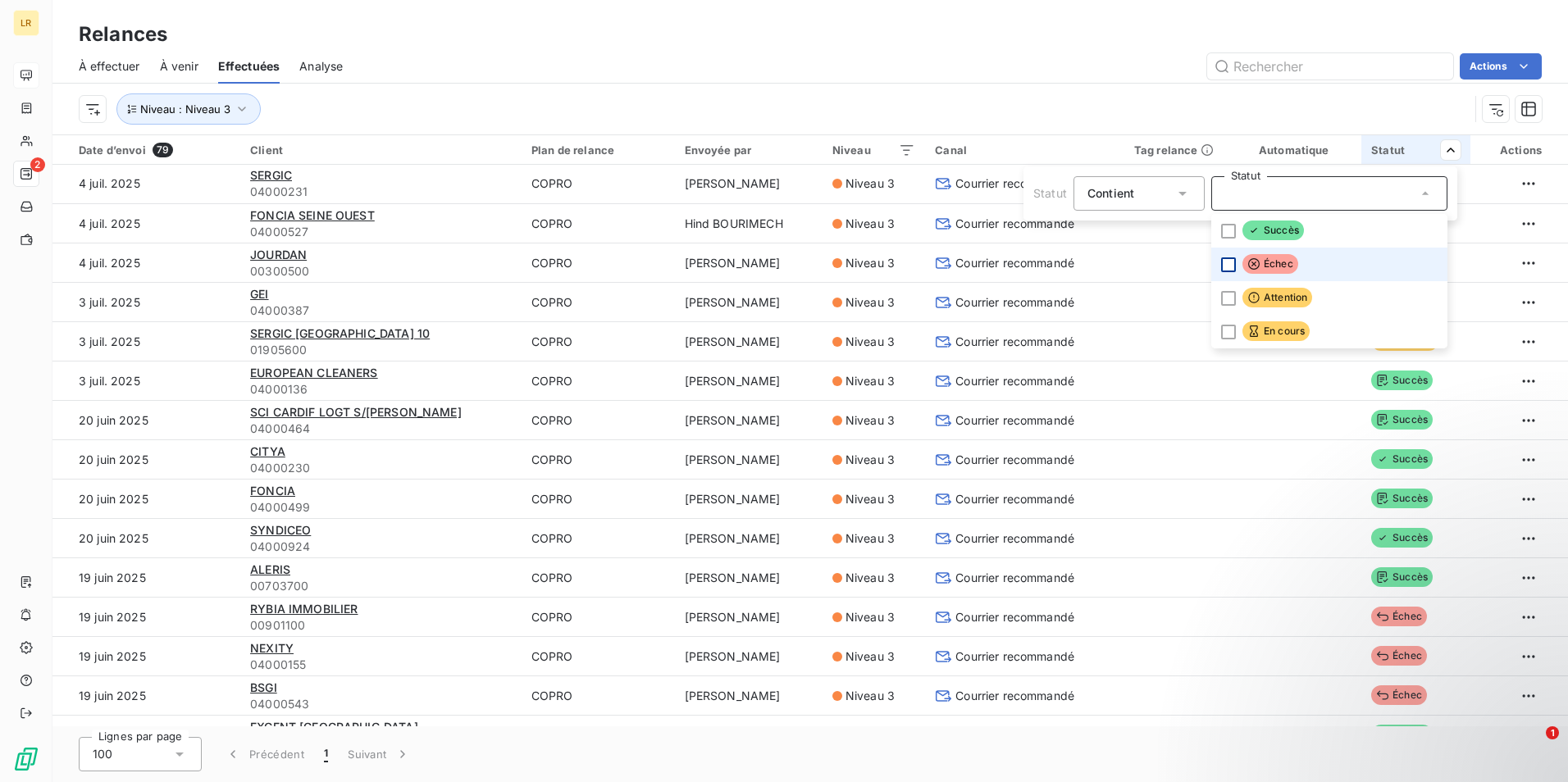 click at bounding box center [1228, 265] 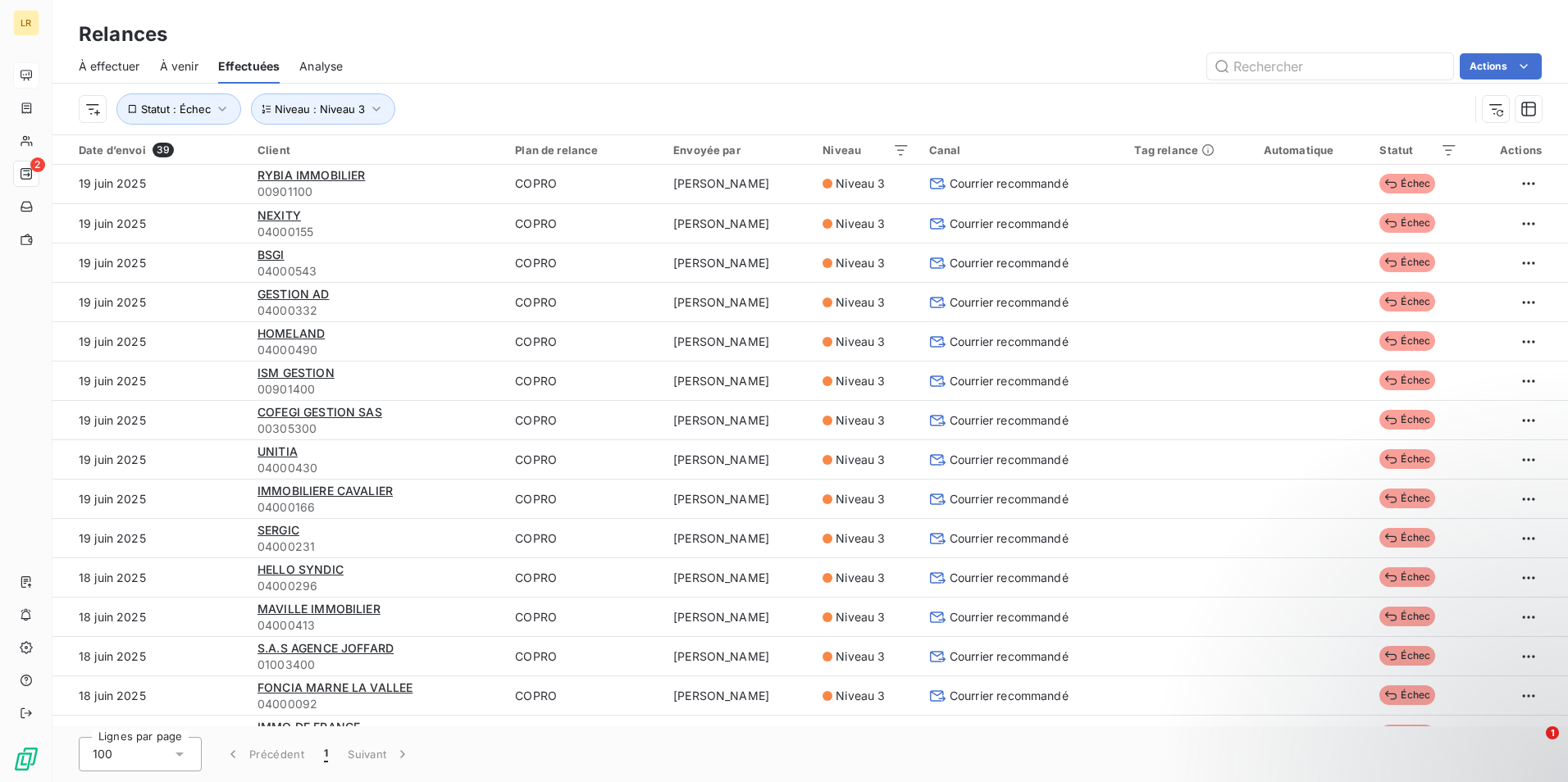 click on "LR 2 Relances À effectuer À venir Effectuées Analyse Actions Niveau  : Niveau 3  Statut  : Échec  Date d’envoi 39 Client Plan de relance Envoyée par Niveau Canal Tag relance   Automatique Statut Actions [DATE] RYBIA IMMOBILIER 00901100 COPRO [PERSON_NAME] Niveau 3 Courrier recommandé Échec [DATE] NEXITY 04000155 COPRO [PERSON_NAME] Niveau 3 Courrier recommandé Échec [DATE] BSGI 04000543 COPRO [PERSON_NAME] Niveau 3 Courrier recommandé Échec [DATE] GESTION AD 04000332 COPRO [PERSON_NAME] Niveau 3 Courrier recommandé Échec [DATE] HOMELAND 04000490 [PERSON_NAME] Niveau 3 Courrier recommandé Échec [DATE] ISM GESTION 00901400 COPRO [PERSON_NAME] Niveau 3 Courrier recommandé Échec [DATE] COFEGI GESTION SAS 00305300 COPRO [PERSON_NAME] Niveau 3 Courrier recommandé Échec [DATE] UNITIA 04000430 [PERSON_NAME] Niveau 3 Courrier recommandé Échec [DATE] IMMOBILIERE CAVALIER 04000166 [PERSON_NAME] Échec" at bounding box center [784, 391] 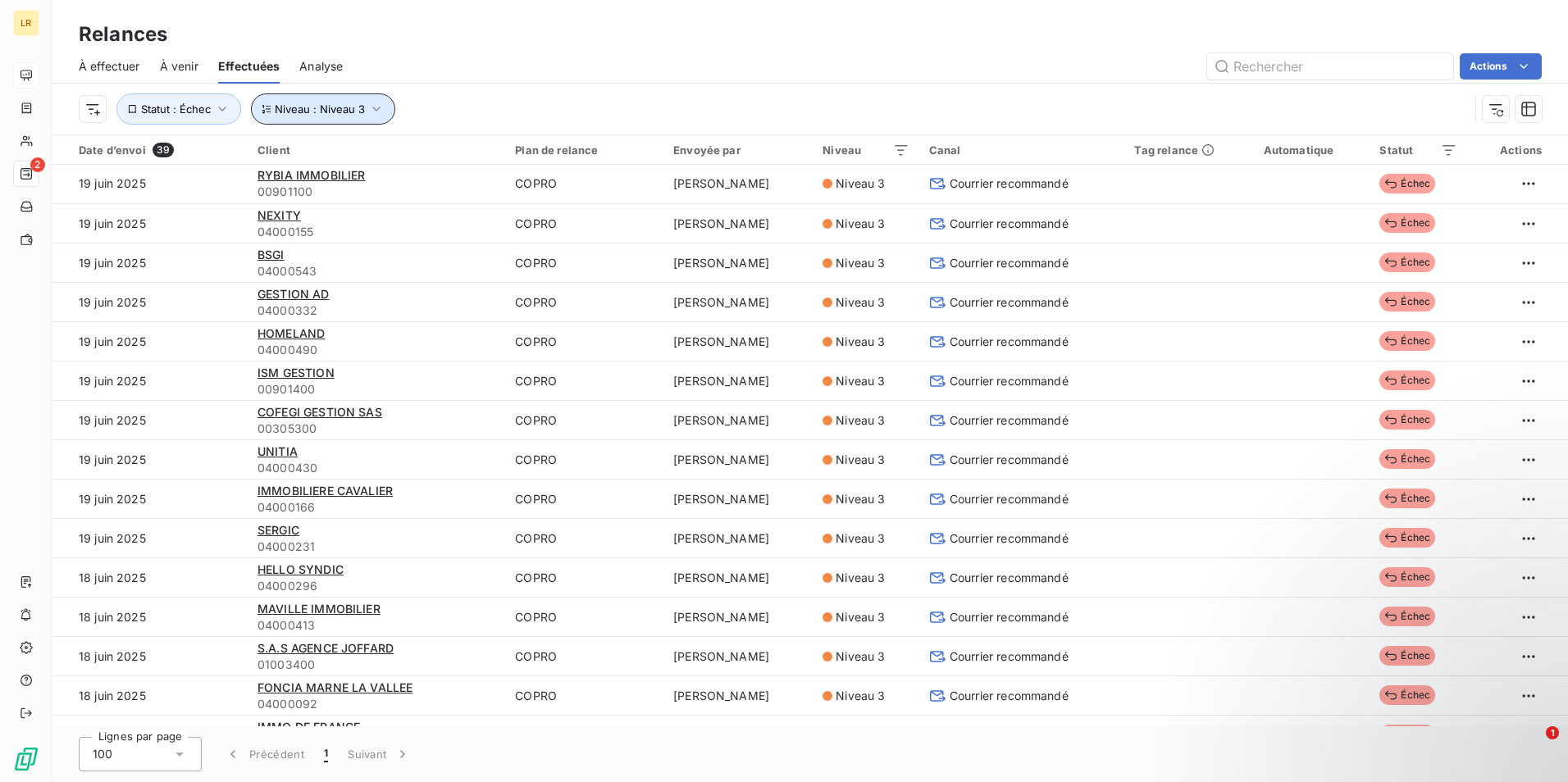 click on "Niveau  : Niveau 3" at bounding box center (320, 109) 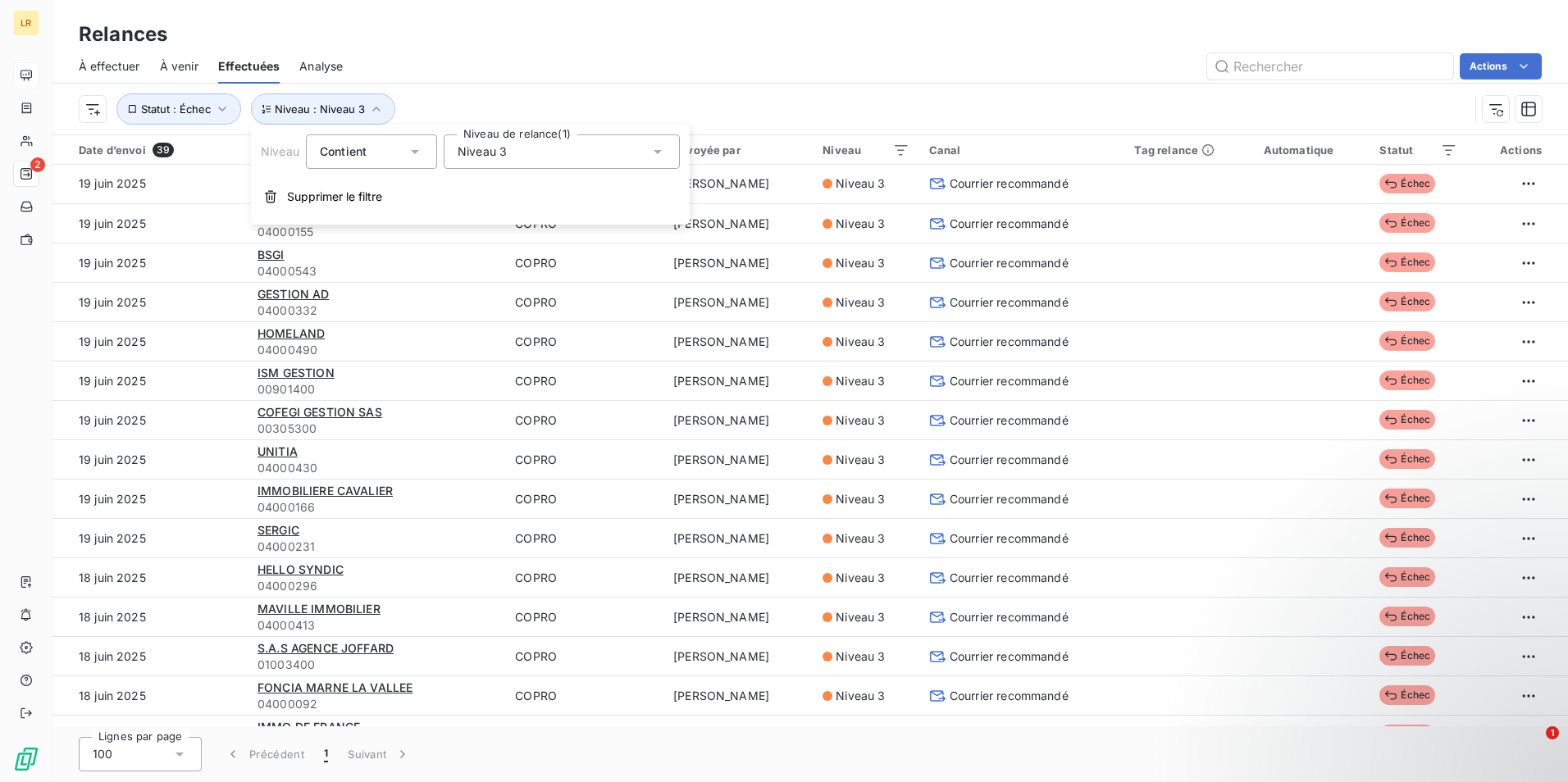 click on "Niveau 3" at bounding box center (482, 152) 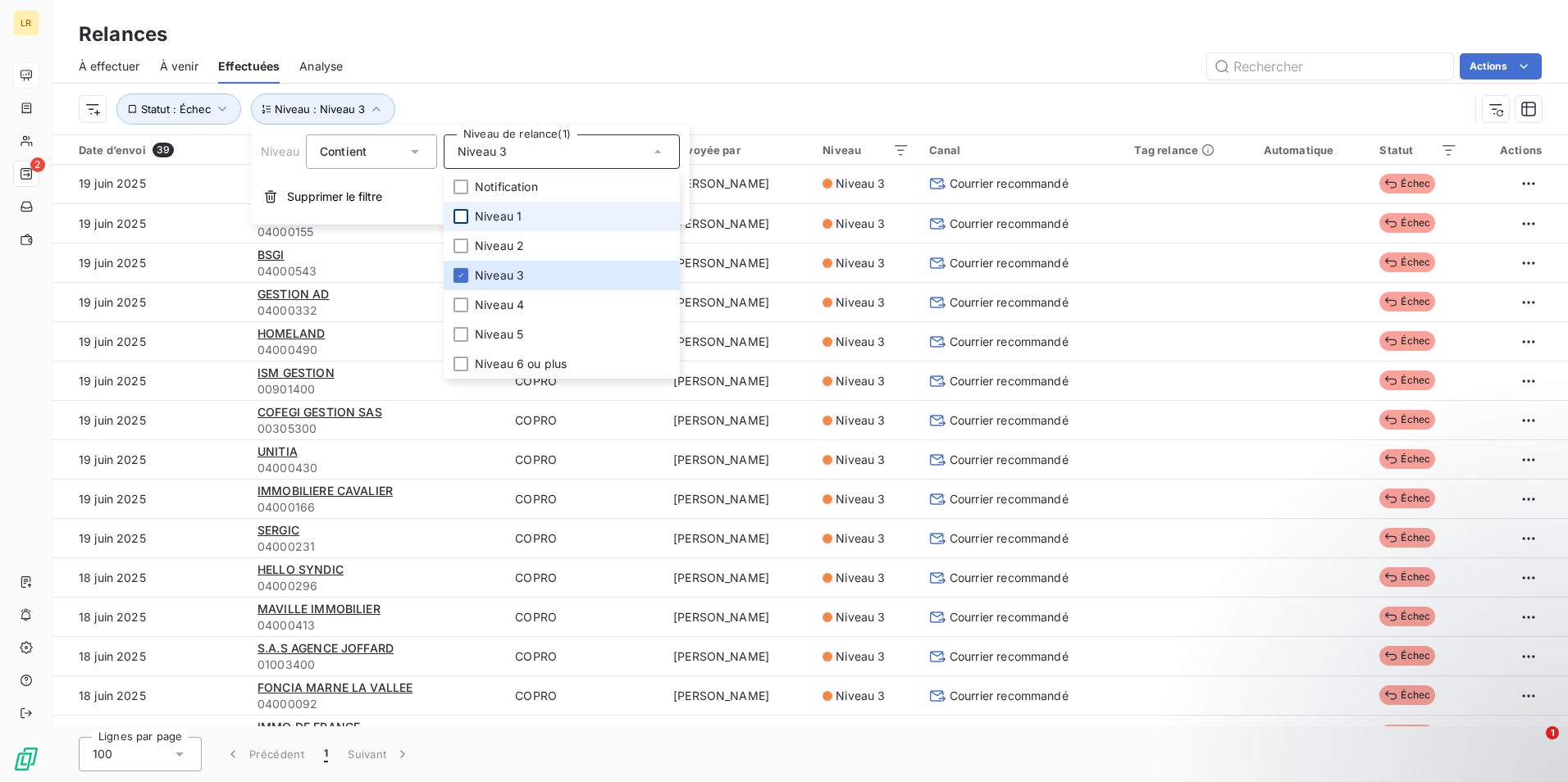 click at bounding box center [461, 216] 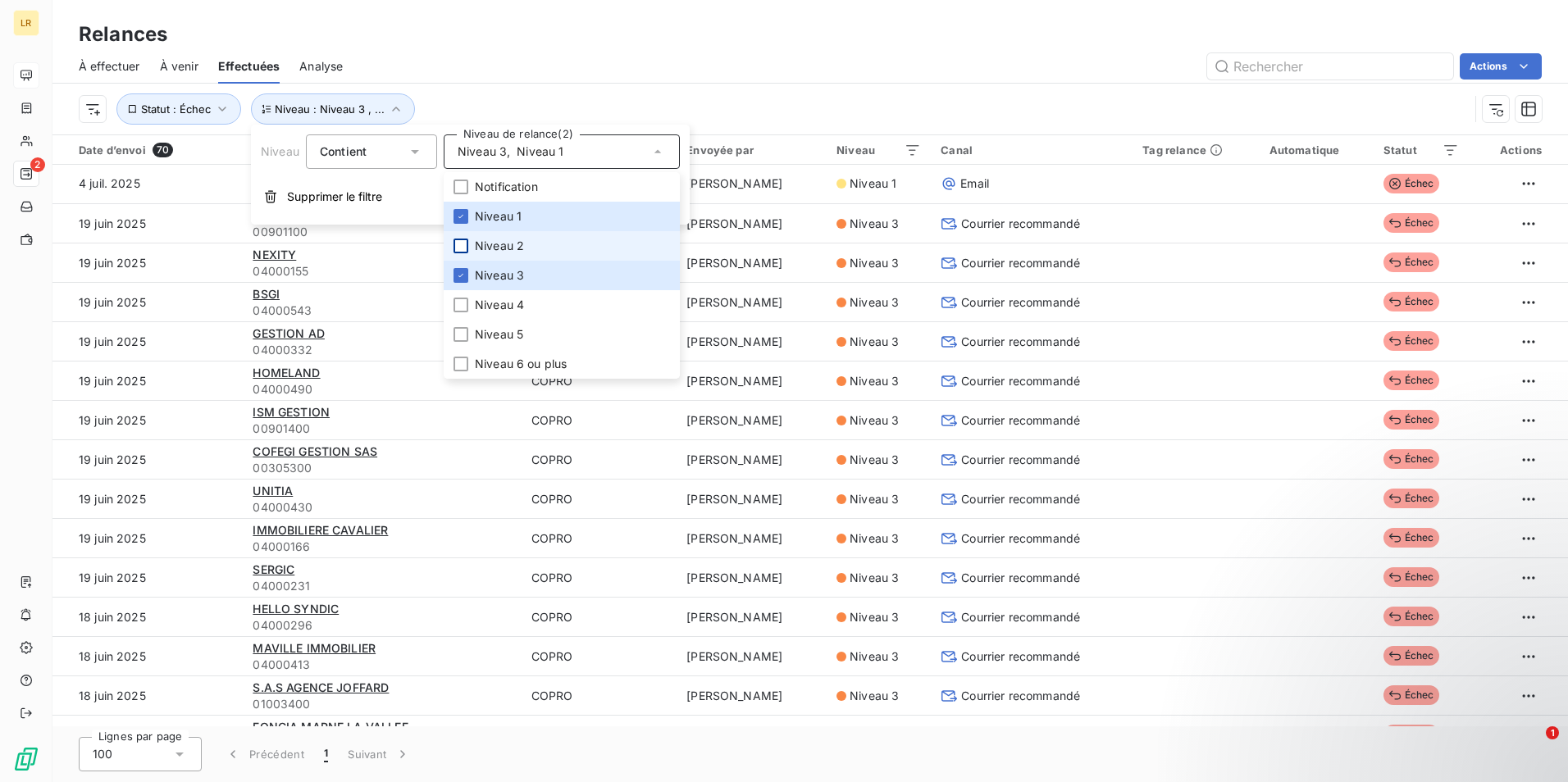 click at bounding box center [461, 246] 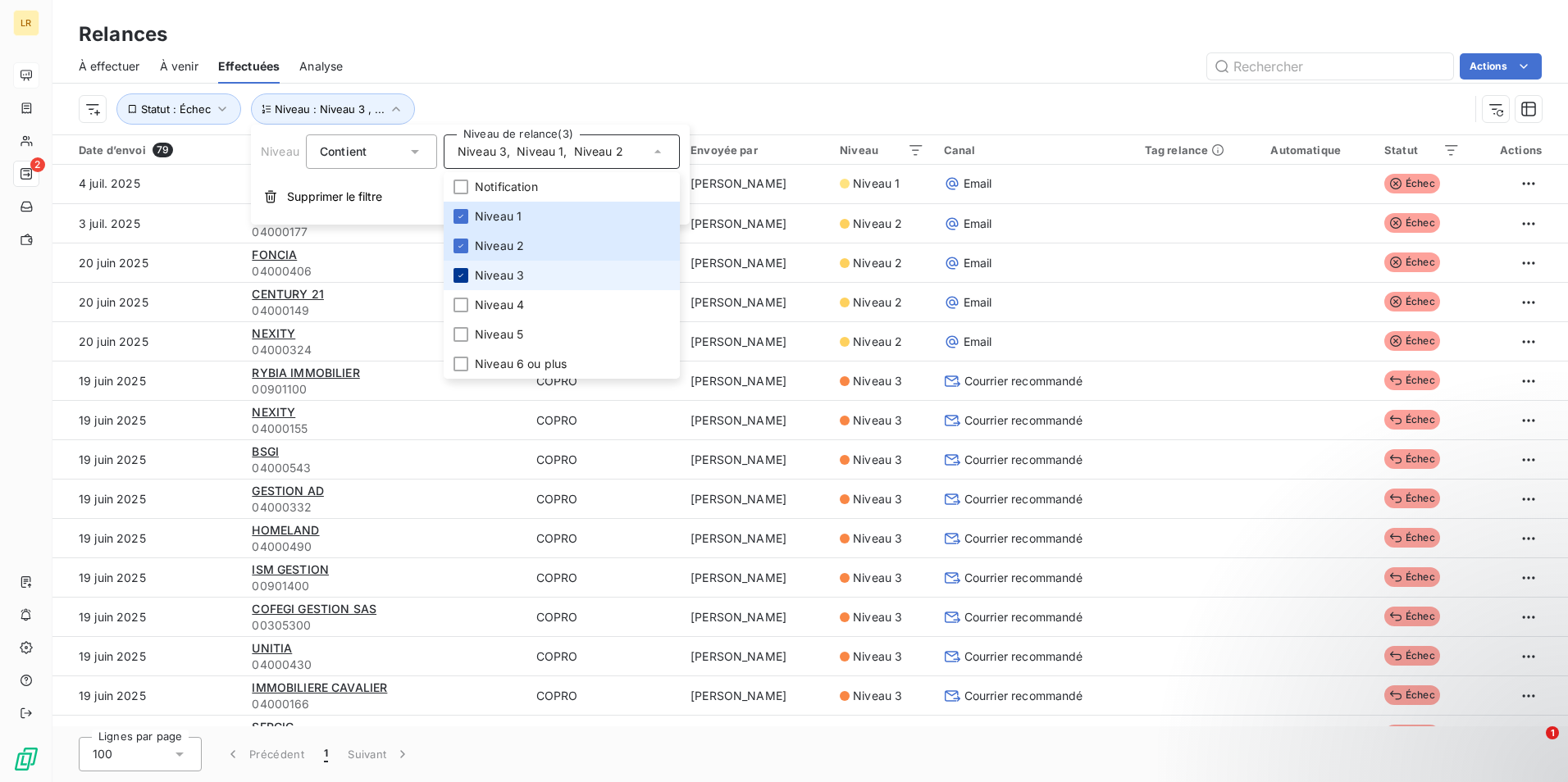 click 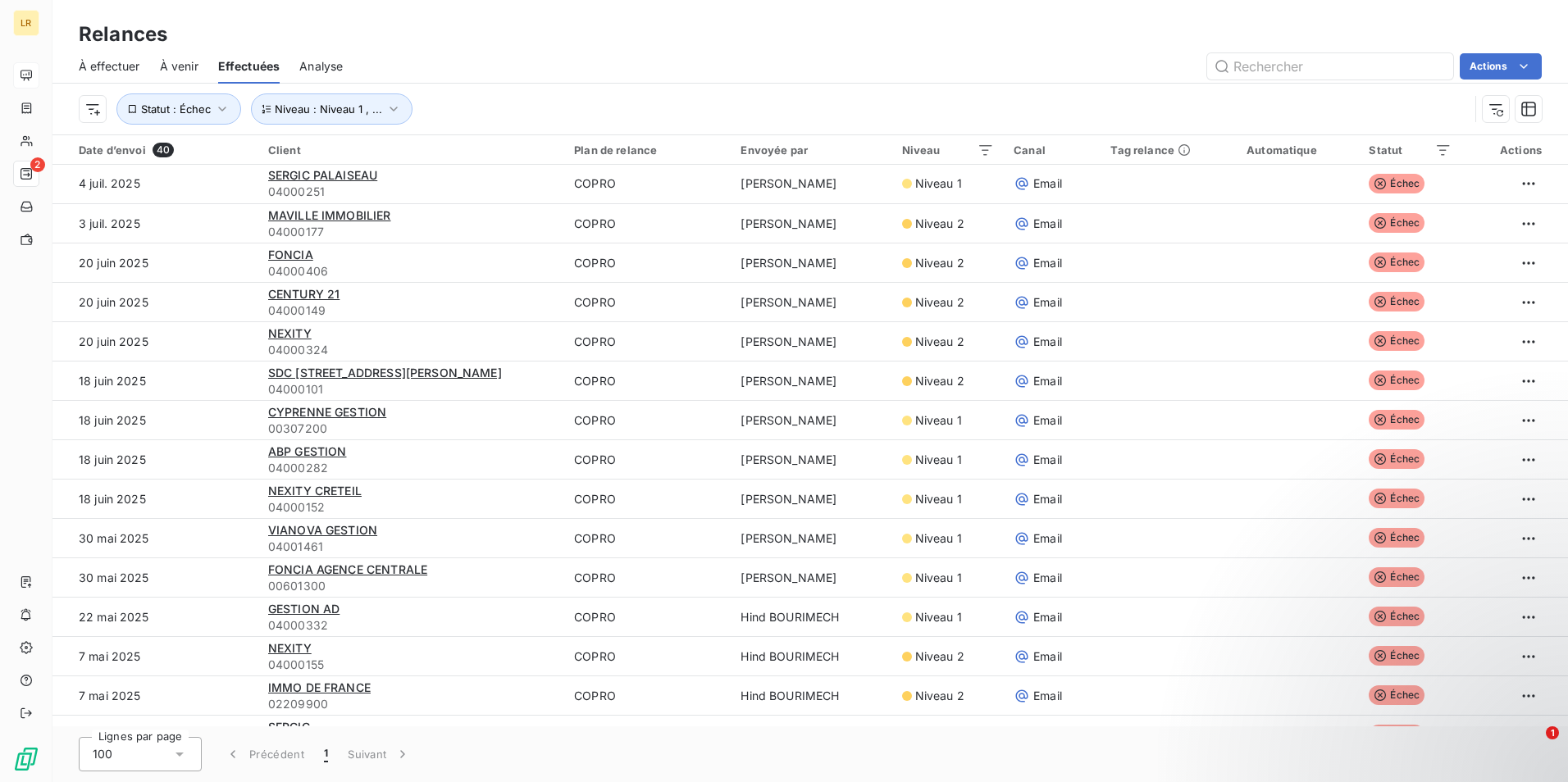 click on "Actions" at bounding box center (952, 66) 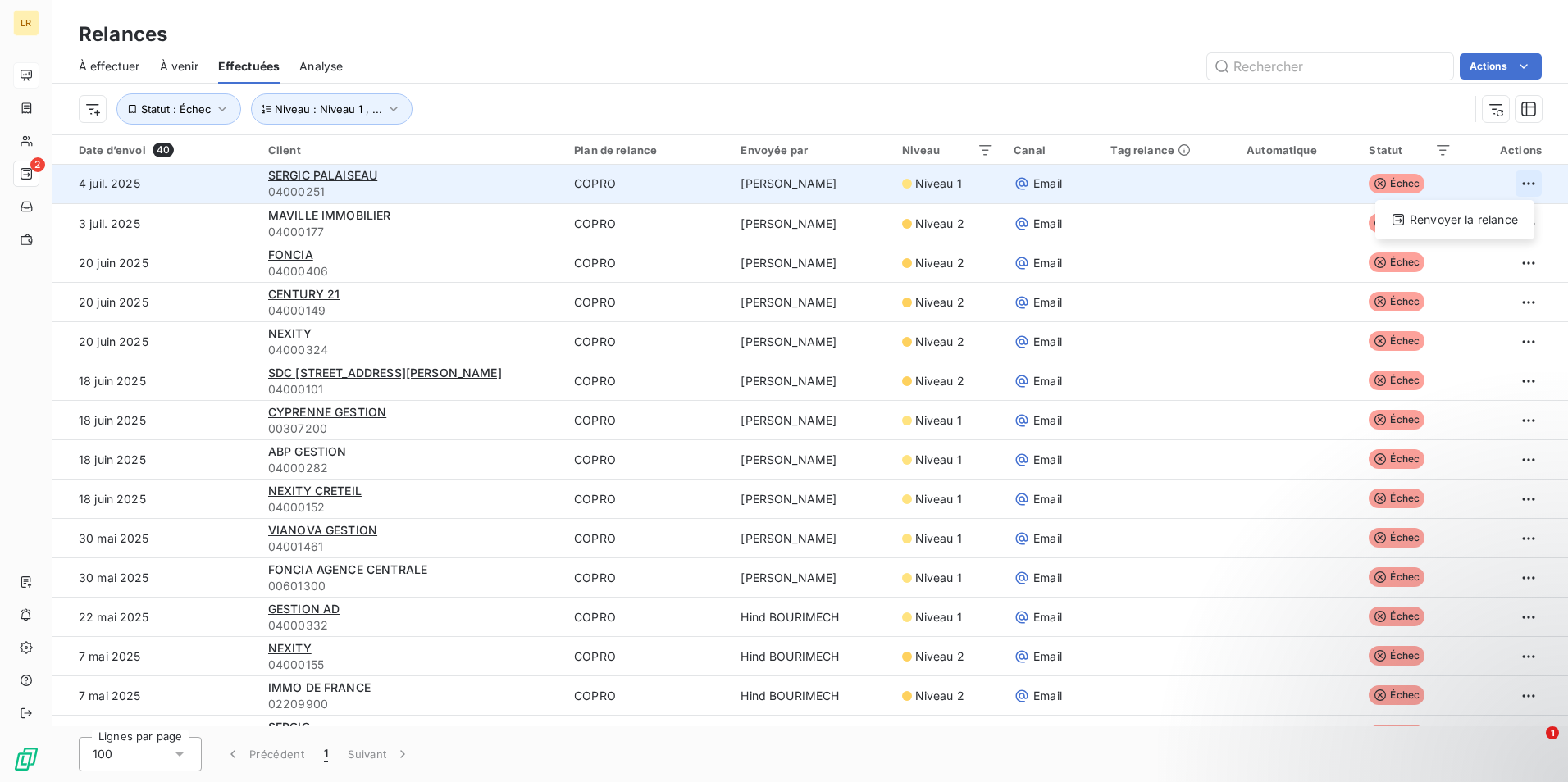 click on "LR 2 Relances À effectuer À venir Effectuées Analyse Actions Niveau  : Niveau 1 , ... Statut  : Échec  Date d’envoi 40 Client Plan de relance Envoyée par Niveau Canal Tag relance   Automatique Statut Actions [DATE] SERGIC PALAISEAU 04000251 [PERSON_NAME] Niveau 1 Email Échec Renvoyer la relance [DATE] MAVILLE IMMOBILIER 04000177 [PERSON_NAME] Niveau 2 Email Échec [DATE] FONCIA 04000406 [PERSON_NAME] Niveau 2 Email Échec [DATE] CENTURY 21 04000149 [PERSON_NAME] Niveau 2 Email Échec [DATE] NEXITY 04000324 [PERSON_NAME] Niveau 2 Email Échec [DATE] SDC [GEOGRAPHIC_DATA][PERSON_NAME] COPRO [PERSON_NAME] Niveau 2 Email Échec [DATE] CYPRENNE GESTION 00307200 COPRO [PERSON_NAME] Niveau 1 Email Échec [DATE] ABP GESTION 04000282 COPRO [PERSON_NAME] Niveau 1 Email Échec [DATE] NEXITY CRETEIL 04000152 COPRO [PERSON_NAME] Niveau 1 Email Échec [DATE] VIANOVA GESTION 04001461 COPRO Niveau 1 100" at bounding box center (784, 391) 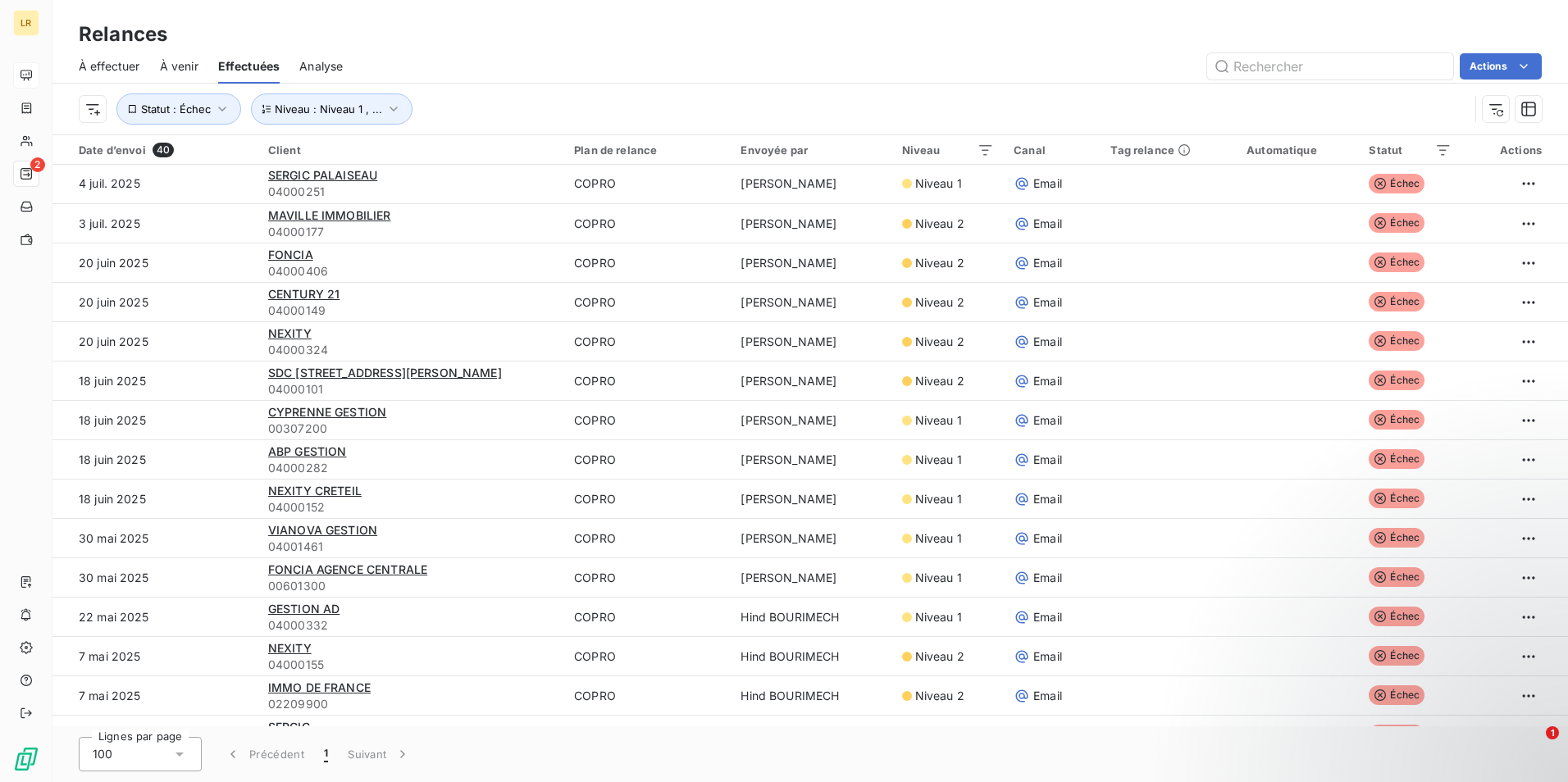 click on "LR 2 Relances À effectuer À venir Effectuées Analyse Actions Niveau  : Niveau 1 , ... Statut  : Échec  Date d’envoi 40 Client Plan de relance Envoyée par Niveau Canal Tag relance   Automatique Statut Actions [DATE] SERGIC PALAISEAU 04000251 [PERSON_NAME] Niveau 1 Email Échec [DATE] MAVILLE IMMOBILIER 04000177 [PERSON_NAME] Niveau 2 Email Échec [DATE] FONCIA 04000406 [PERSON_NAME] Niveau 2 Email Échec [DATE] CENTURY 21 04000149 [PERSON_NAME] Niveau 2 Email Échec [DATE] NEXITY 04000324 [PERSON_NAME] Niveau 2 Email Échec [DATE] SDC [GEOGRAPHIC_DATA][PERSON_NAME] COPRO [PERSON_NAME] Niveau 2 Email Échec [DATE] CYPRENNE GESTION 00307200 COPRO [PERSON_NAME] Niveau 1 Email Échec [DATE] ABP GESTION 04000282 COPRO [PERSON_NAME] Niveau 1 Email Échec [DATE] NEXITY CRETEIL 04000152 [PERSON_NAME] Niveau 1 Email Échec [DATE] VIANOVA GESTION 04001461 COPRO [PERSON_NAME] Niveau 1 Email 1" at bounding box center (784, 391) 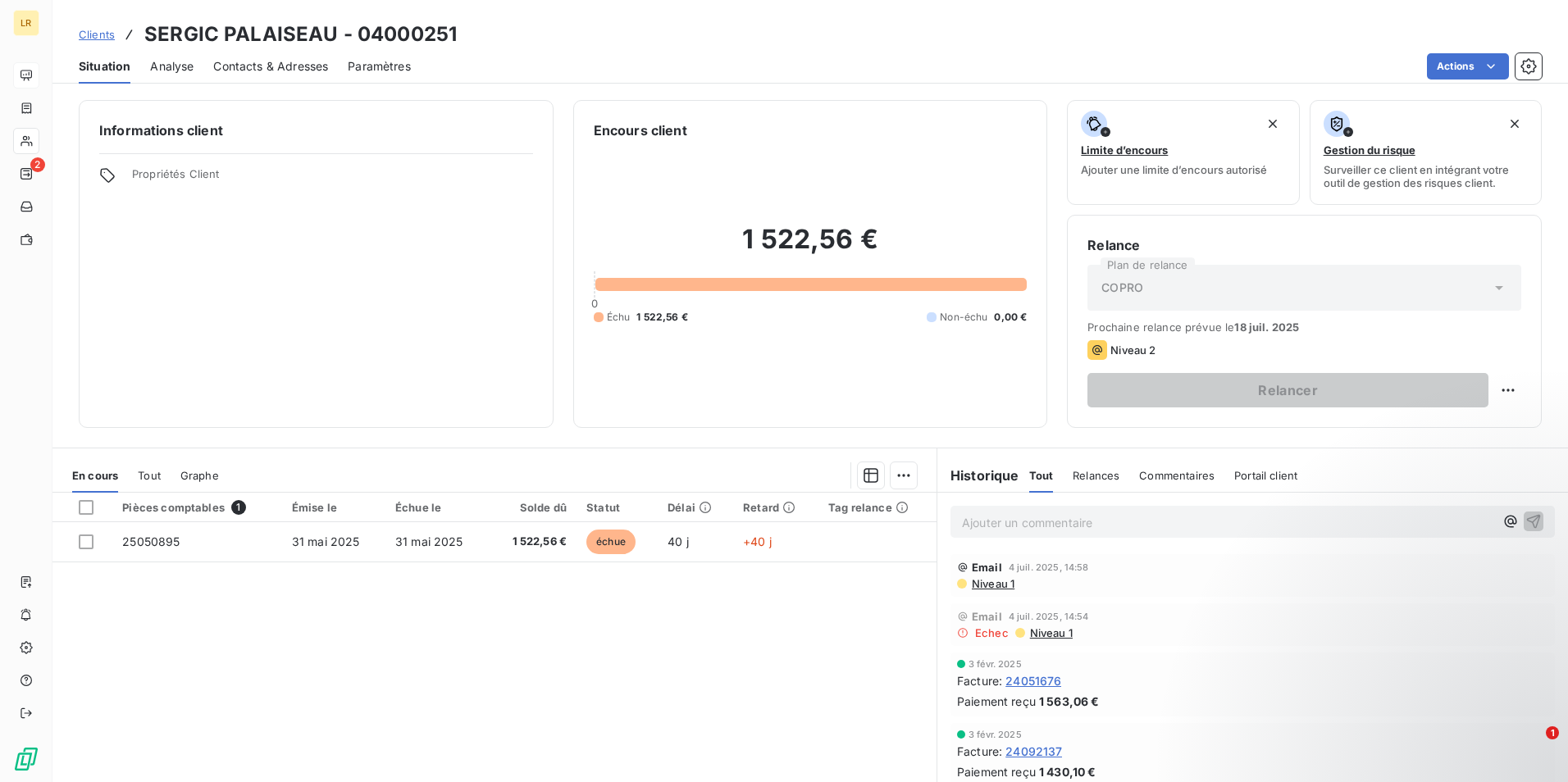 click on "Niveau 1" at bounding box center (1051, 633) 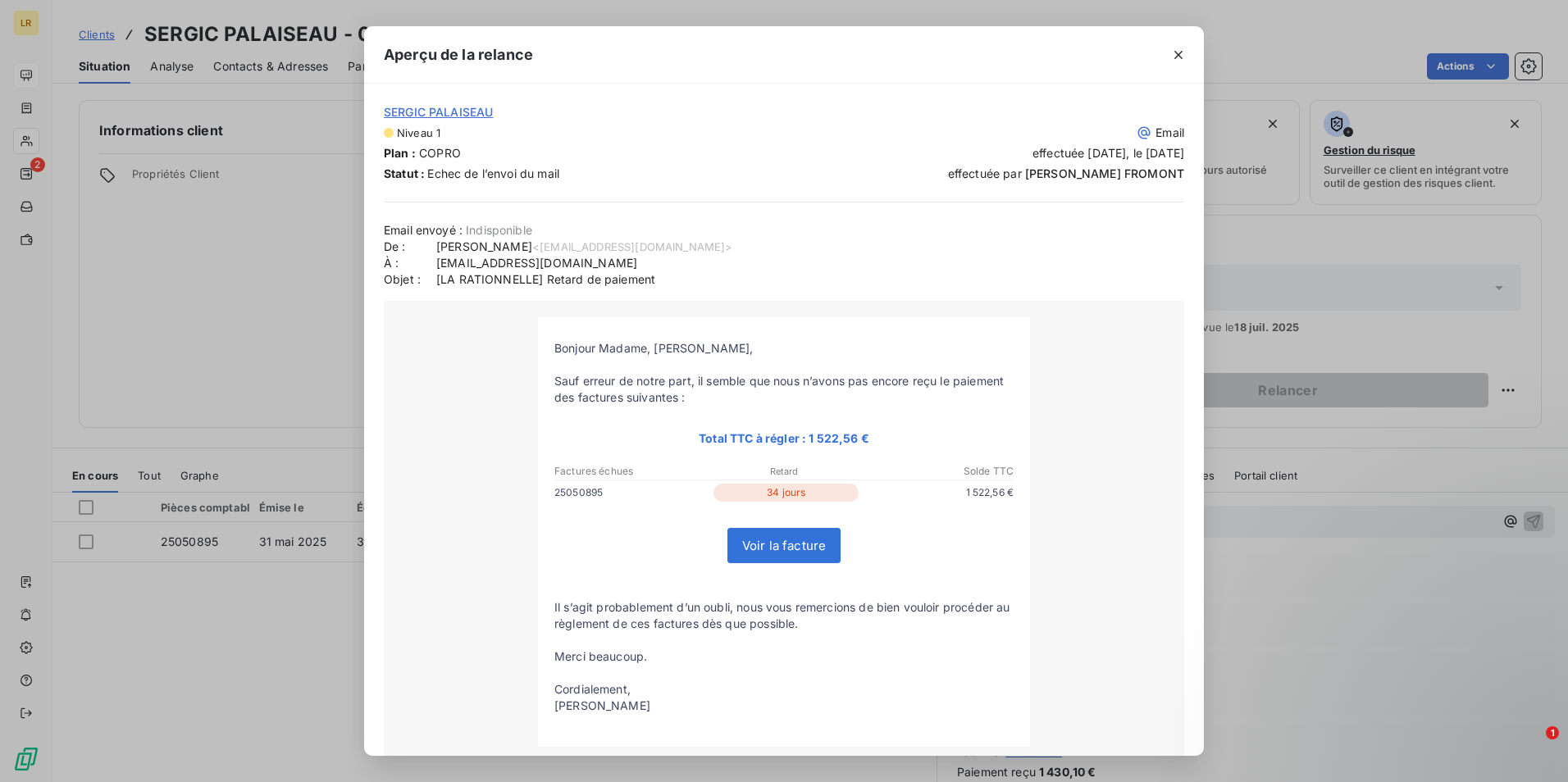 click on "Email envoyé : Indisponible De : [PERSON_NAME] <[EMAIL_ADDRESS][DOMAIN_NAME]> À : [EMAIL_ADDRESS][DOMAIN_NAME] Objet : [LA RATIONNELLE] Retard de paiement
[PERSON_NAME] Madame, [PERSON_NAME],
Sauf erreur de notre part, il semble que nous n’avons pas [MEDICAL_DATA] reçu le paiement des factures suivantes :
Total TTC à régler : 1 522,56 €
Factures échues
Retard
Solde TTC" at bounding box center [784, 515] 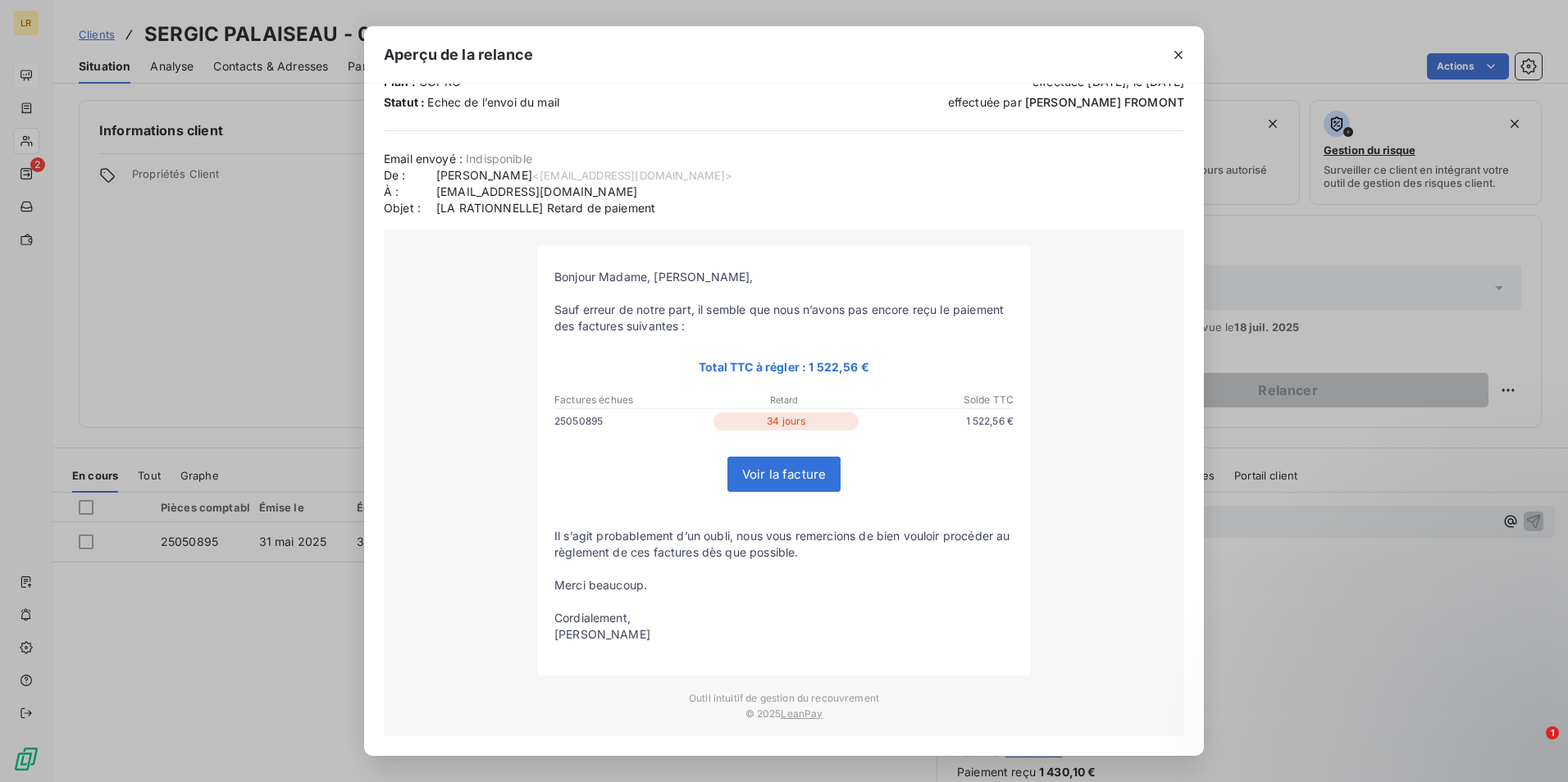 click on "Email envoyé : Indisponible De : [PERSON_NAME] <[EMAIL_ADDRESS][DOMAIN_NAME]> À : [EMAIL_ADDRESS][DOMAIN_NAME] Objet : [LA RATIONNELLE] Retard de paiement
[PERSON_NAME] Madame, [PERSON_NAME],
Sauf erreur de notre part, il semble que nous n’avons pas [MEDICAL_DATA] reçu le paiement des factures suivantes :
Total TTC à régler : 1 522,56 €
Factures échues
Retard
Solde TTC" at bounding box center (784, 443) 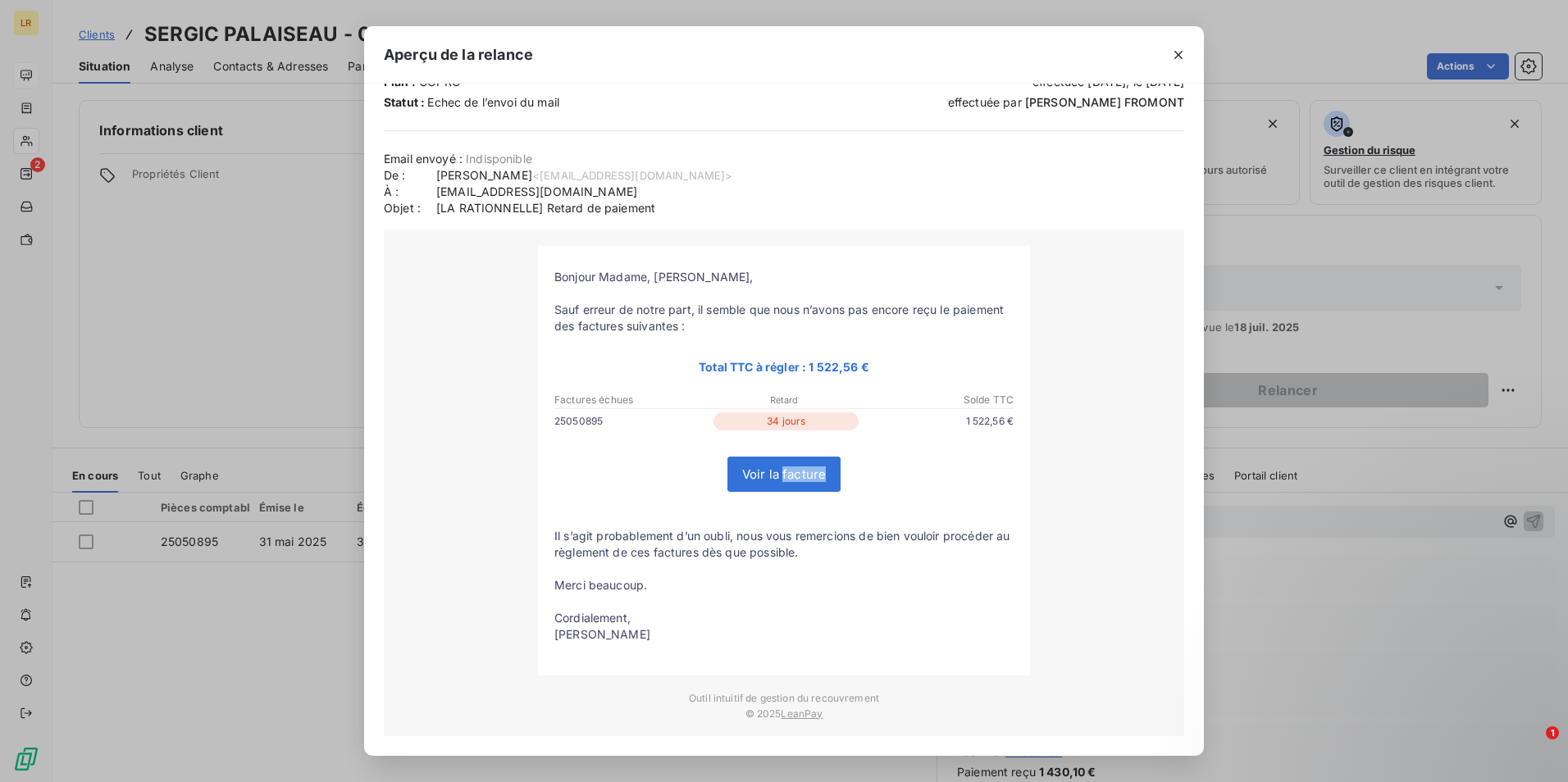 click on "Email envoyé : Indisponible De : [PERSON_NAME] <[EMAIL_ADDRESS][DOMAIN_NAME]> À : [EMAIL_ADDRESS][DOMAIN_NAME] Objet : [LA RATIONNELLE] Retard de paiement
[PERSON_NAME] Madame, [PERSON_NAME],
Sauf erreur de notre part, il semble que nous n’avons pas [MEDICAL_DATA] reçu le paiement des factures suivantes :
Total TTC à régler : 1 522,56 €
Factures échues
Retard
Solde TTC" at bounding box center (784, 443) 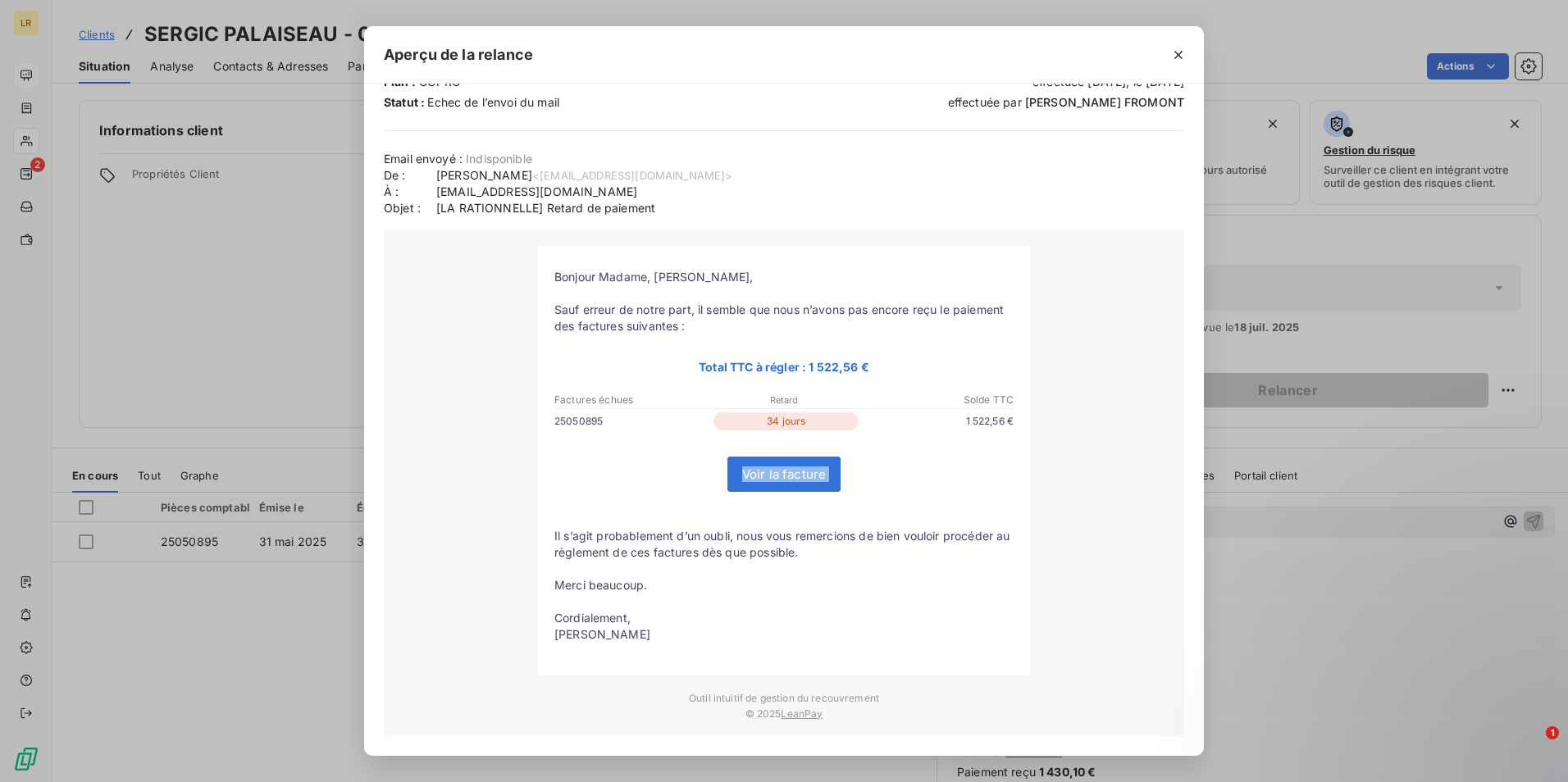 click on "Email envoyé : Indisponible De : [PERSON_NAME] <[EMAIL_ADDRESS][DOMAIN_NAME]> À : [EMAIL_ADDRESS][DOMAIN_NAME] Objet : [LA RATIONNELLE] Retard de paiement
[PERSON_NAME] Madame, [PERSON_NAME],
Sauf erreur de notre part, il semble que nous n’avons pas [MEDICAL_DATA] reçu le paiement des factures suivantes :
Total TTC à régler : 1 522,56 €
Factures échues
Retard
Solde TTC" at bounding box center [784, 443] 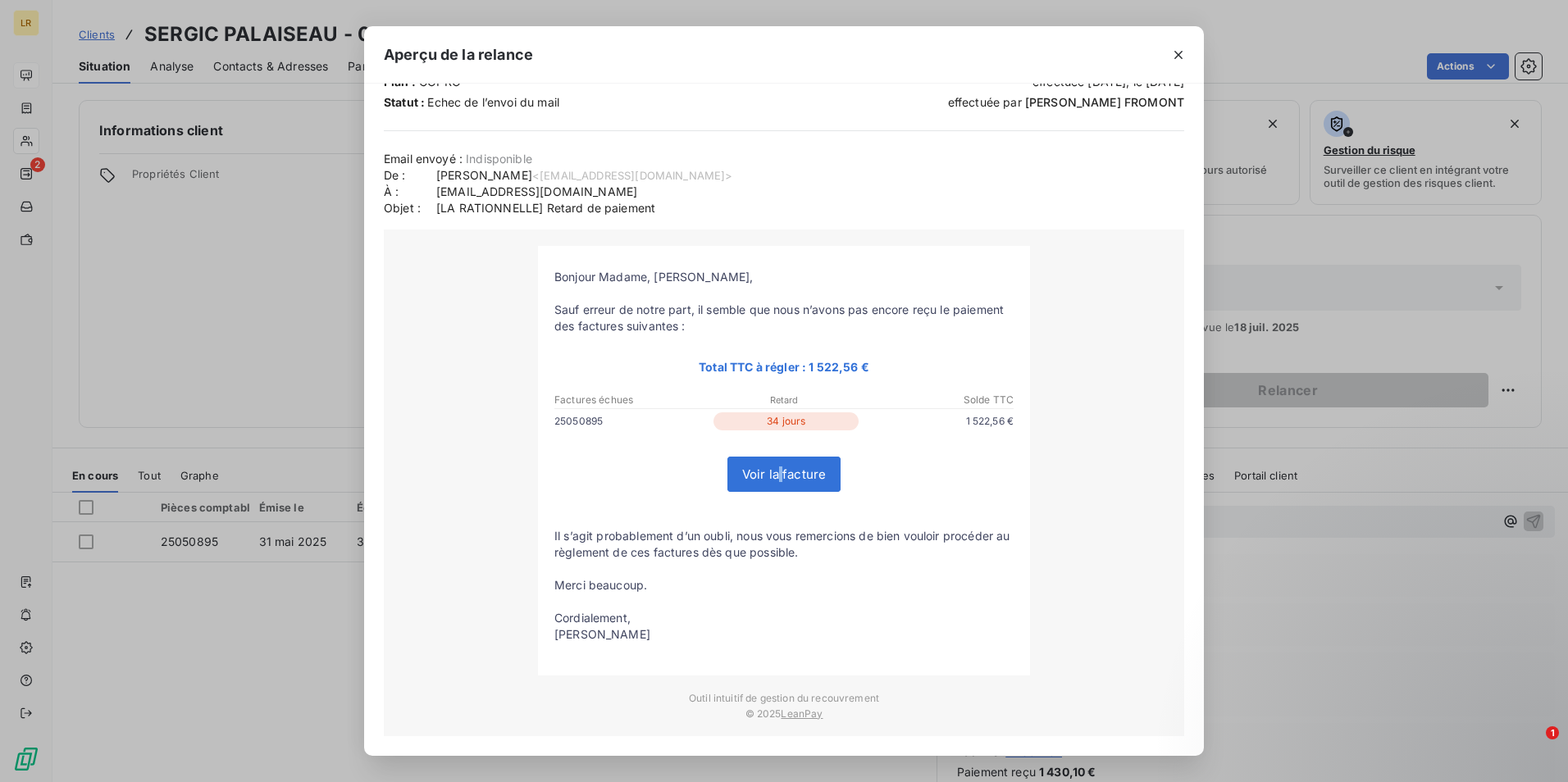 click on "Email envoyé : Indisponible De : [PERSON_NAME] <[EMAIL_ADDRESS][DOMAIN_NAME]> À : [EMAIL_ADDRESS][DOMAIN_NAME] Objet : [LA RATIONNELLE] Retard de paiement
[PERSON_NAME] Madame, [PERSON_NAME],
Sauf erreur de notre part, il semble que nous n’avons pas [MEDICAL_DATA] reçu le paiement des factures suivantes :
Total TTC à régler : 1 522,56 €
Factures échues
Retard
Solde TTC" at bounding box center [784, 443] 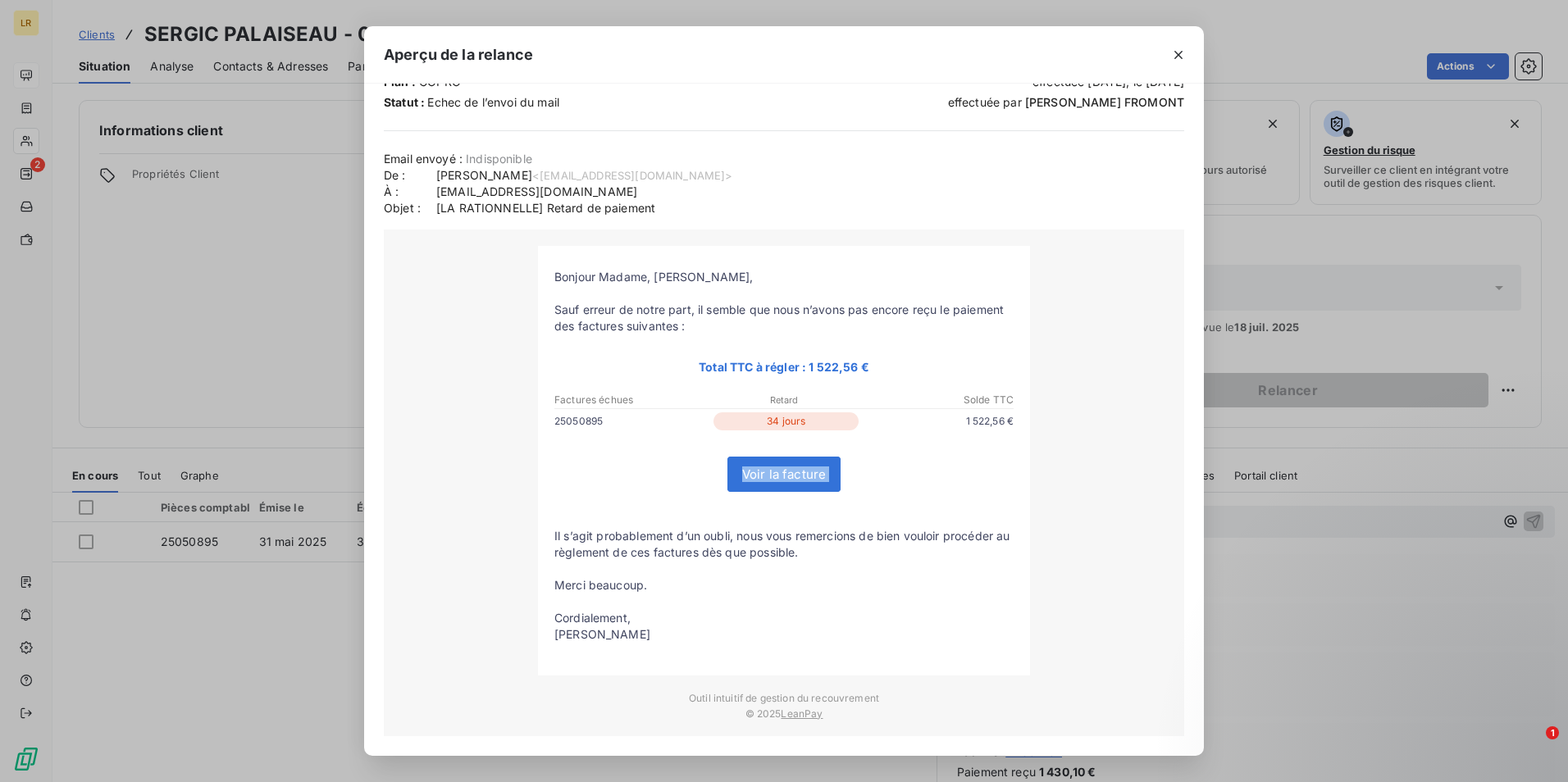 click on "Email envoyé : Indisponible De : [PERSON_NAME] <[EMAIL_ADDRESS][DOMAIN_NAME]> À : [EMAIL_ADDRESS][DOMAIN_NAME] Objet : [LA RATIONNELLE] Retard de paiement
[PERSON_NAME] Madame, [PERSON_NAME],
Sauf erreur de notre part, il semble que nous n’avons pas [MEDICAL_DATA] reçu le paiement des factures suivantes :
Total TTC à régler : 1 522,56 €
Factures échues
Retard
Solde TTC" at bounding box center [784, 443] 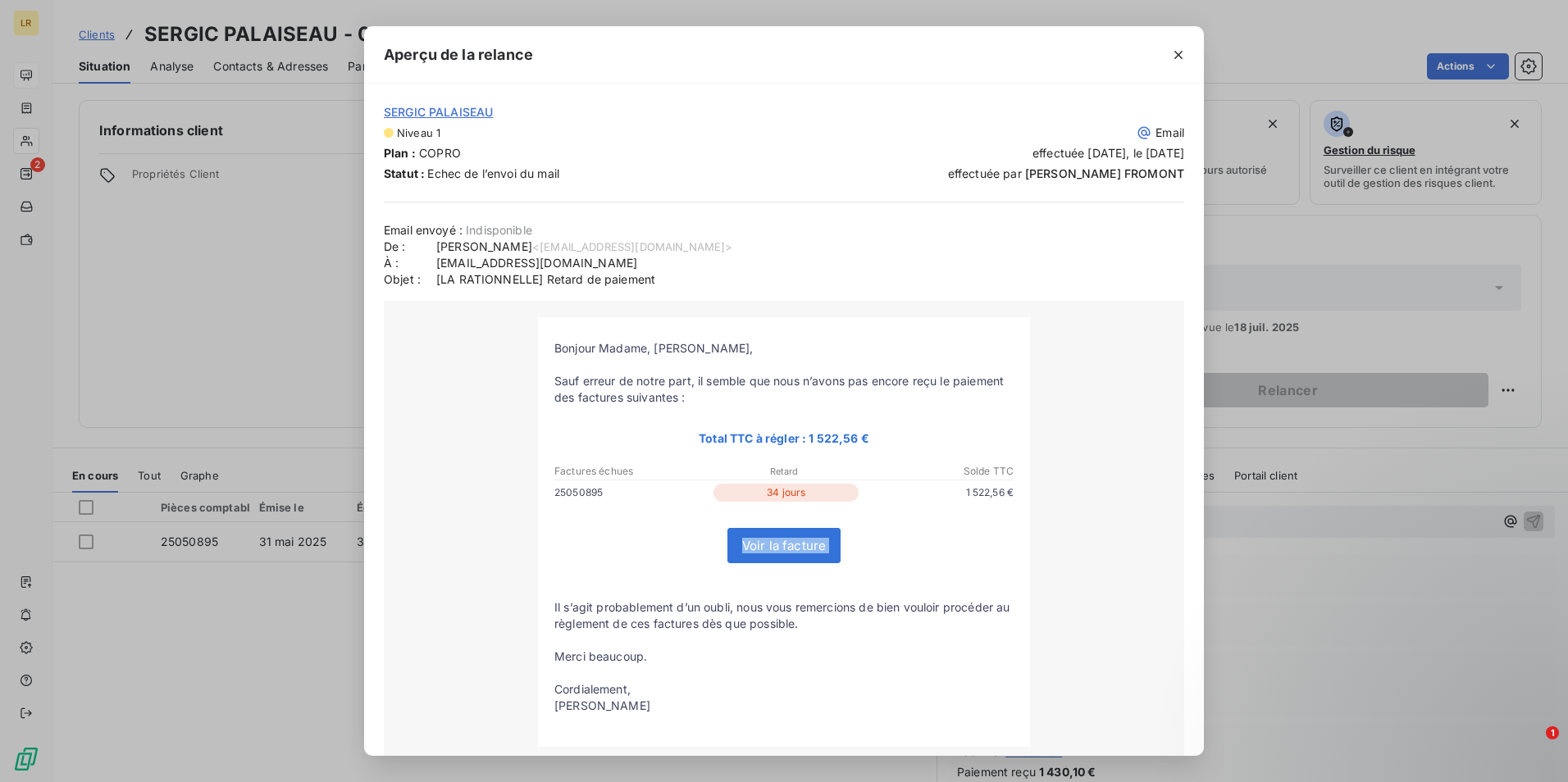 click on "Email envoyé : Indisponible De : [PERSON_NAME] <[EMAIL_ADDRESS][DOMAIN_NAME]> À : [EMAIL_ADDRESS][DOMAIN_NAME] Objet : [LA RATIONNELLE] Retard de paiement
[PERSON_NAME] Madame, [PERSON_NAME],
Sauf erreur de notre part, il semble que nous n’avons pas [MEDICAL_DATA] reçu le paiement des factures suivantes :
Total TTC à régler : 1 522,56 €
Factures échues
Retard
Solde TTC" at bounding box center (784, 515) 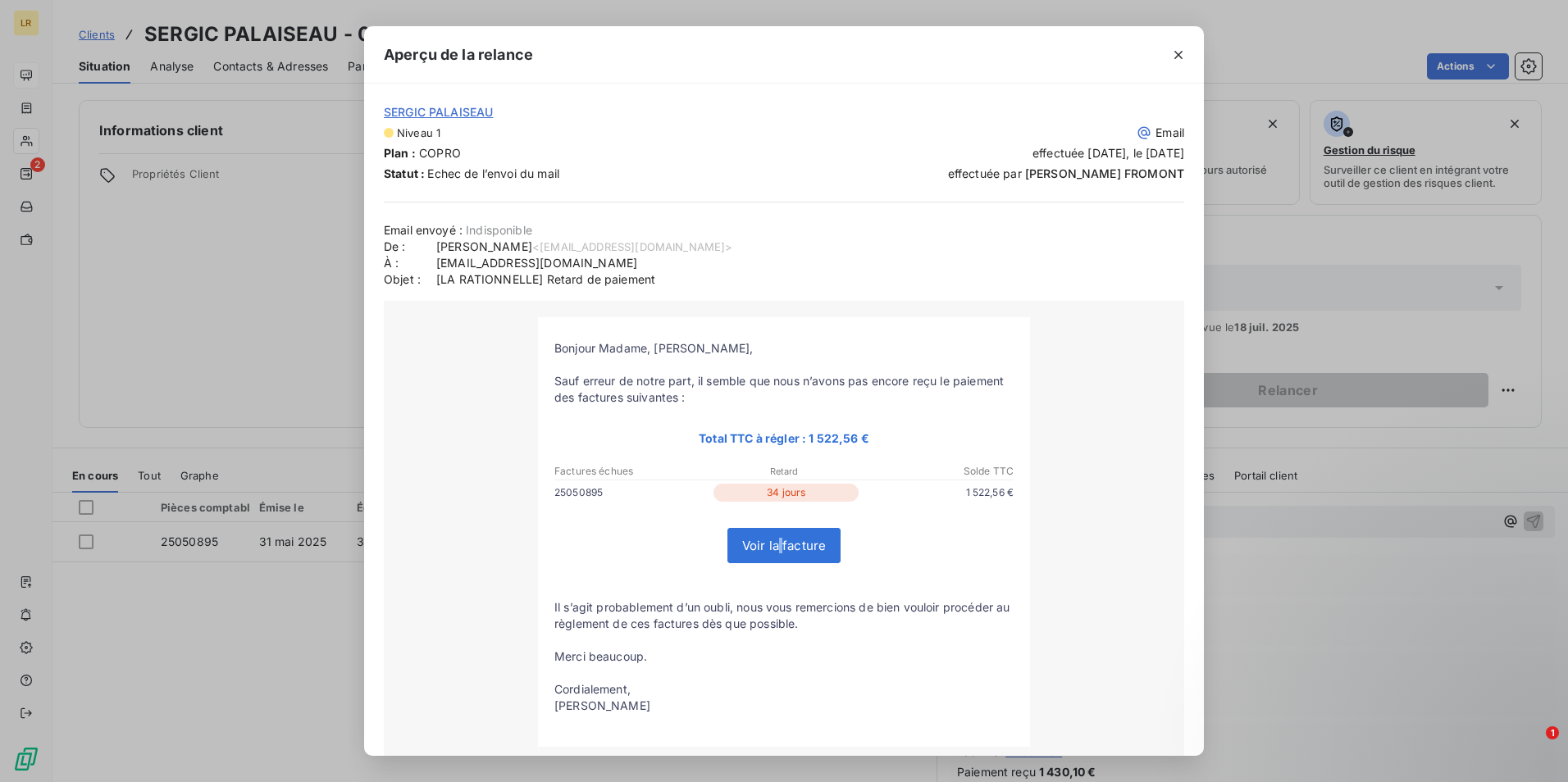 click on "Email envoyé : Indisponible De : [PERSON_NAME] <[EMAIL_ADDRESS][DOMAIN_NAME]> À : [EMAIL_ADDRESS][DOMAIN_NAME] Objet : [LA RATIONNELLE] Retard de paiement
[PERSON_NAME] Madame, [PERSON_NAME],
Sauf erreur de notre part, il semble que nous n’avons pas [MEDICAL_DATA] reçu le paiement des factures suivantes :
Total TTC à régler : 1 522,56 €
Factures échues
Retard
Solde TTC" at bounding box center [784, 515] 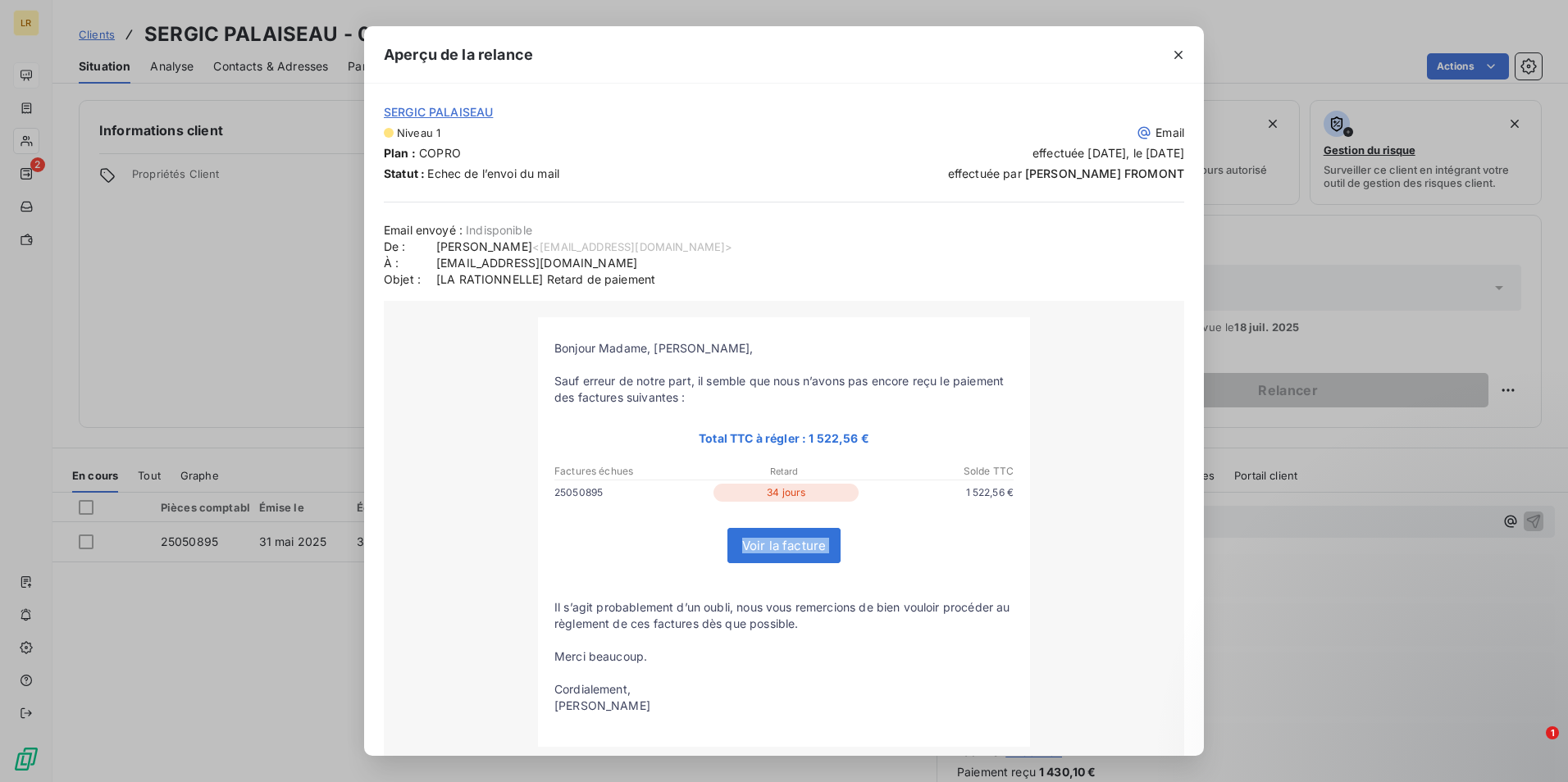 click on "Email envoyé : Indisponible De : [PERSON_NAME] <[EMAIL_ADDRESS][DOMAIN_NAME]> À : [EMAIL_ADDRESS][DOMAIN_NAME] Objet : [LA RATIONNELLE] Retard de paiement
[PERSON_NAME] Madame, [PERSON_NAME],
Sauf erreur de notre part, il semble que nous n’avons pas [MEDICAL_DATA] reçu le paiement des factures suivantes :
Total TTC à régler : 1 522,56 €
Factures échues
Retard
Solde TTC" at bounding box center (784, 515) 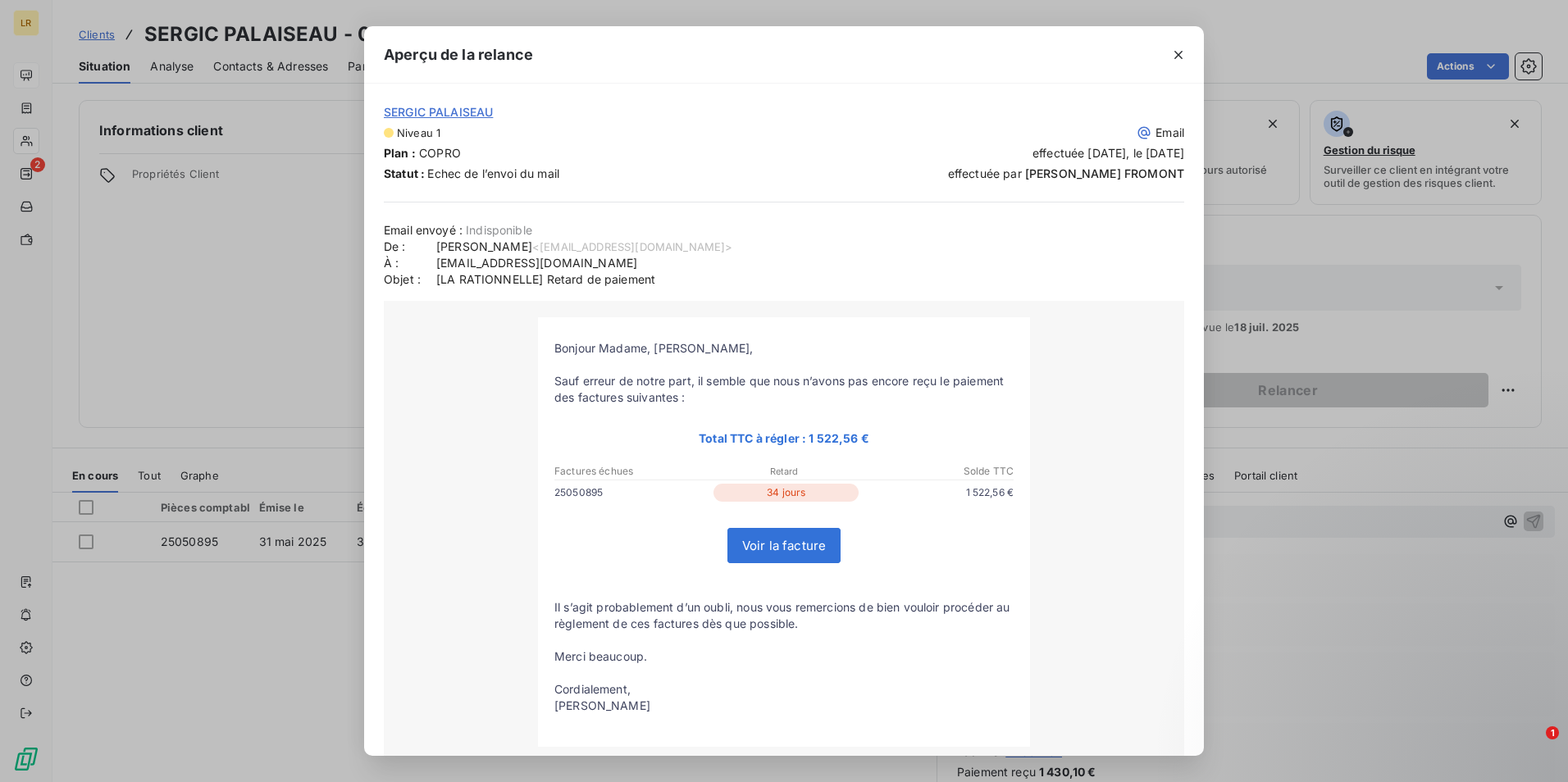 click on "Email envoyé : Indisponible De : [PERSON_NAME] <[EMAIL_ADDRESS][DOMAIN_NAME]> À : [EMAIL_ADDRESS][DOMAIN_NAME] Objet : [LA RATIONNELLE] Retard de paiement
[PERSON_NAME] Madame, [PERSON_NAME],
Sauf erreur de notre part, il semble que nous n’avons pas [MEDICAL_DATA] reçu le paiement des factures suivantes :
Total TTC à régler : 1 522,56 €
Factures échues
Retard
Solde TTC" at bounding box center [784, 515] 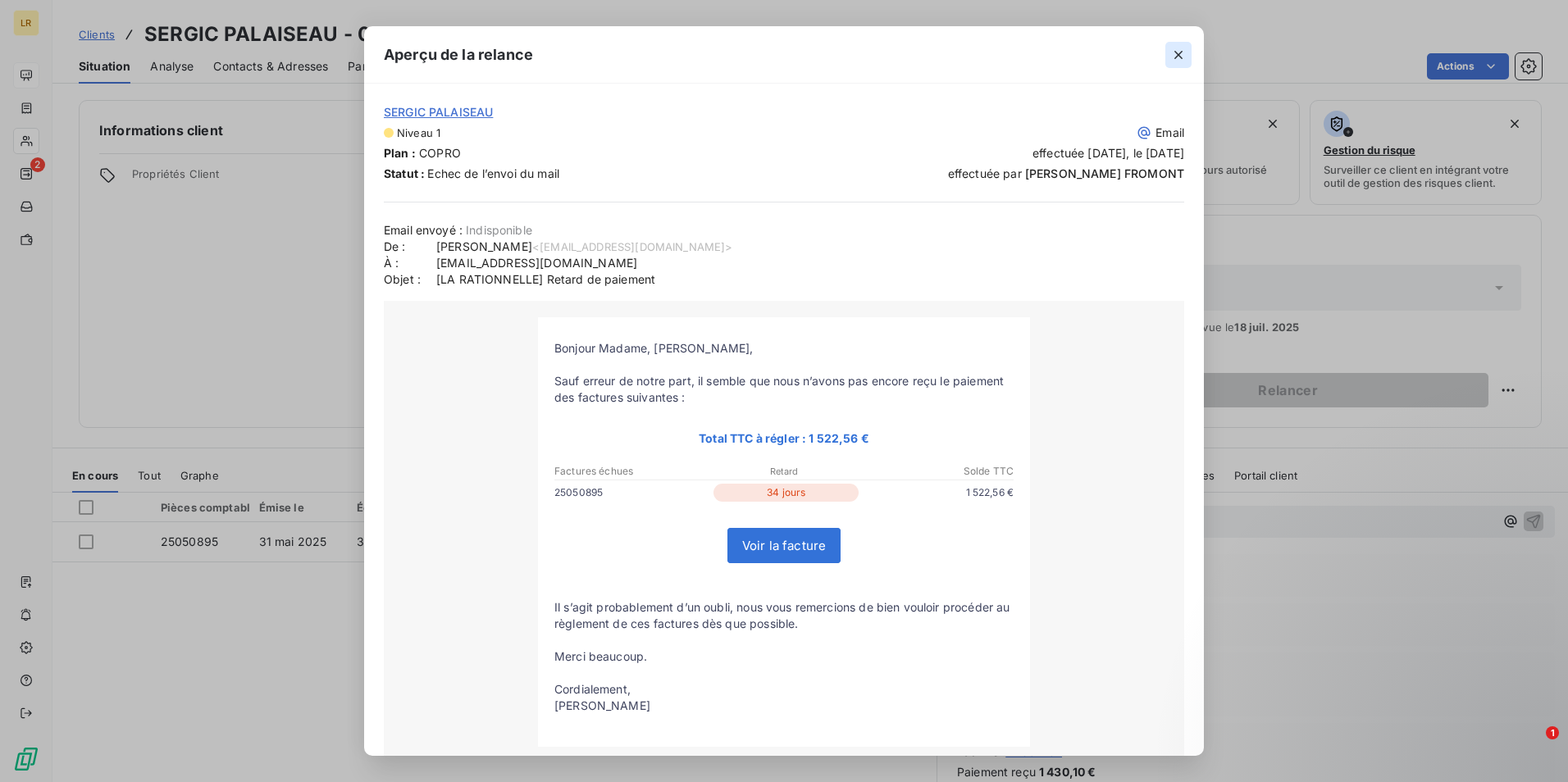 click 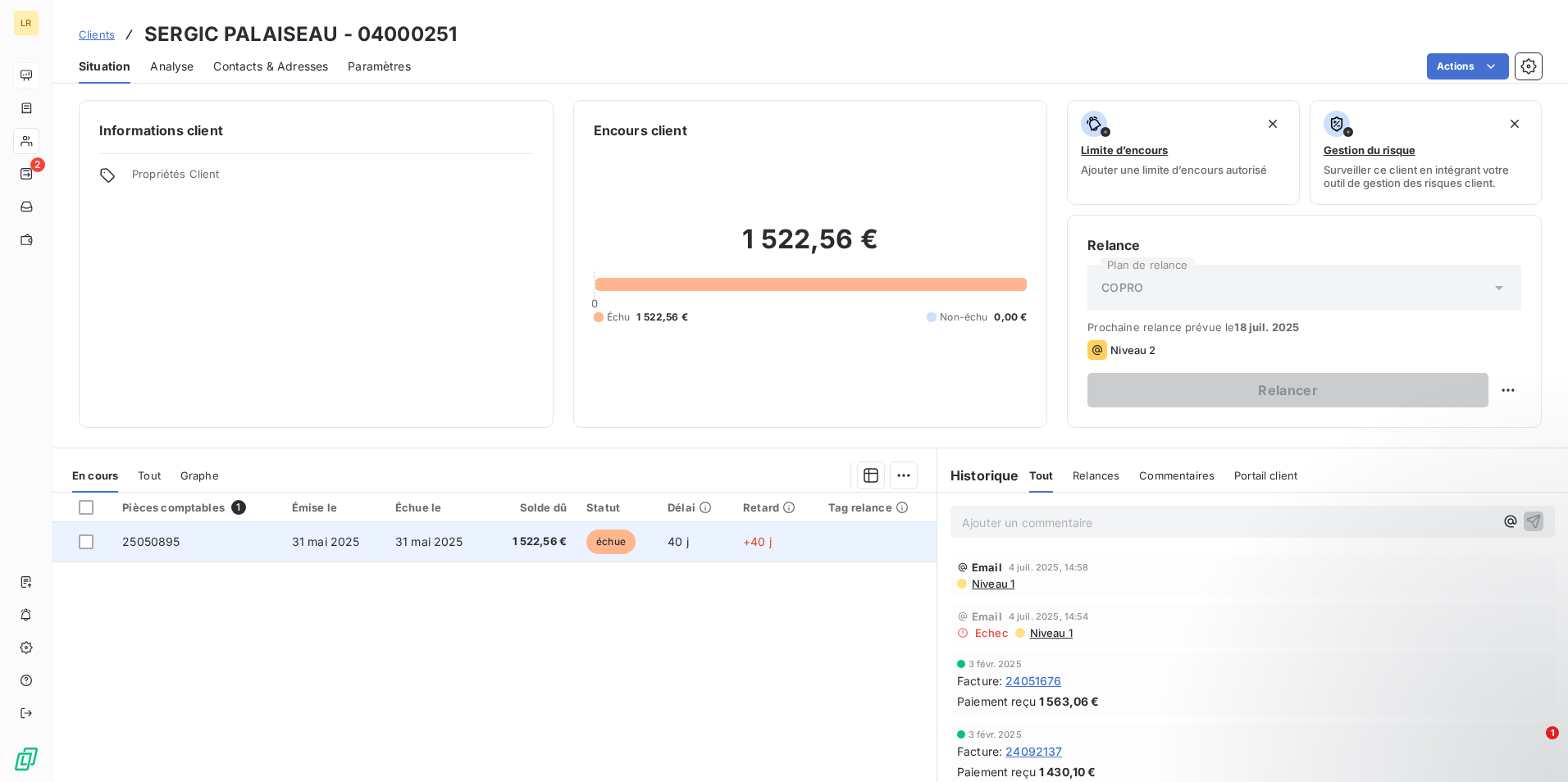click on "31 mai 2025" at bounding box center [334, 542] 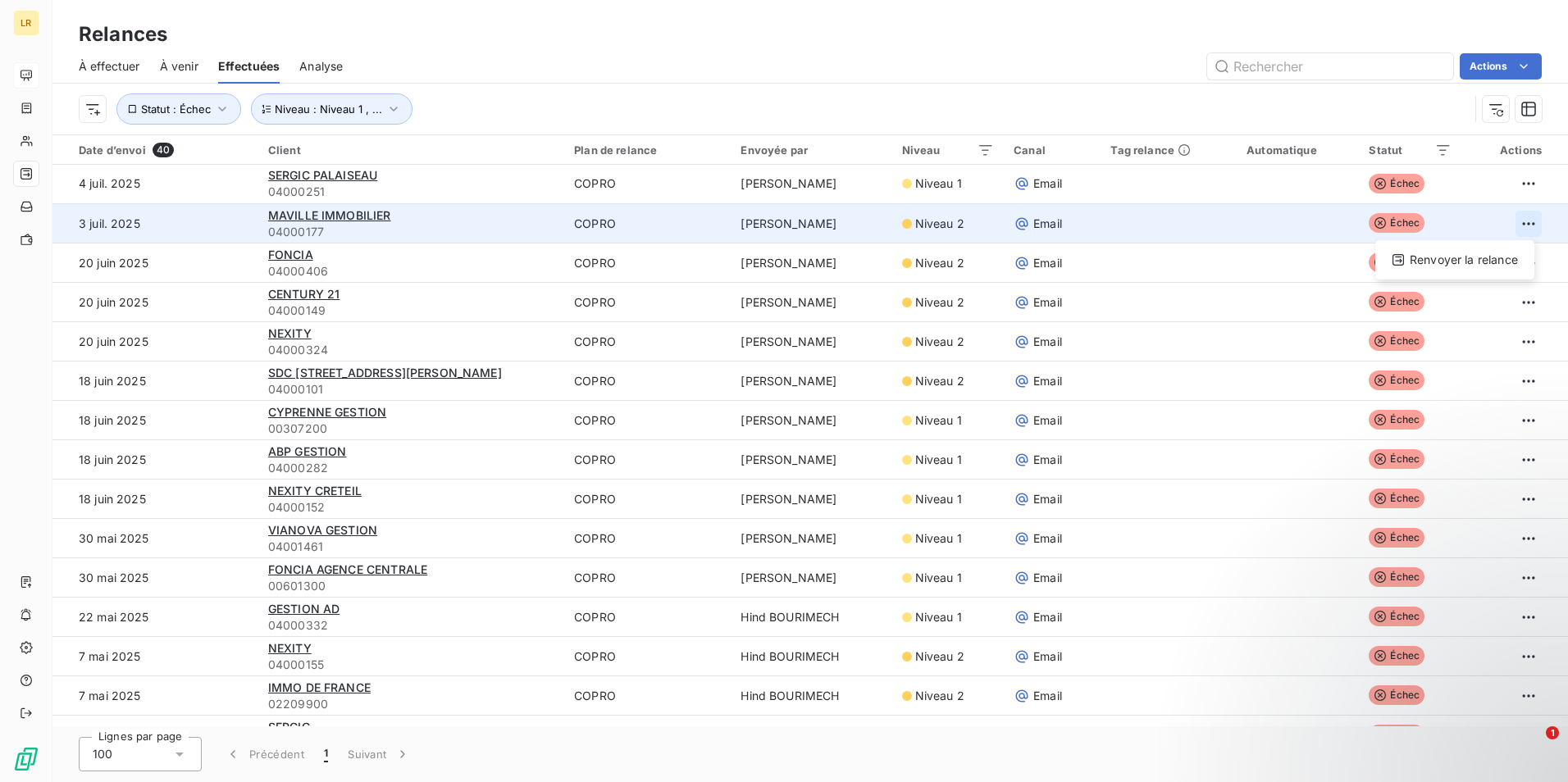 click on "LR Relances À effectuer À venir Effectuées Analyse Actions Niveau  : Niveau 1 , ... Statut  : Échec  Date d’envoi 40 Client Plan de relance Envoyée par Niveau Canal Tag relance   Automatique Statut Actions [DATE] SERGIC PALAISEAU 04000251 [PERSON_NAME] Niveau 1 Email Échec [DATE] MAVILLE IMMOBILIER 04000177 [PERSON_NAME] Niveau 2 Email Échec Renvoyer la relance [DATE] FONCIA 04000406 [PERSON_NAME] Niveau 2 Email Échec [DATE] CENTURY 21 04000149 [PERSON_NAME] Niveau 2 Email Échec [DATE] NEXITY 04000324 COPRO [PERSON_NAME] Niveau 2 Email Échec [DATE] SDC [STREET_ADDRESS][GEOGRAPHIC_DATA][PERSON_NAME] COPRO [PERSON_NAME] Niveau 2 Email Échec [DATE] CYPRENNE GESTION 00307200 COPRO [PERSON_NAME] Niveau 1 Email Échec [DATE] ABP GESTION 04000282 COPRO [PERSON_NAME] Niveau 1 Email Échec [DATE] NEXITY CRETEIL 04000152 COPRO [PERSON_NAME] Niveau 1 Email Échec [DATE] VIANOVA GESTION 04001461 COPRO [PERSON_NAME]" at bounding box center (784, 391) 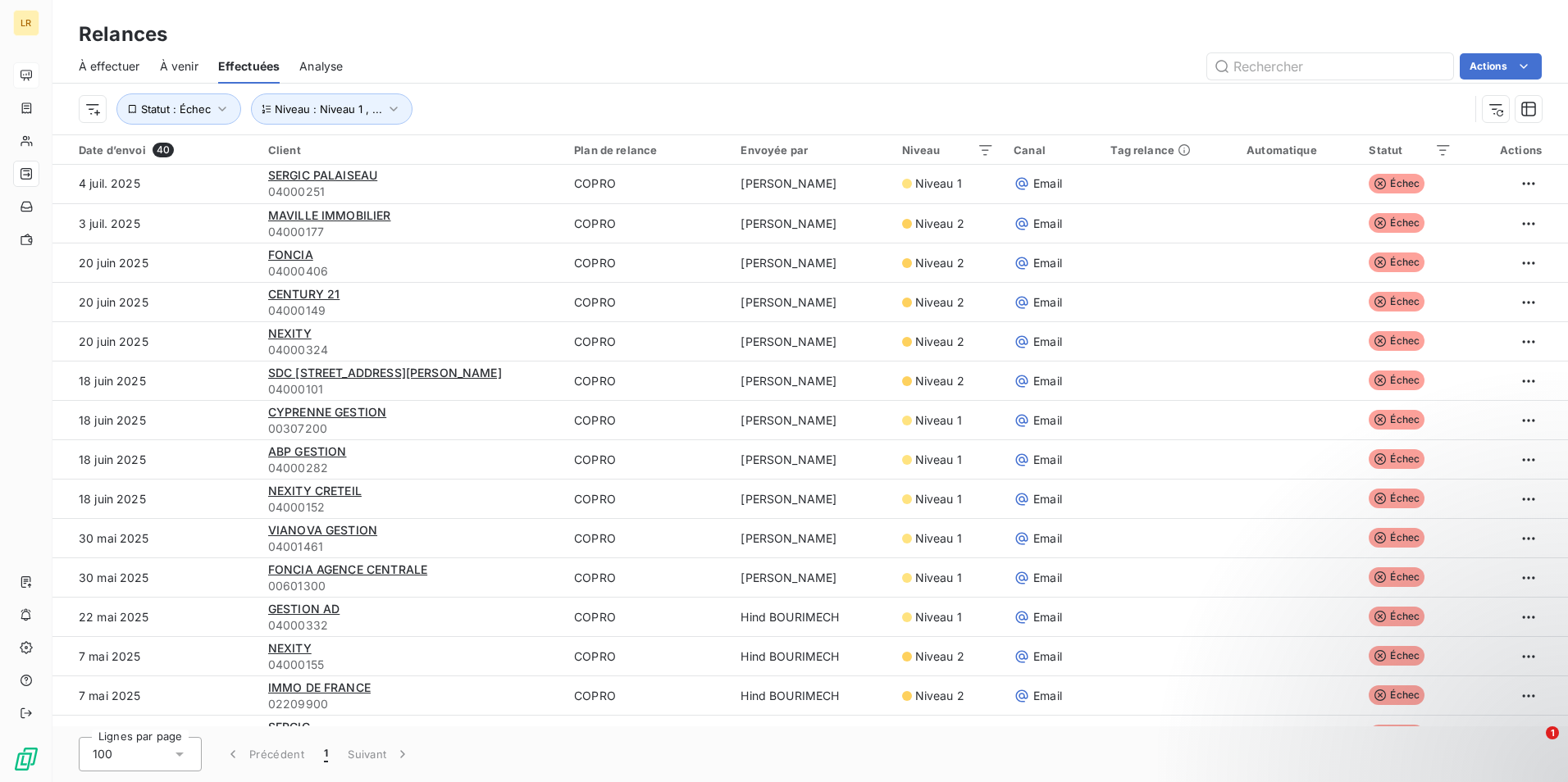 click on "LR Relances À effectuer À venir Effectuées Analyse Actions Niveau  : Niveau 1 , ... Statut  : Échec  Date d’envoi 40 Client Plan de relance Envoyée par Niveau Canal Tag relance   Automatique Statut Actions [DATE] SERGIC PALAISEAU 04000251 [PERSON_NAME] Niveau 1 Email Échec [DATE] MAVILLE IMMOBILIER 04000177 [PERSON_NAME] Niveau 2 Email Échec [DATE] FONCIA 04000406 [PERSON_NAME] Niveau 2 Email Échec [DATE] CENTURY 21 04000149 [PERSON_NAME] Niveau 2 Email Échec [DATE] NEXITY 04000324 [PERSON_NAME] Niveau 2 Email Échec [DATE] SDC [GEOGRAPHIC_DATA][PERSON_NAME] COPRO [PERSON_NAME] Niveau 2 Email Échec [DATE] CYPRENNE GESTION 00307200 COPRO [PERSON_NAME] Niveau 1 Email Échec [DATE] ABP GESTION 04000282 COPRO [PERSON_NAME] Niveau 1 Email Échec [DATE] NEXITY CRETEIL 04000152 [PERSON_NAME] Niveau 1 Email Échec [DATE] VIANOVA GESTION 04001461 COPRO [PERSON_NAME] Niveau 1 Email 100" at bounding box center [784, 391] 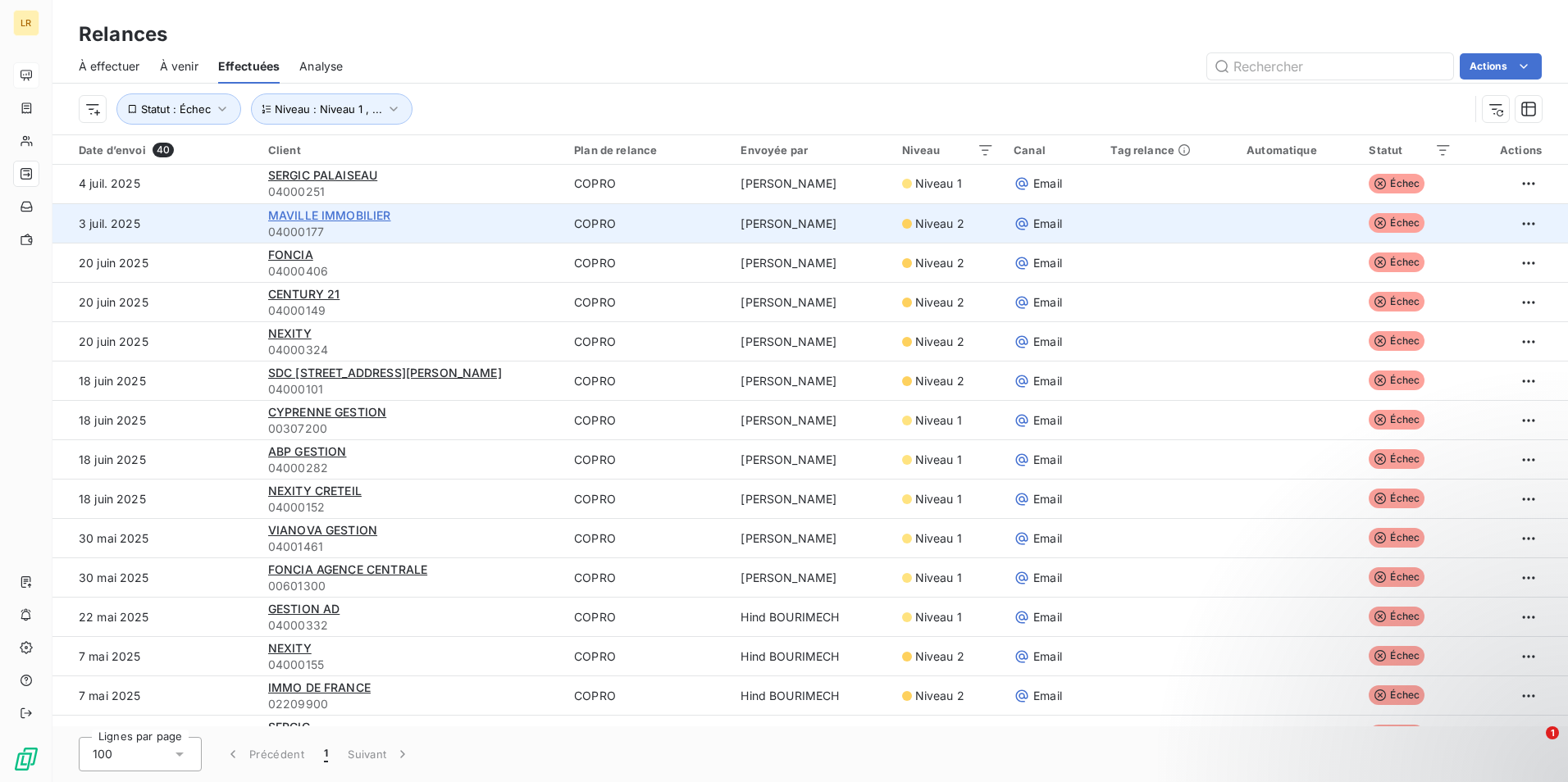 click on "MAVILLE IMMOBILIER" at bounding box center (330, 215) 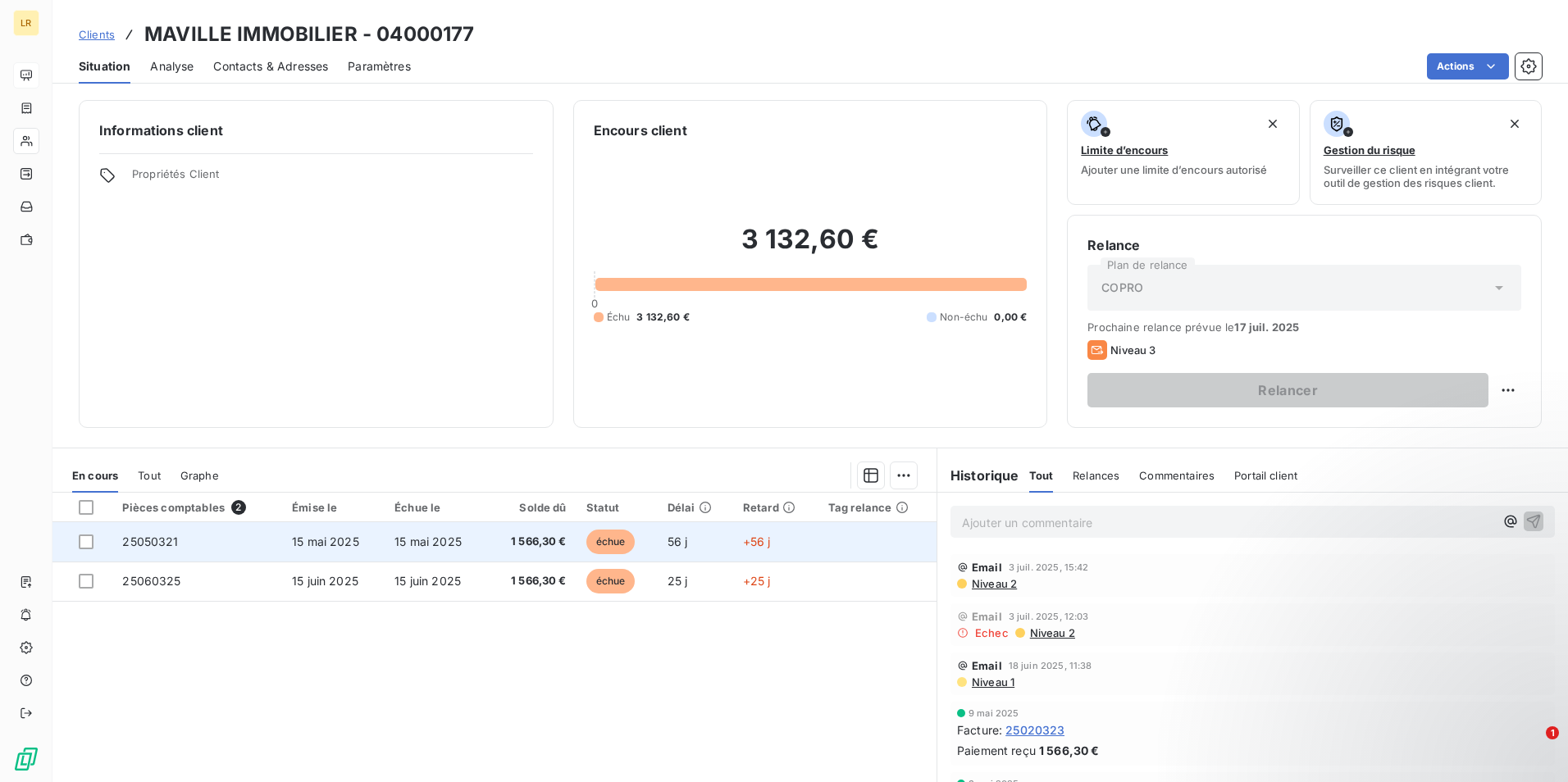 click on "échue" at bounding box center [611, 542] 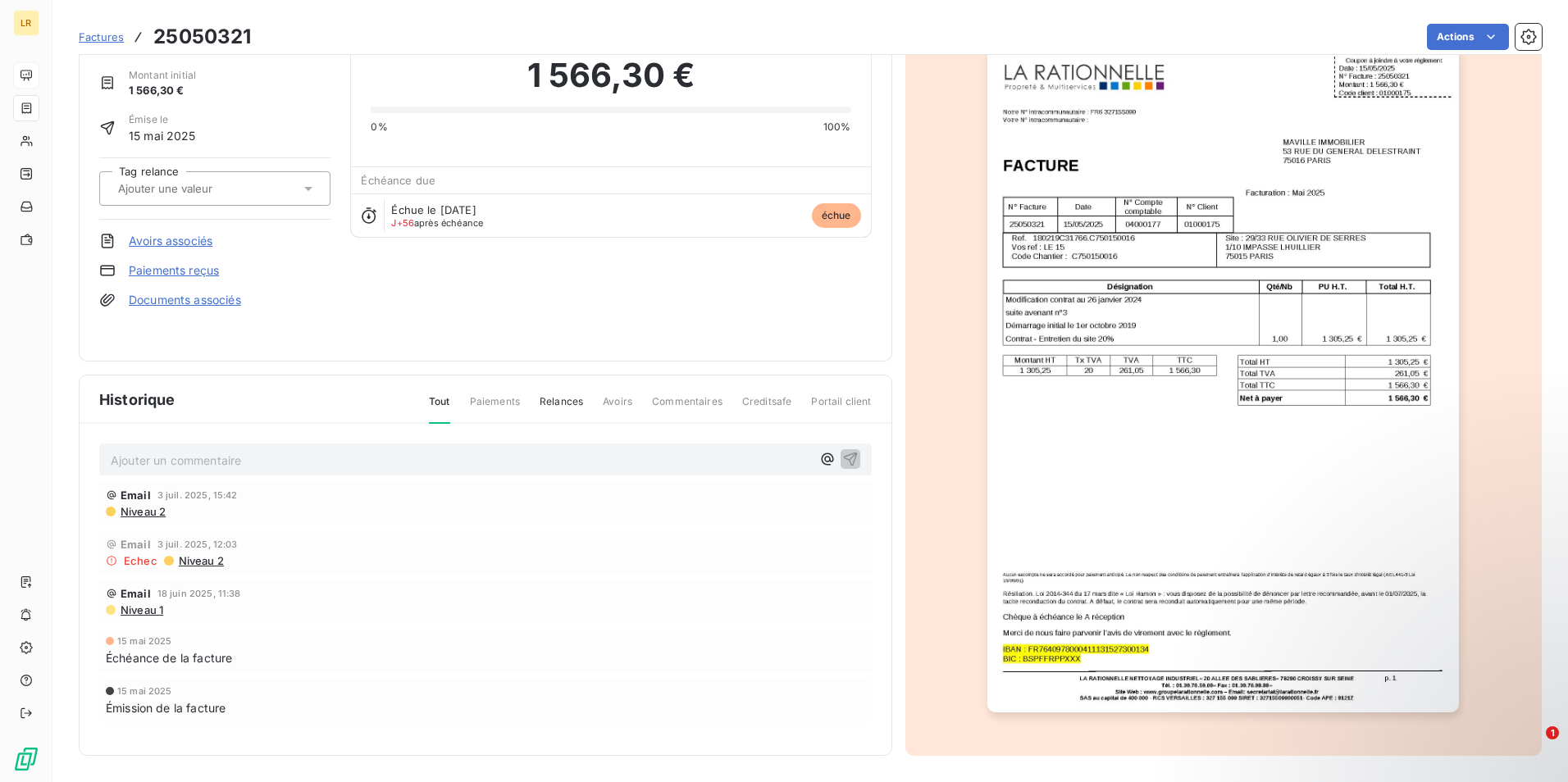 scroll, scrollTop: 0, scrollLeft: 0, axis: both 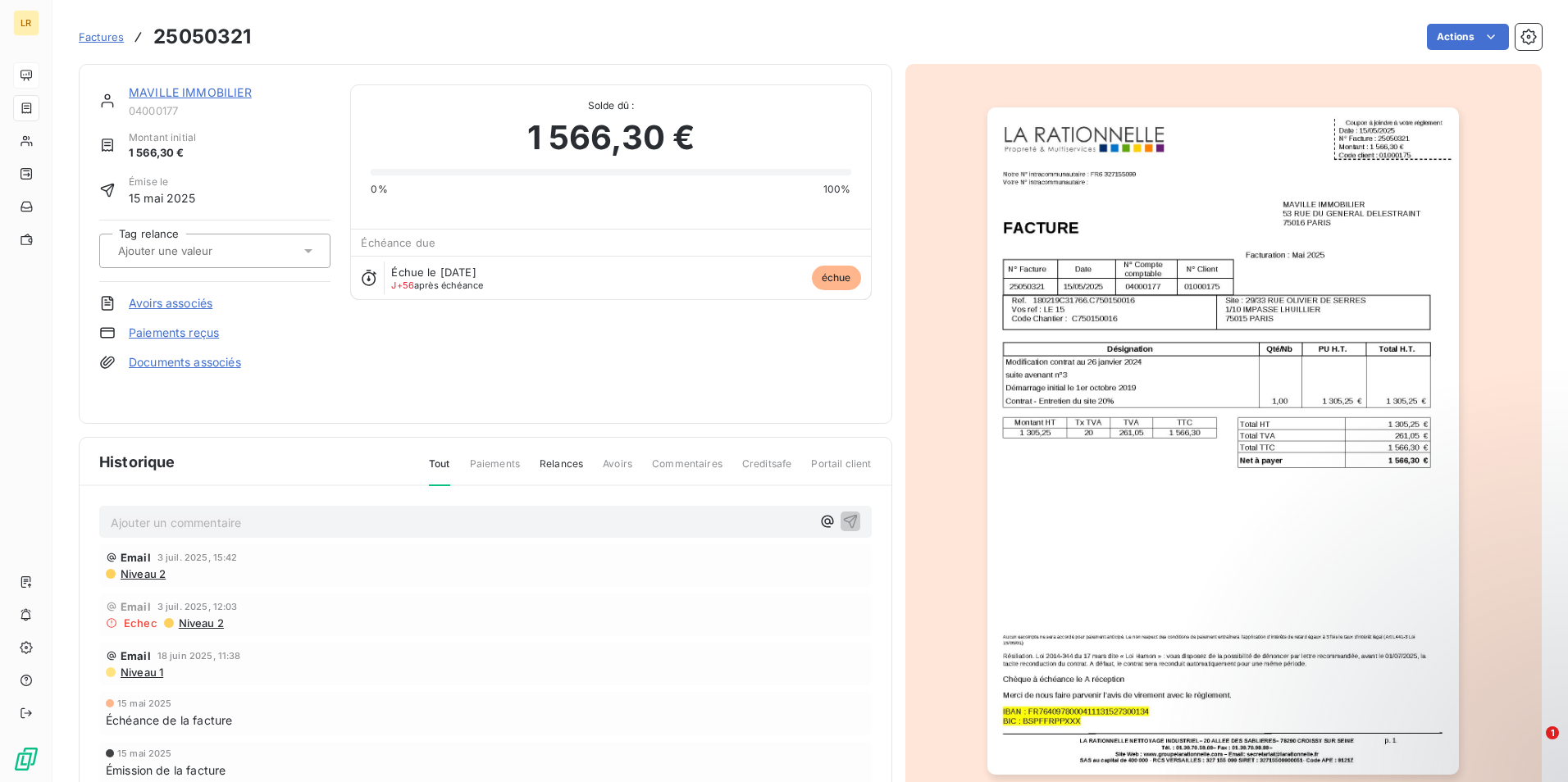 click on "Niveau 2" at bounding box center (200, 623) 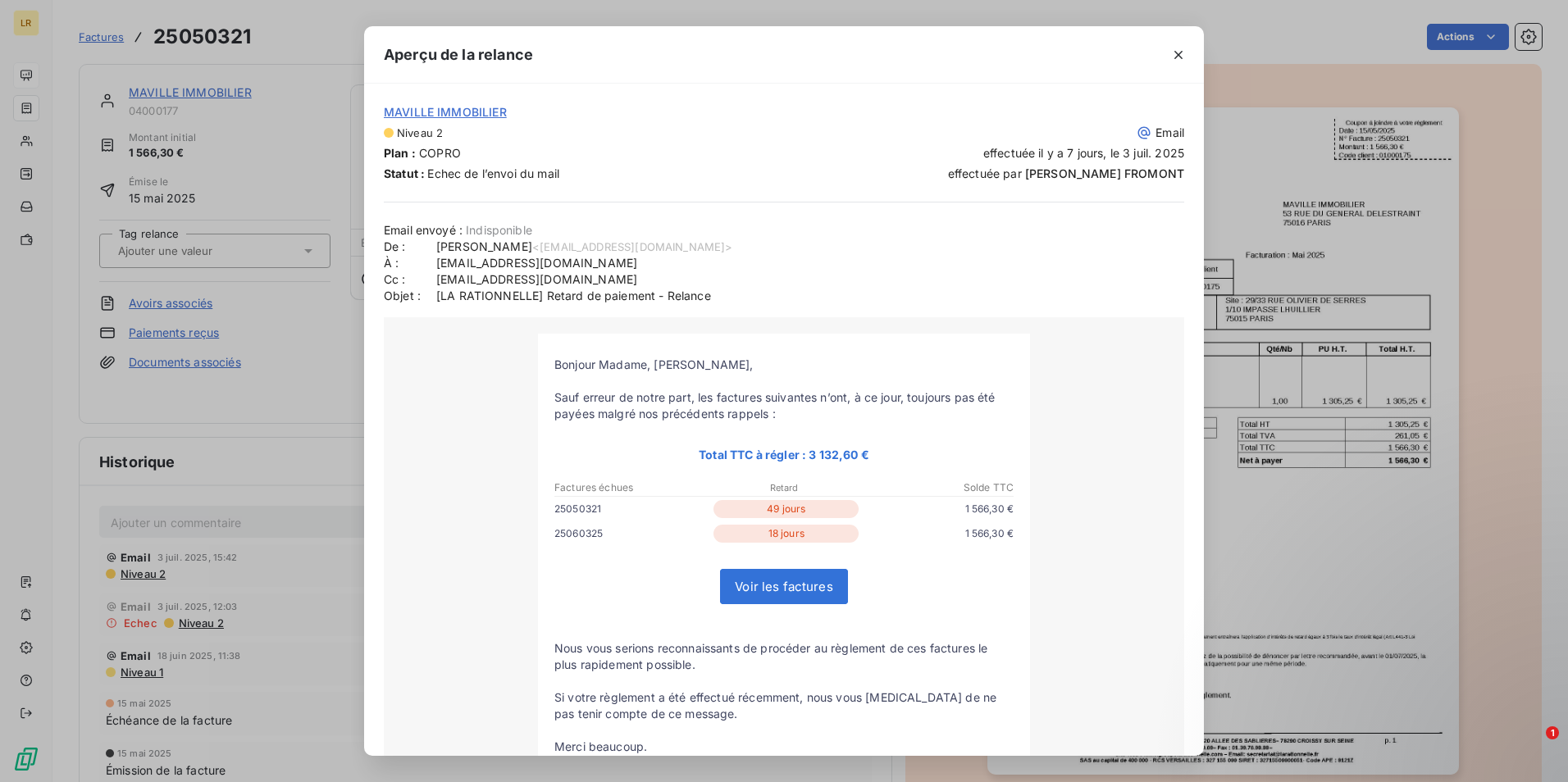 click on "Email envoyé : Indisponible De : [PERSON_NAME] <[EMAIL_ADDRESS][DOMAIN_NAME]> À : [EMAIL_ADDRESS][DOMAIN_NAME] Cc : [EMAIL_ADDRESS][DOMAIN_NAME] Objet : [LA RATIONNELLE] Retard de paiement - Relance
[PERSON_NAME] Madame, [PERSON_NAME],
Sauf erreur de notre part, les factures suivantes n’ont, à ce jour, toujours pas été payées malgré nos précédents rappels :
Total TTC à régler : 3 132,60 €
Factures échues
Retard" at bounding box center (784, 560) 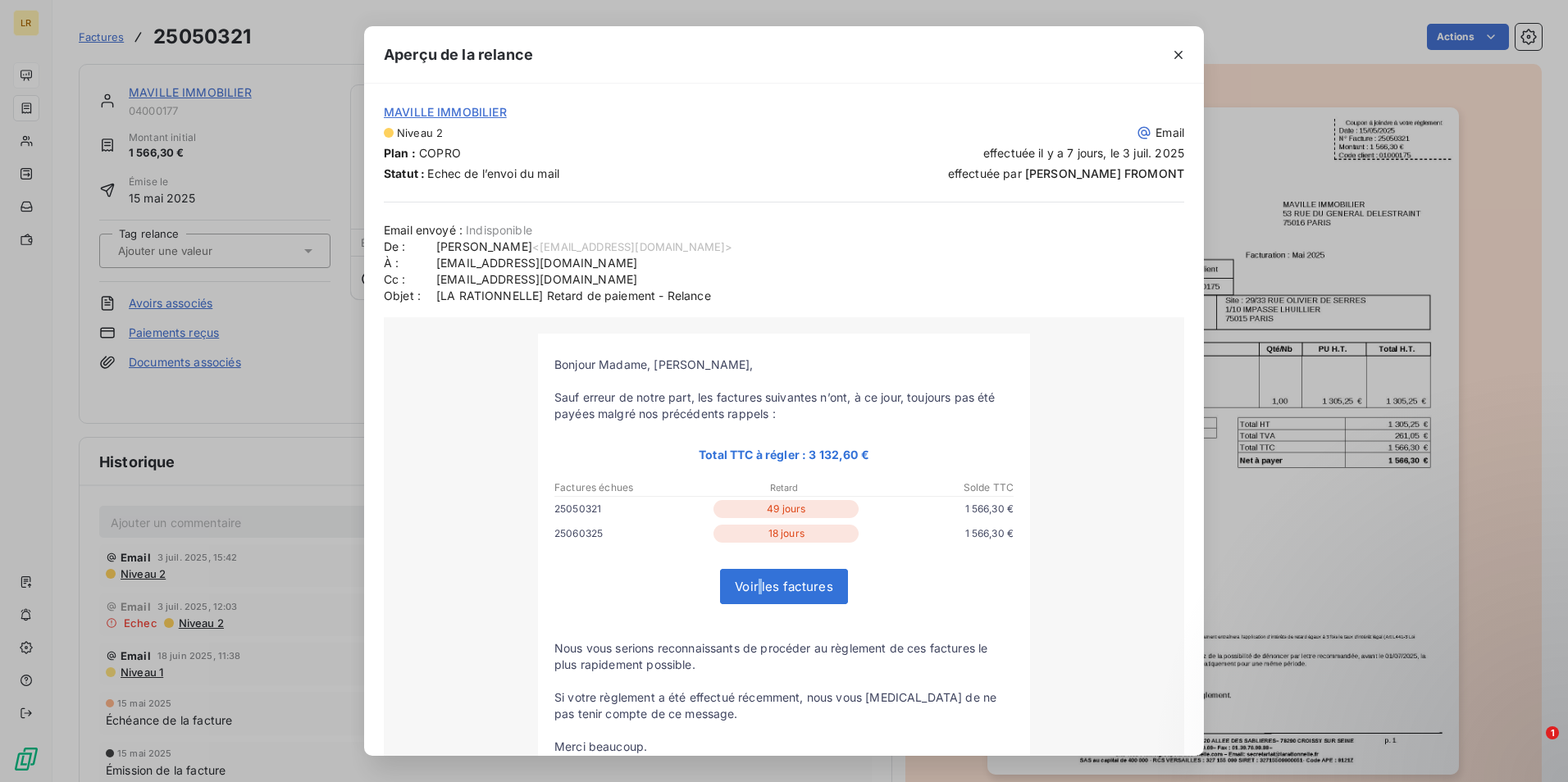 click on "Email envoyé : Indisponible De : [PERSON_NAME] <[EMAIL_ADDRESS][DOMAIN_NAME]> À : [EMAIL_ADDRESS][DOMAIN_NAME] Cc : [EMAIL_ADDRESS][DOMAIN_NAME] Objet : [LA RATIONNELLE] Retard de paiement - Relance
[PERSON_NAME] Madame, [PERSON_NAME],
Sauf erreur de notre part, les factures suivantes n’ont, à ce jour, toujours pas été payées malgré nos précédents rappels :
Total TTC à régler : 3 132,60 €
Factures échues
Retard" at bounding box center (784, 560) 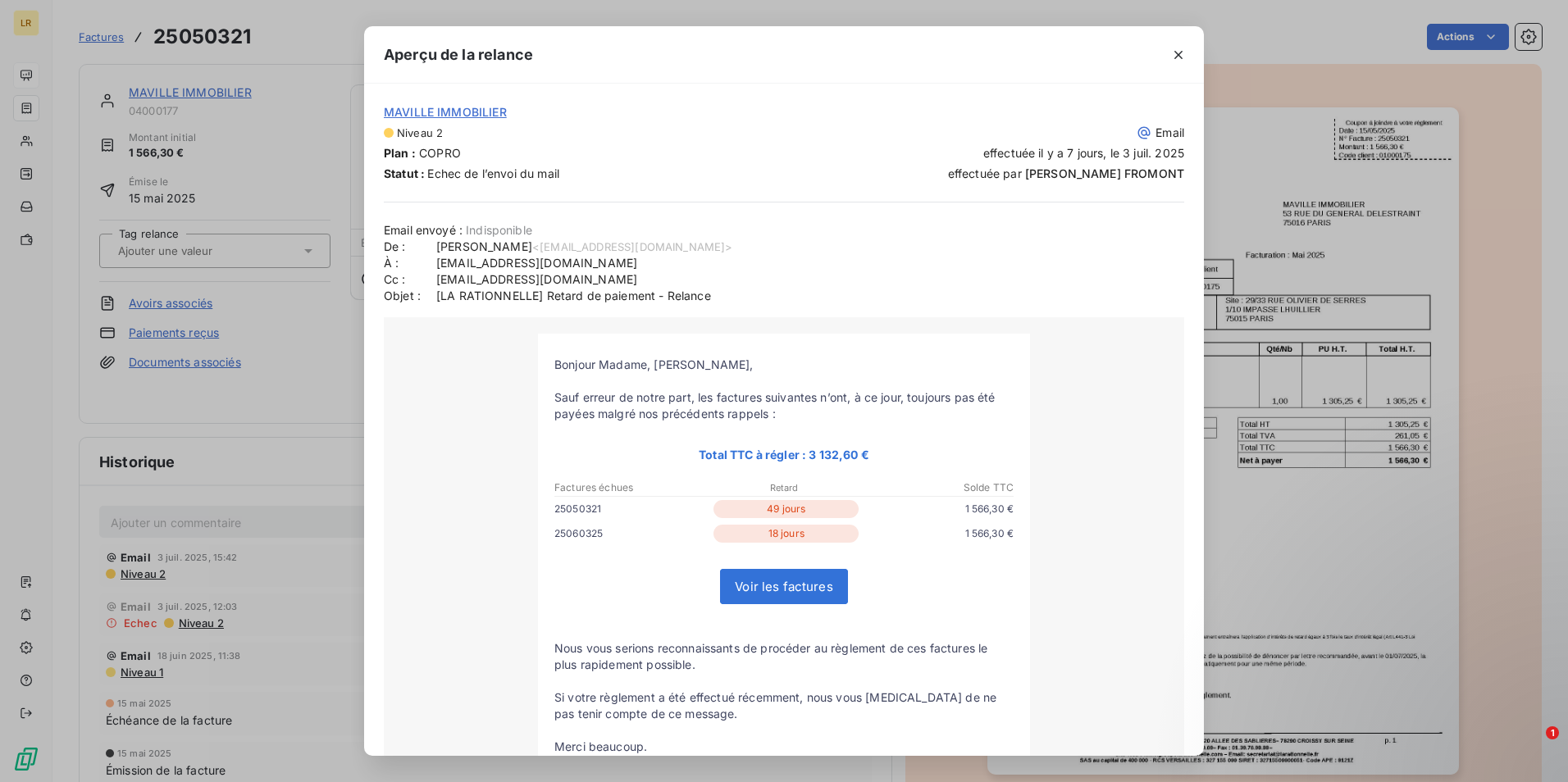 click on "Email" at bounding box center (1169, 132) 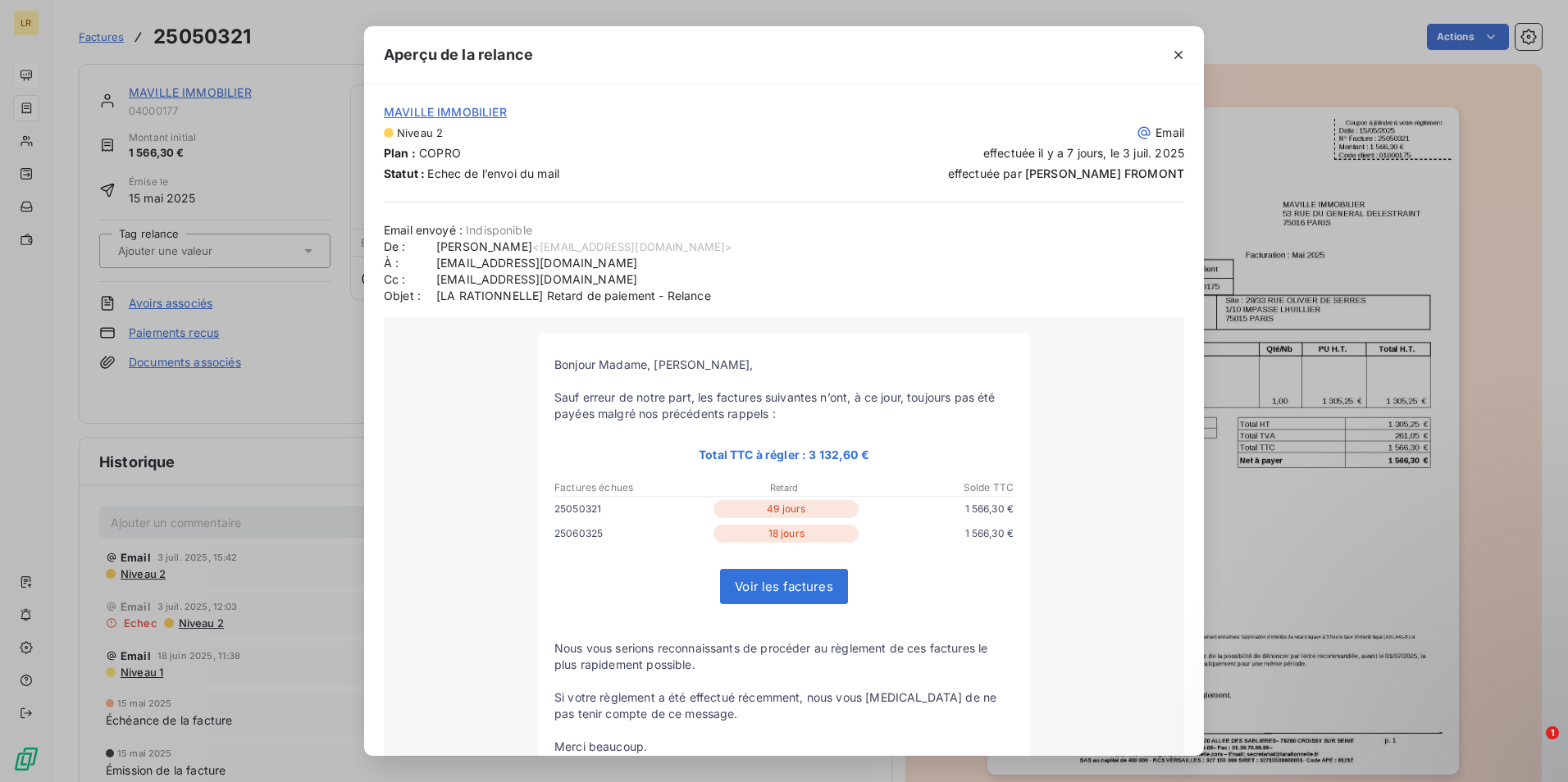 click on "[EMAIL_ADDRESS][DOMAIN_NAME]" at bounding box center [536, 263] 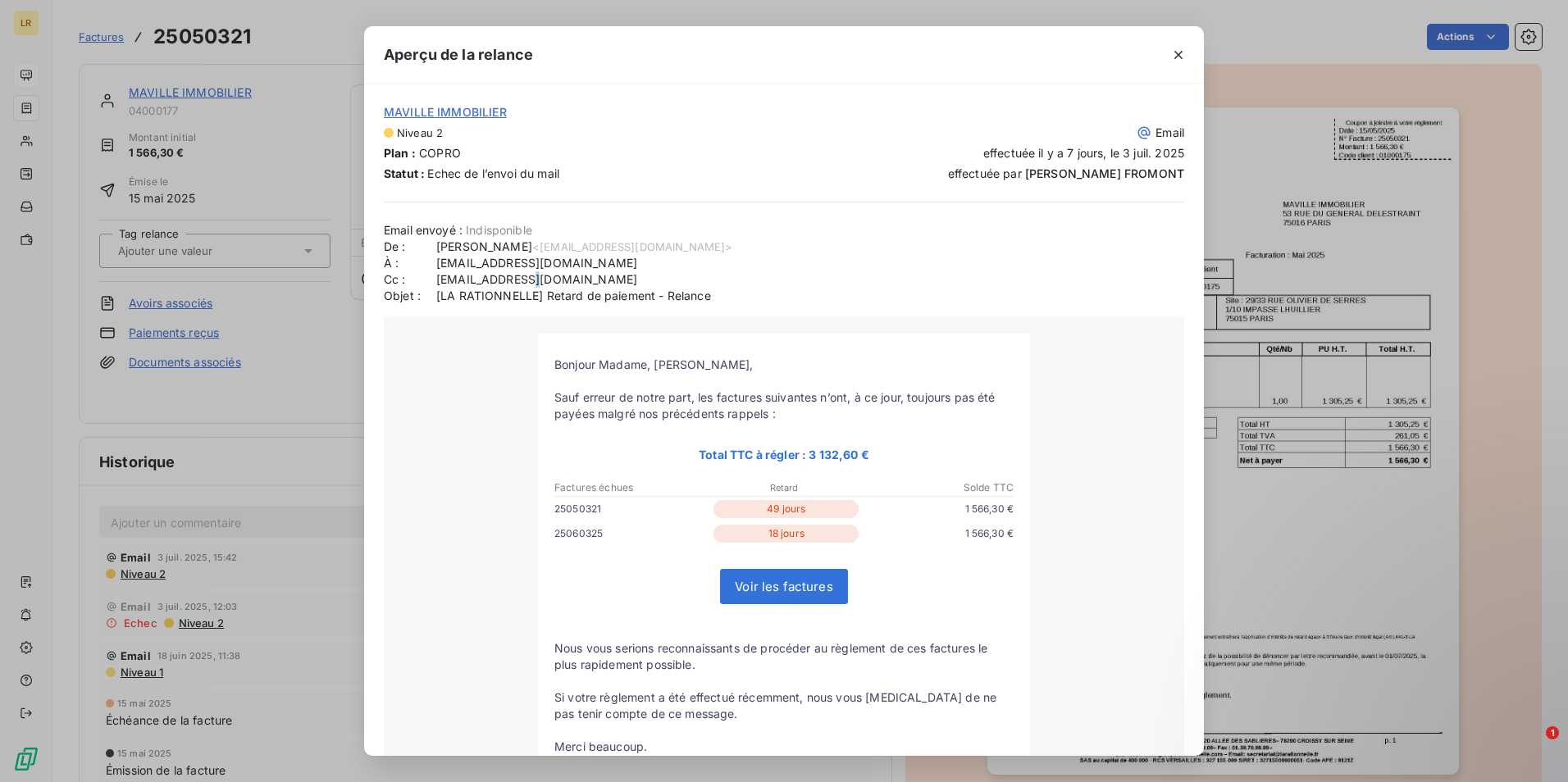 click on "[EMAIL_ADDRESS][DOMAIN_NAME]" at bounding box center (536, 280) 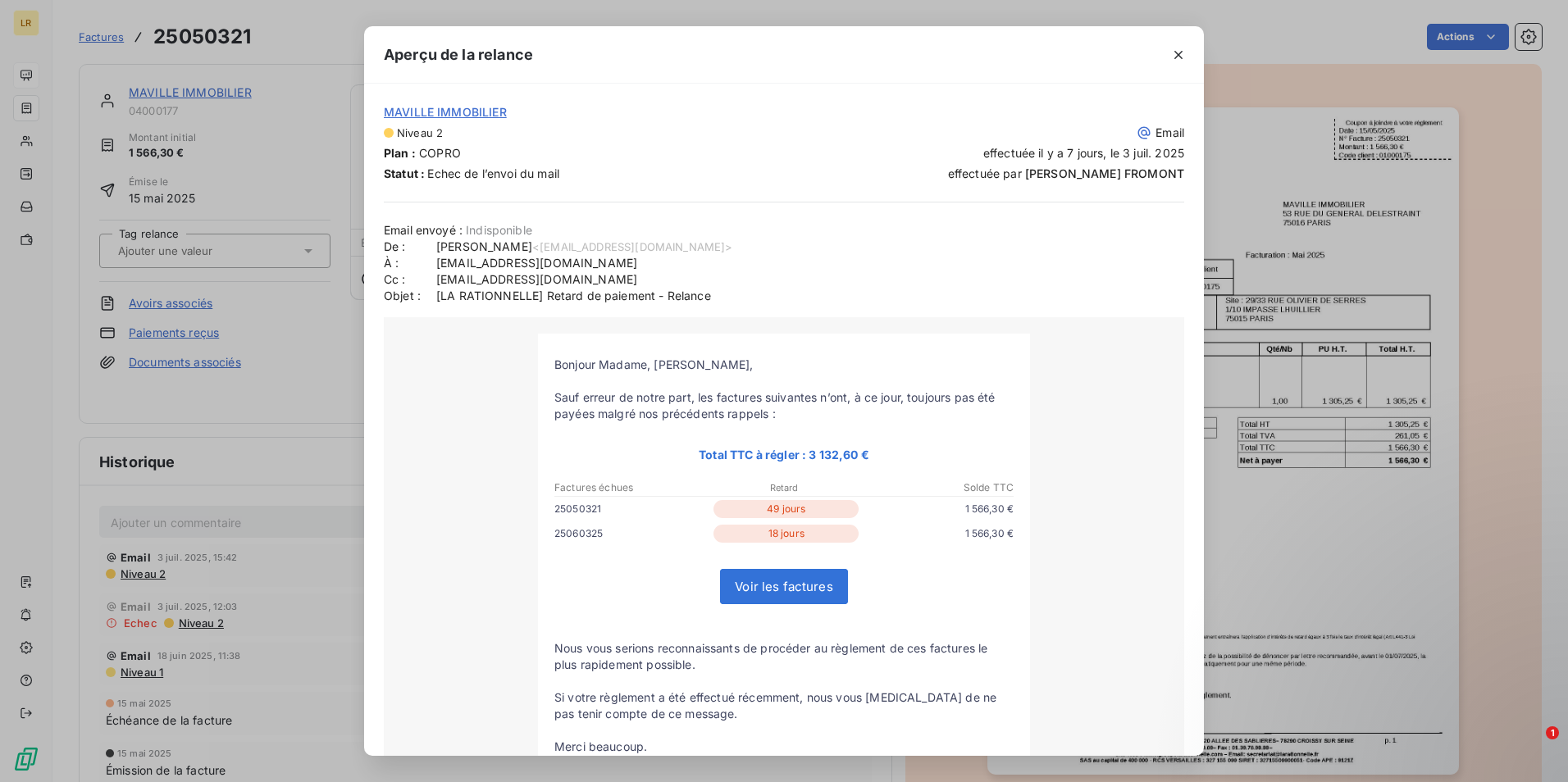 drag, startPoint x: 532, startPoint y: 279, endPoint x: 261, endPoint y: 436, distance: 313.1932 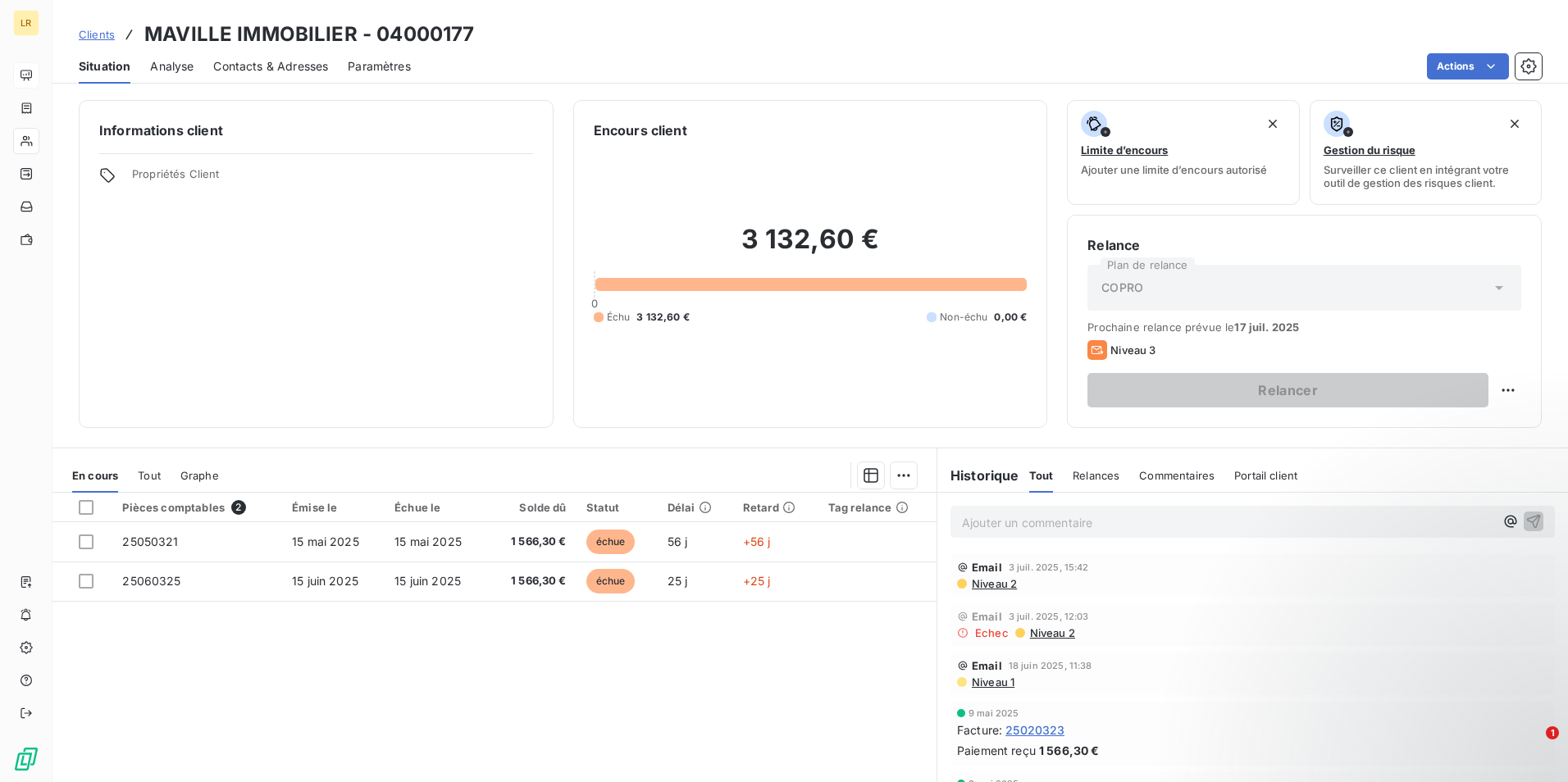 click on "Contacts & Adresses" at bounding box center [271, 66] 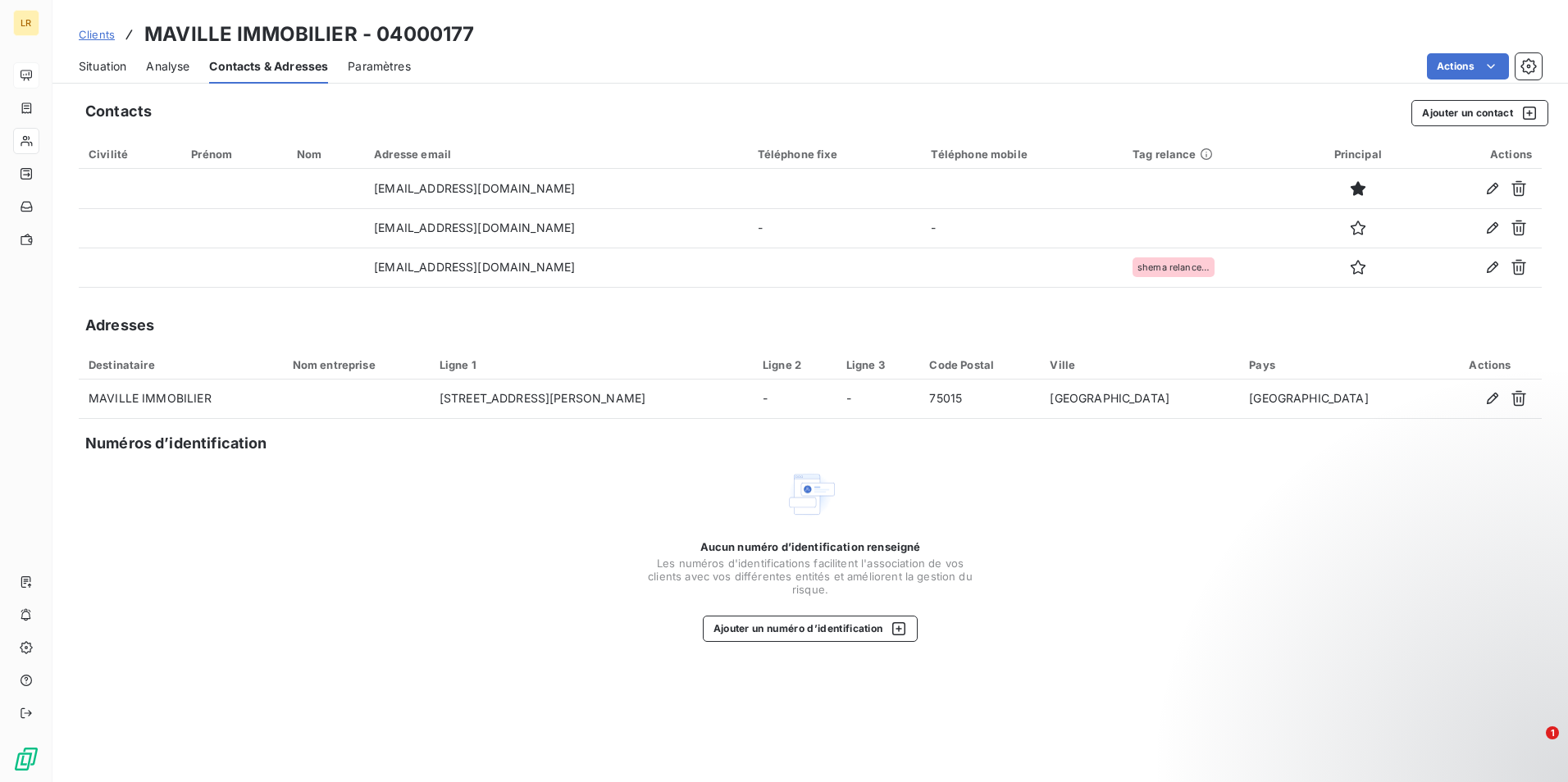 click on "Analyse" at bounding box center [167, 66] 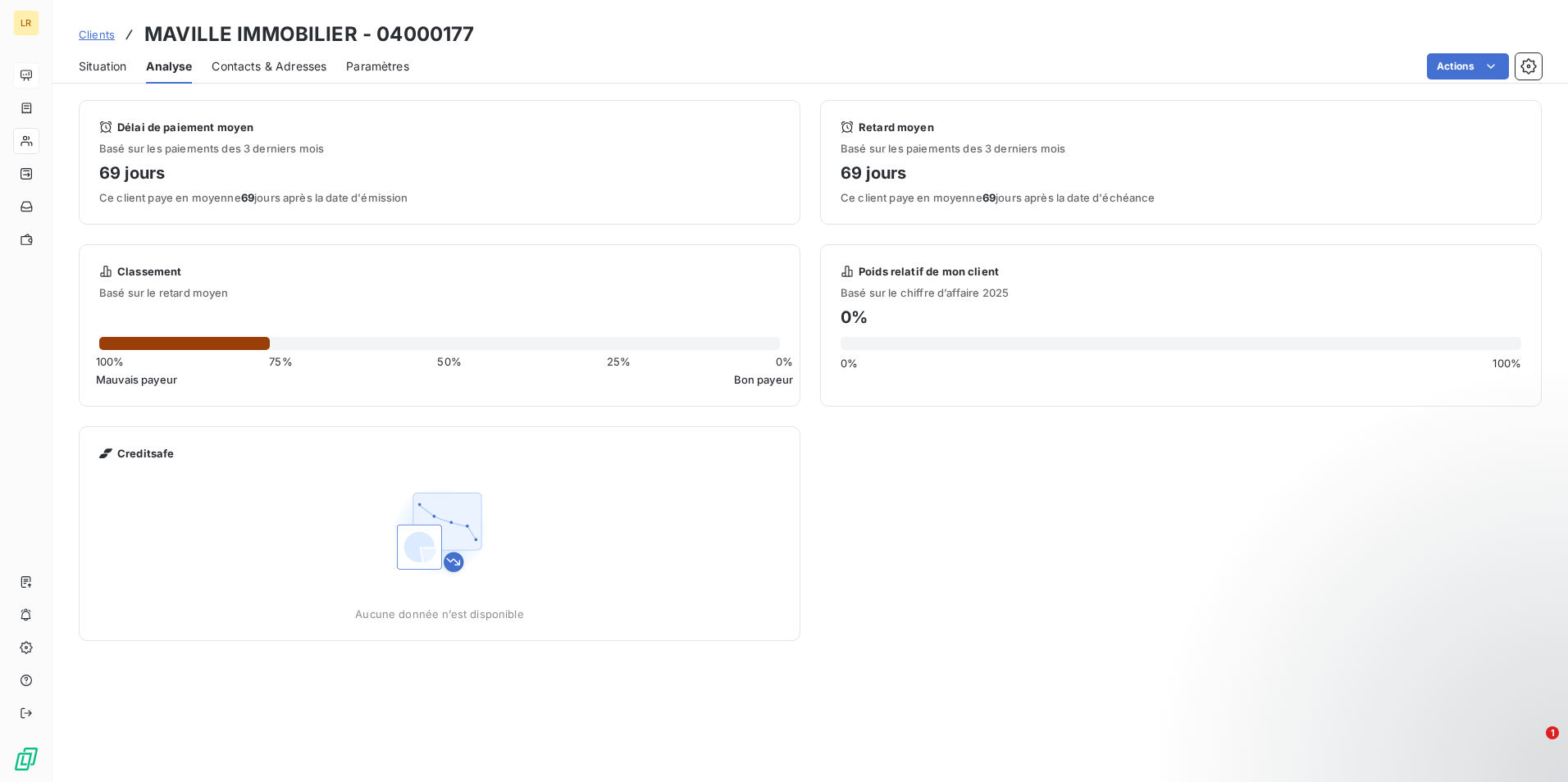click on "Contacts & Adresses" at bounding box center [269, 66] 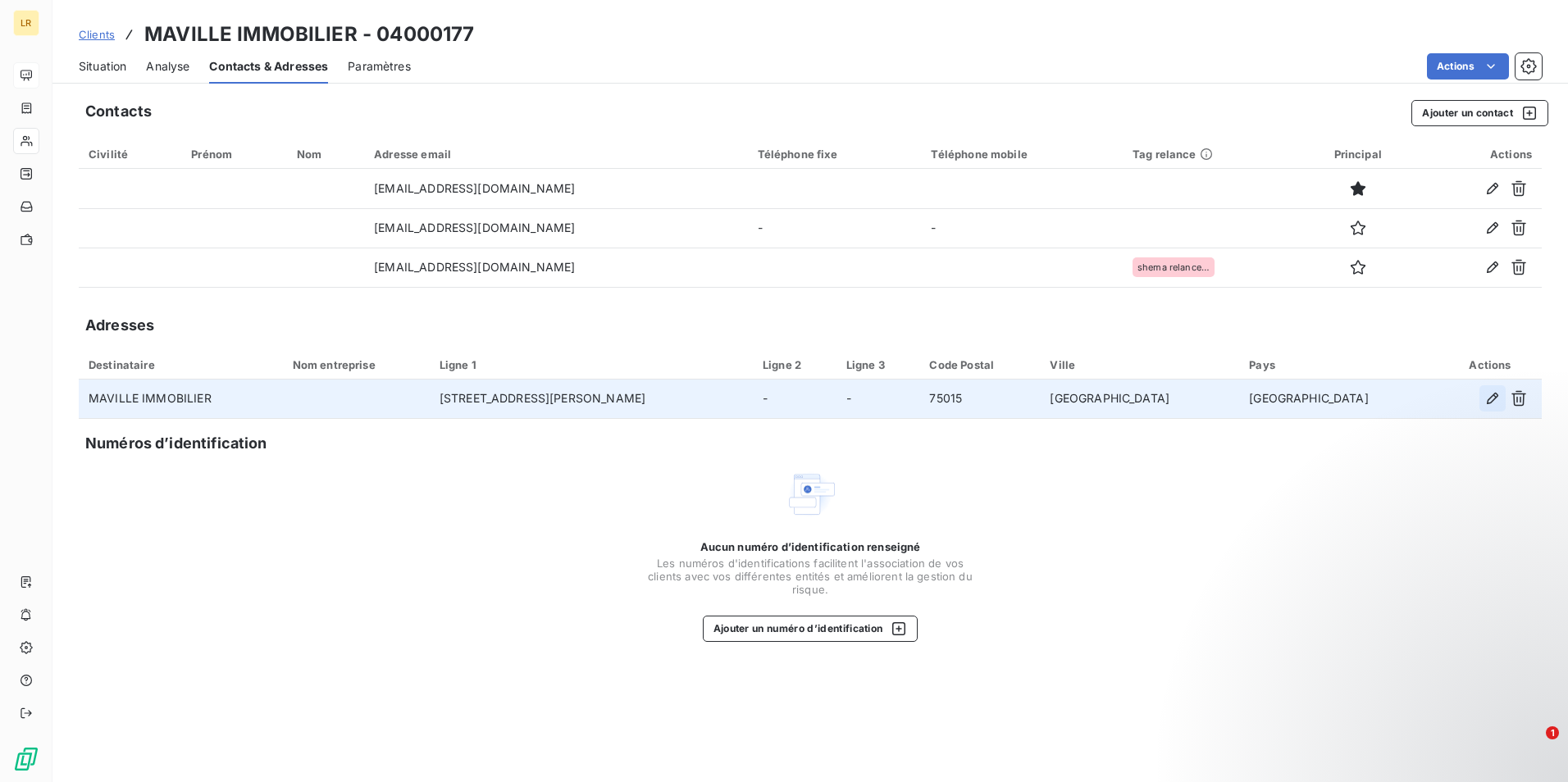 click 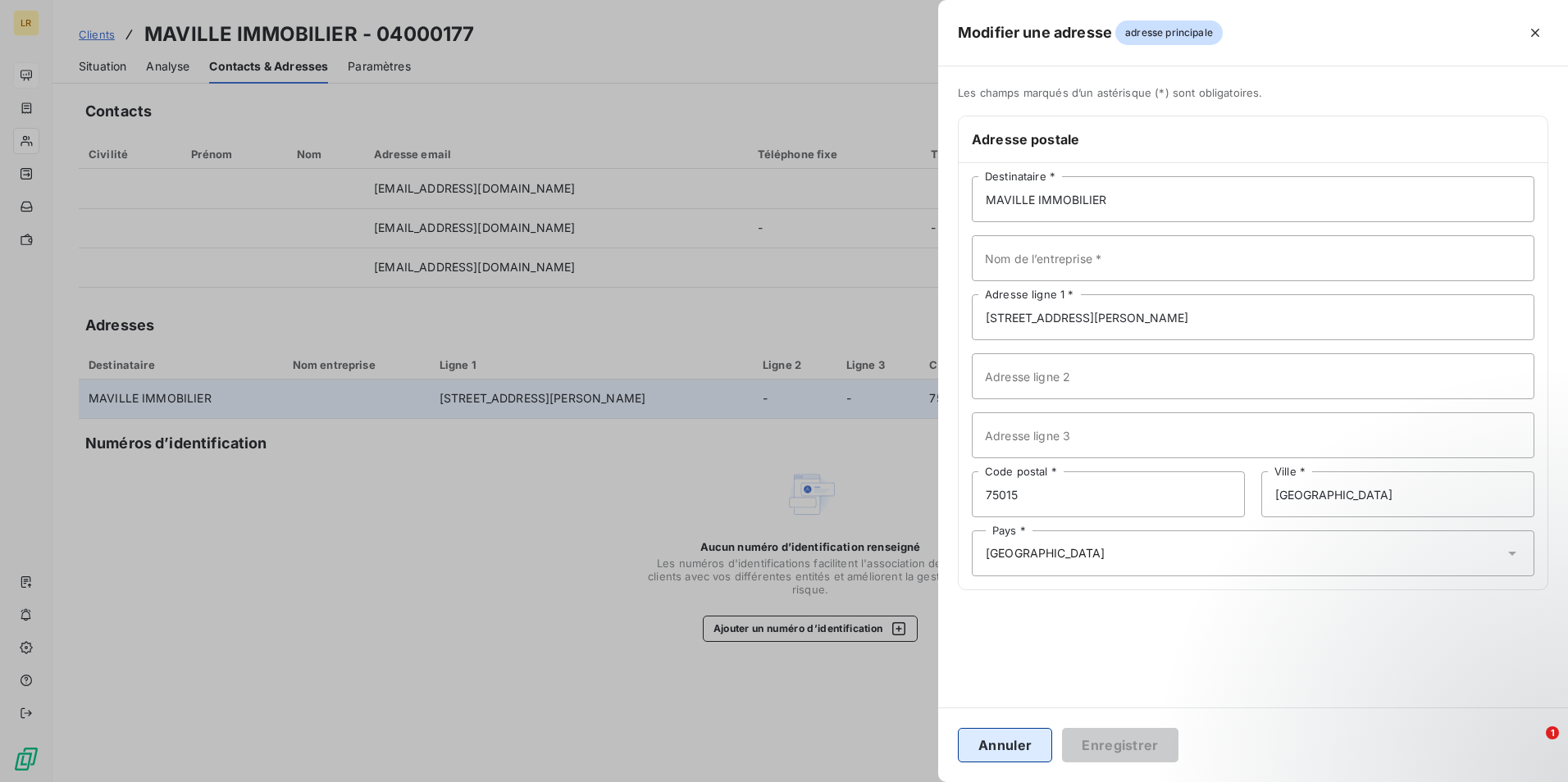 click on "Annuler" at bounding box center [1005, 745] 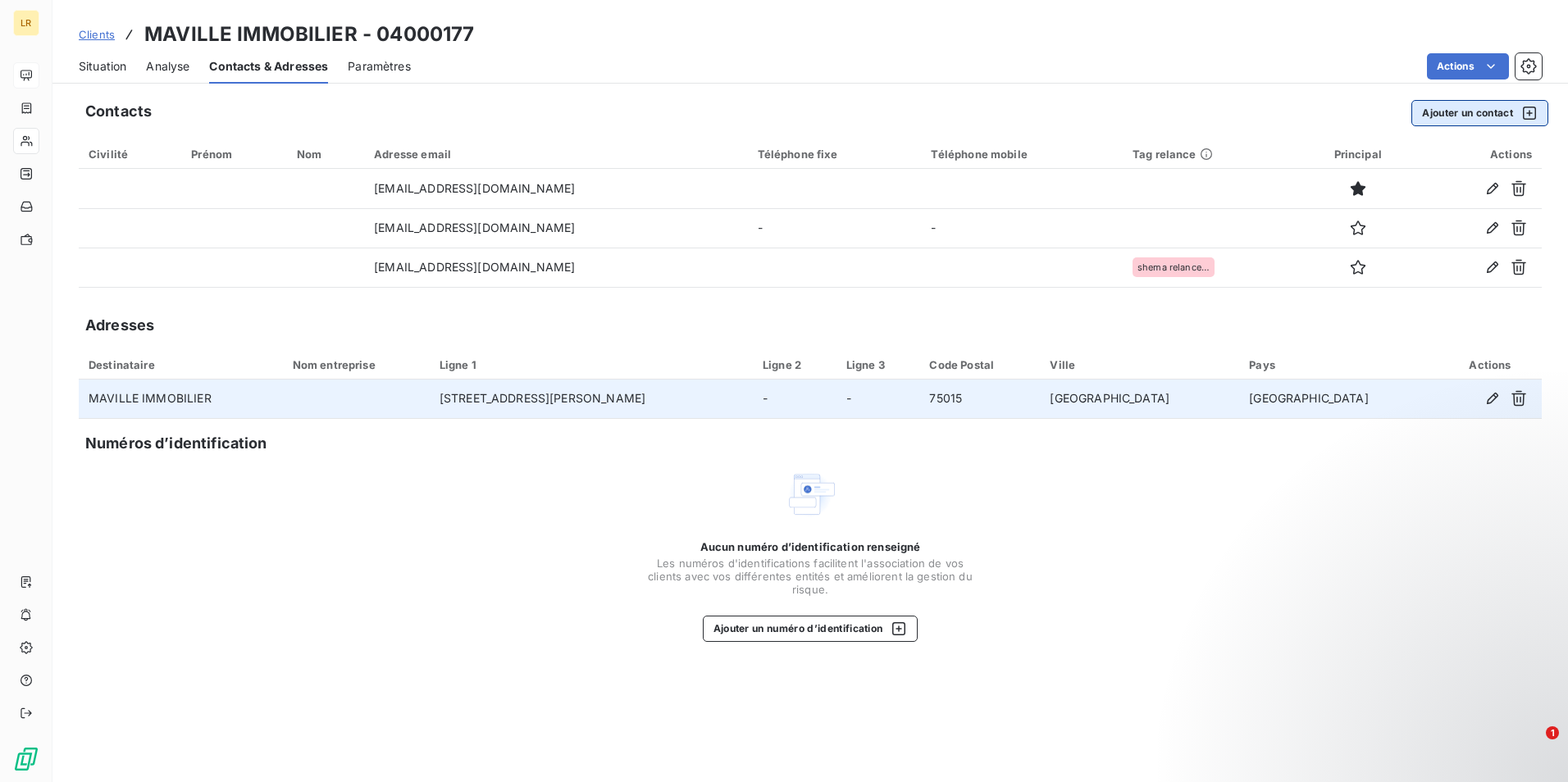 click on "Ajouter un contact" at bounding box center (1479, 113) 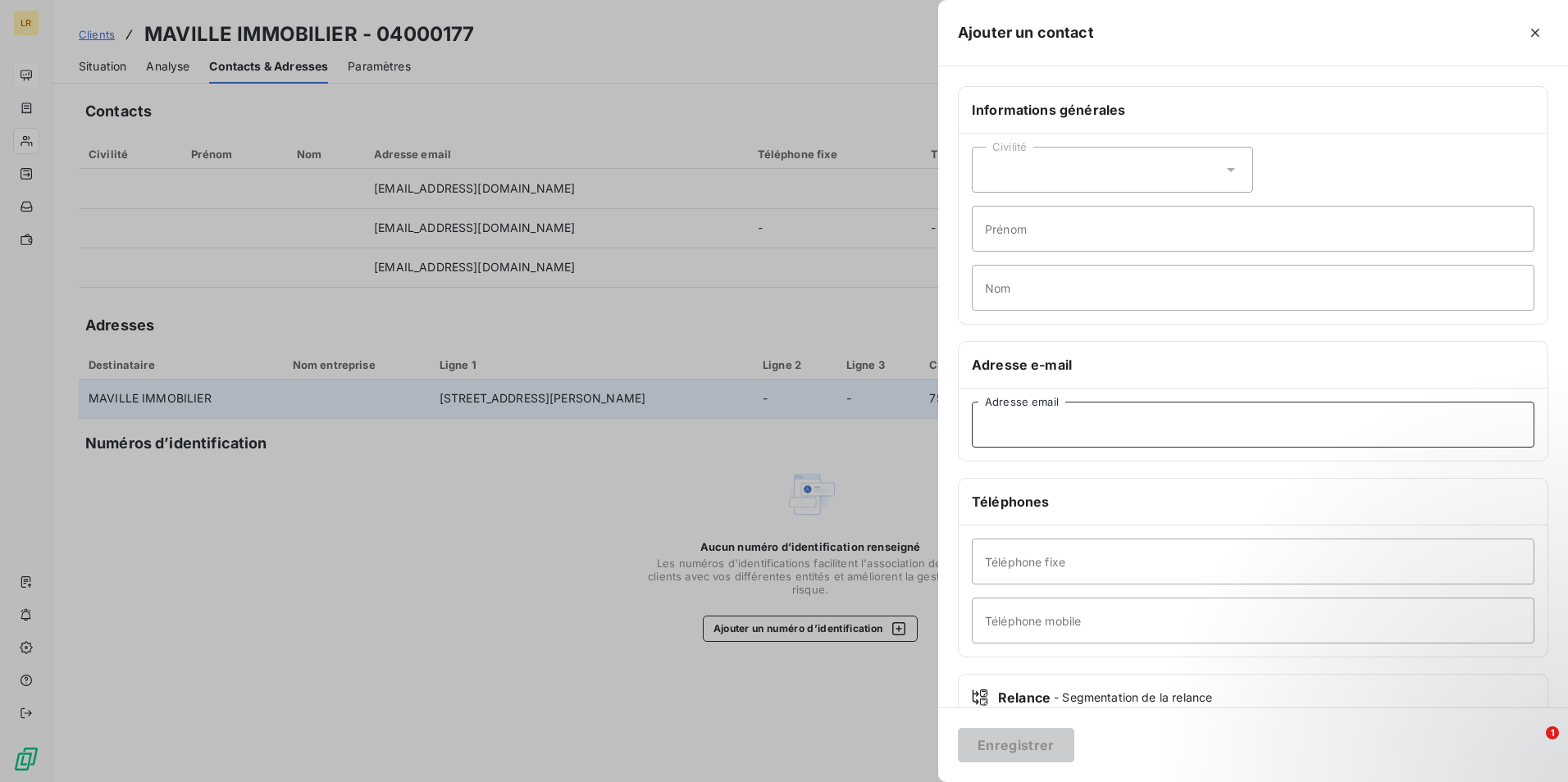 drag, startPoint x: 1072, startPoint y: 405, endPoint x: 1092, endPoint y: 596, distance: 192.04427 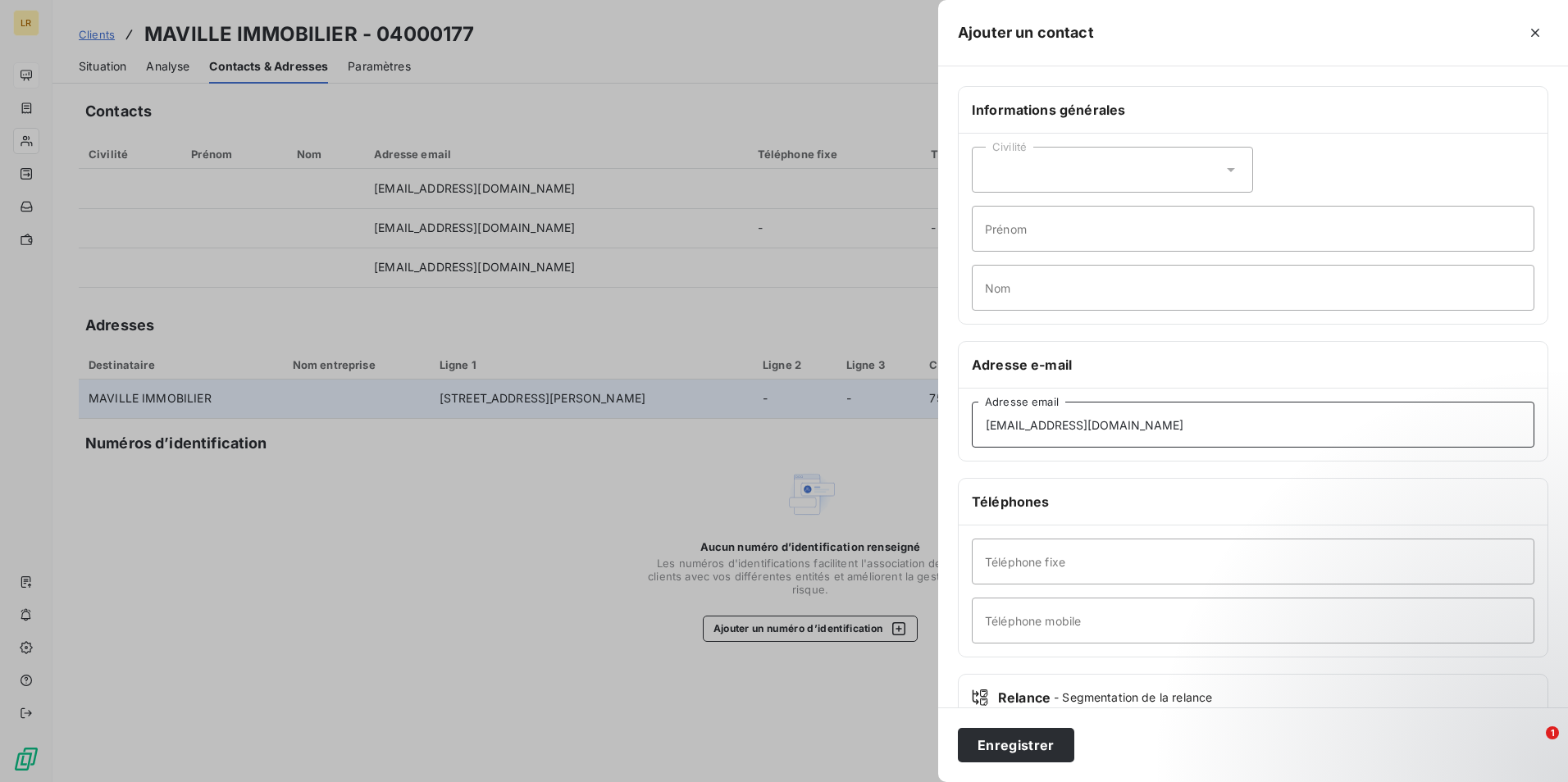 type on "[EMAIL_ADDRESS][DOMAIN_NAME]" 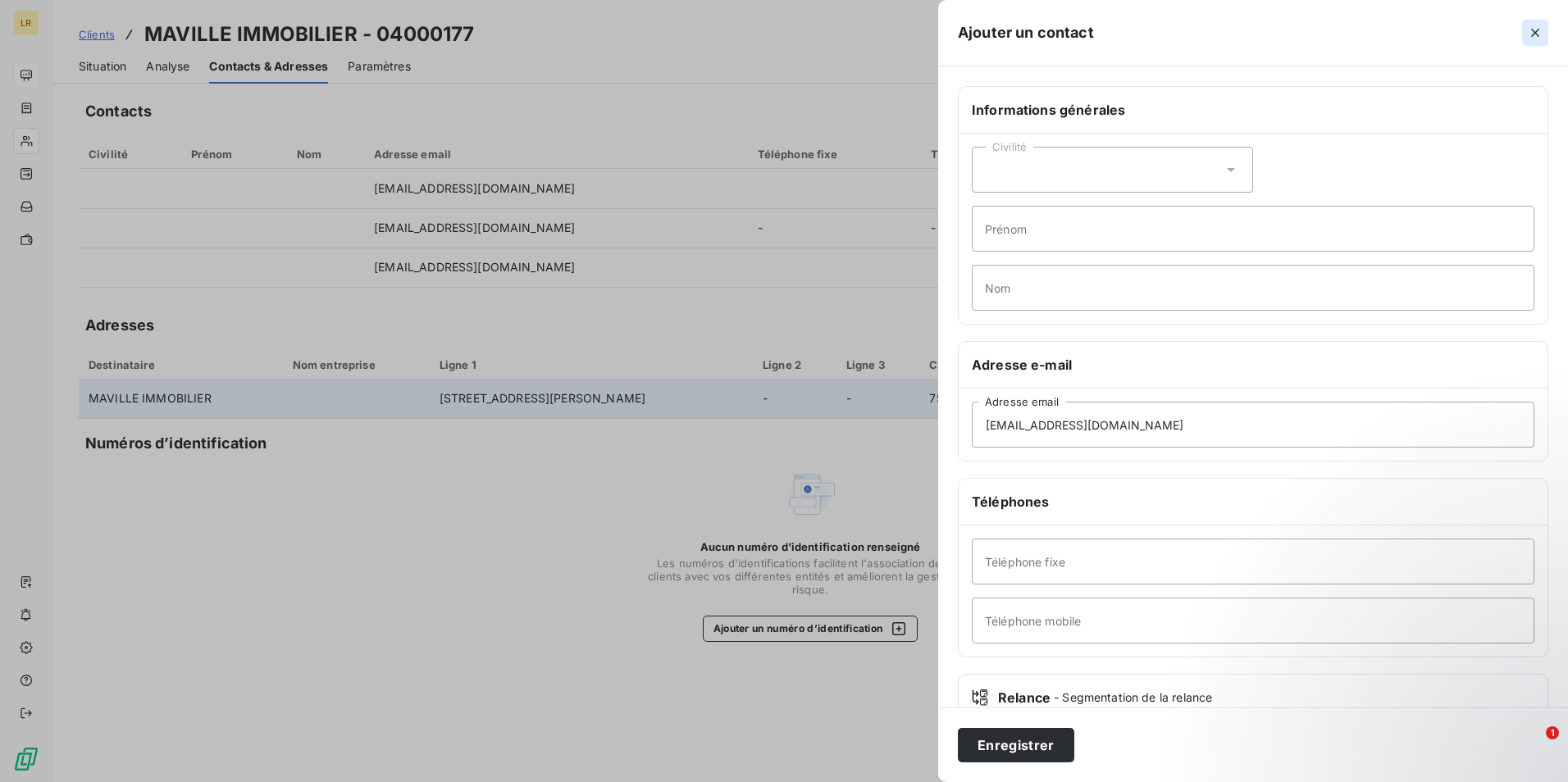click 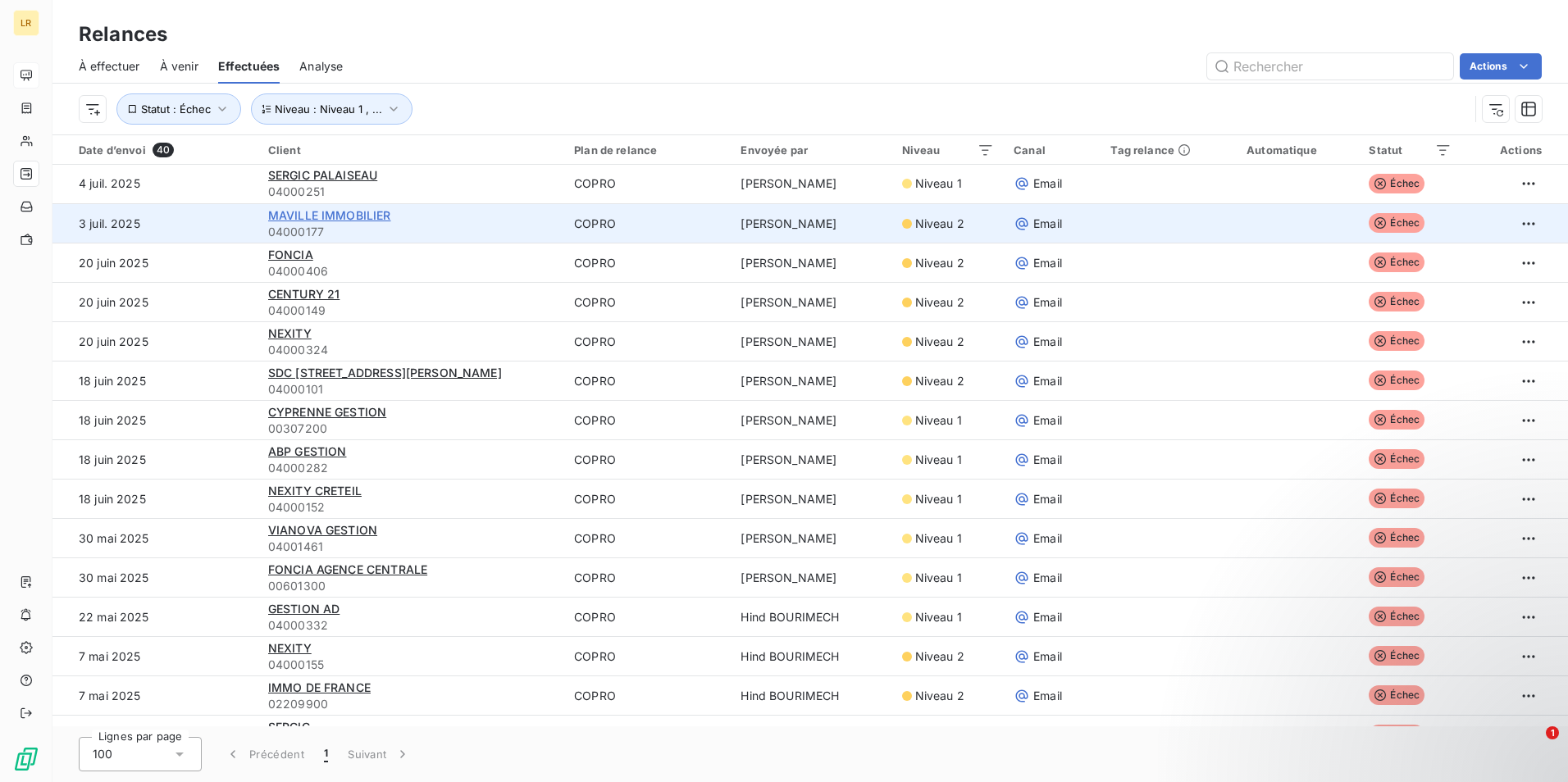 click on "MAVILLE IMMOBILIER" at bounding box center (330, 215) 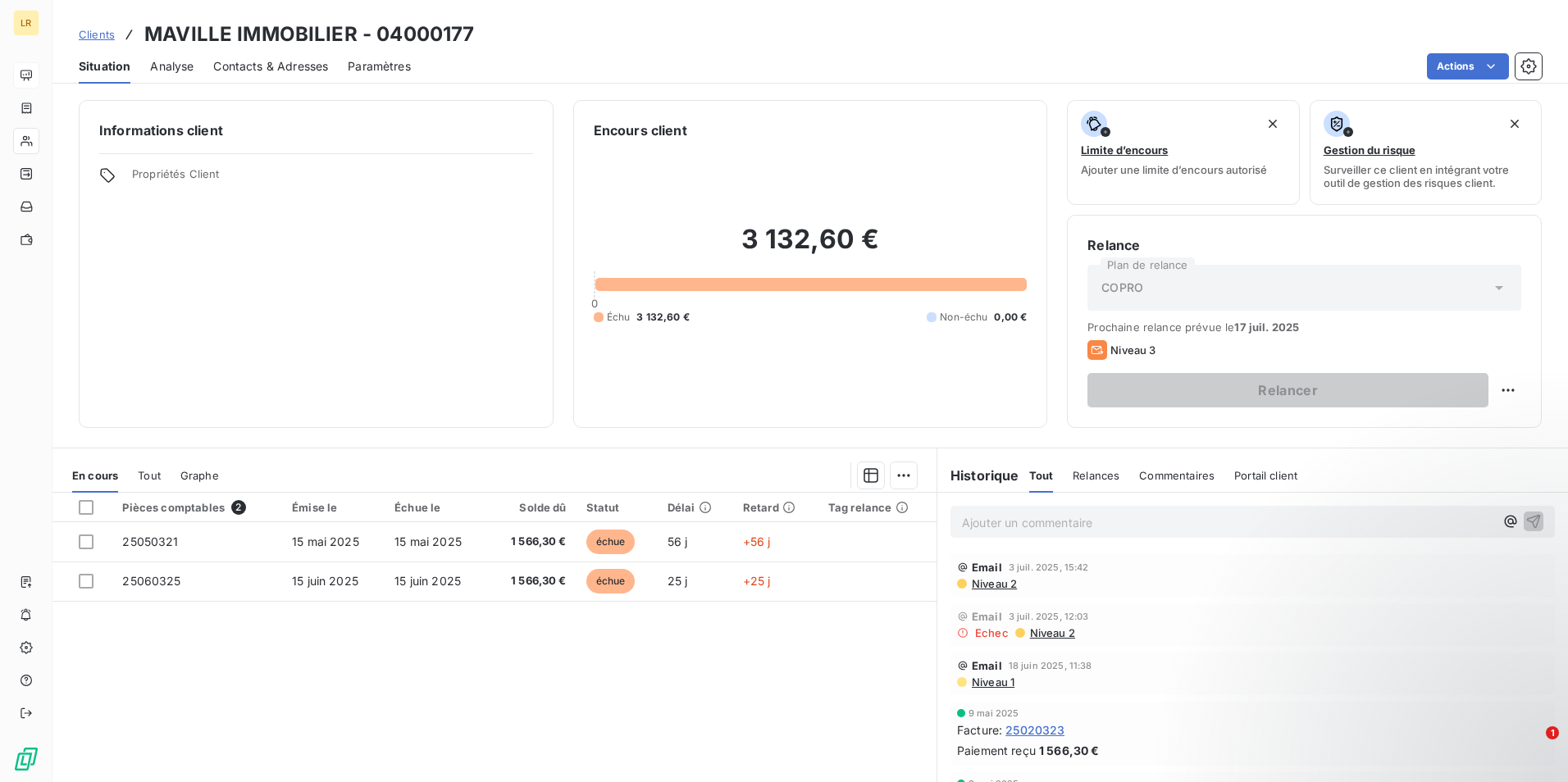 click on "Niveau 2" at bounding box center (1051, 633) 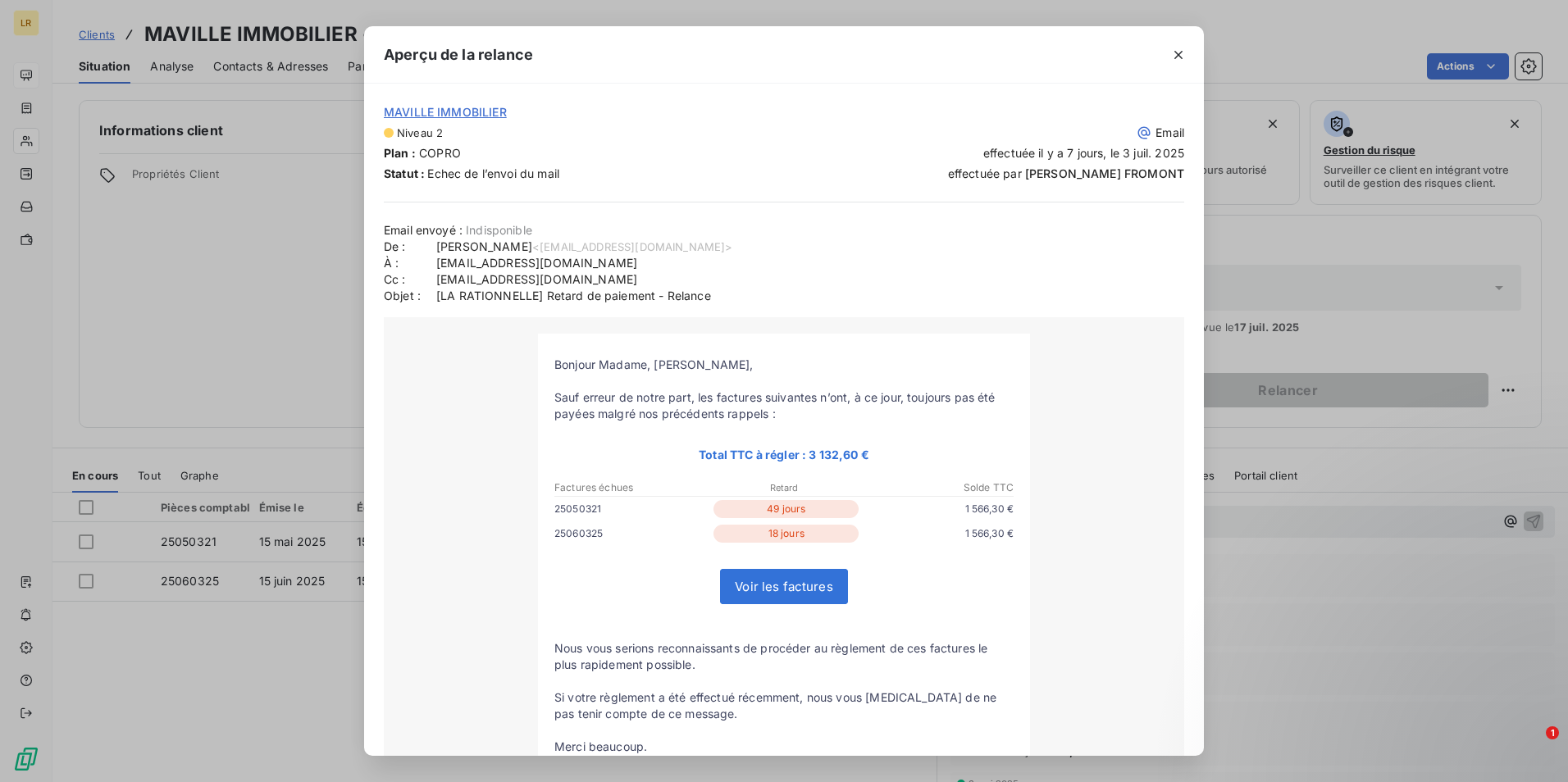 click on "Email" at bounding box center (1169, 132) 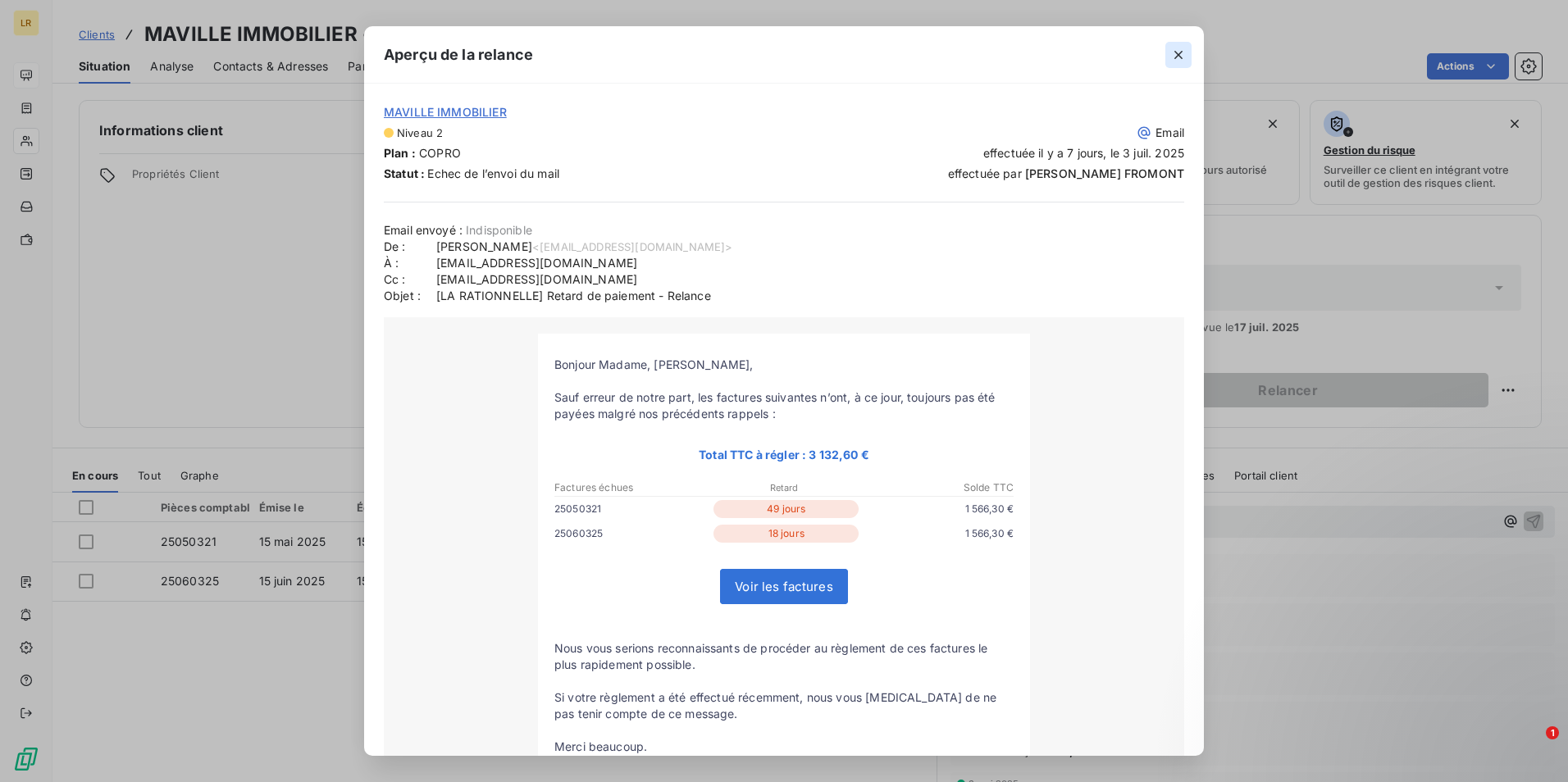 click at bounding box center (1178, 55) 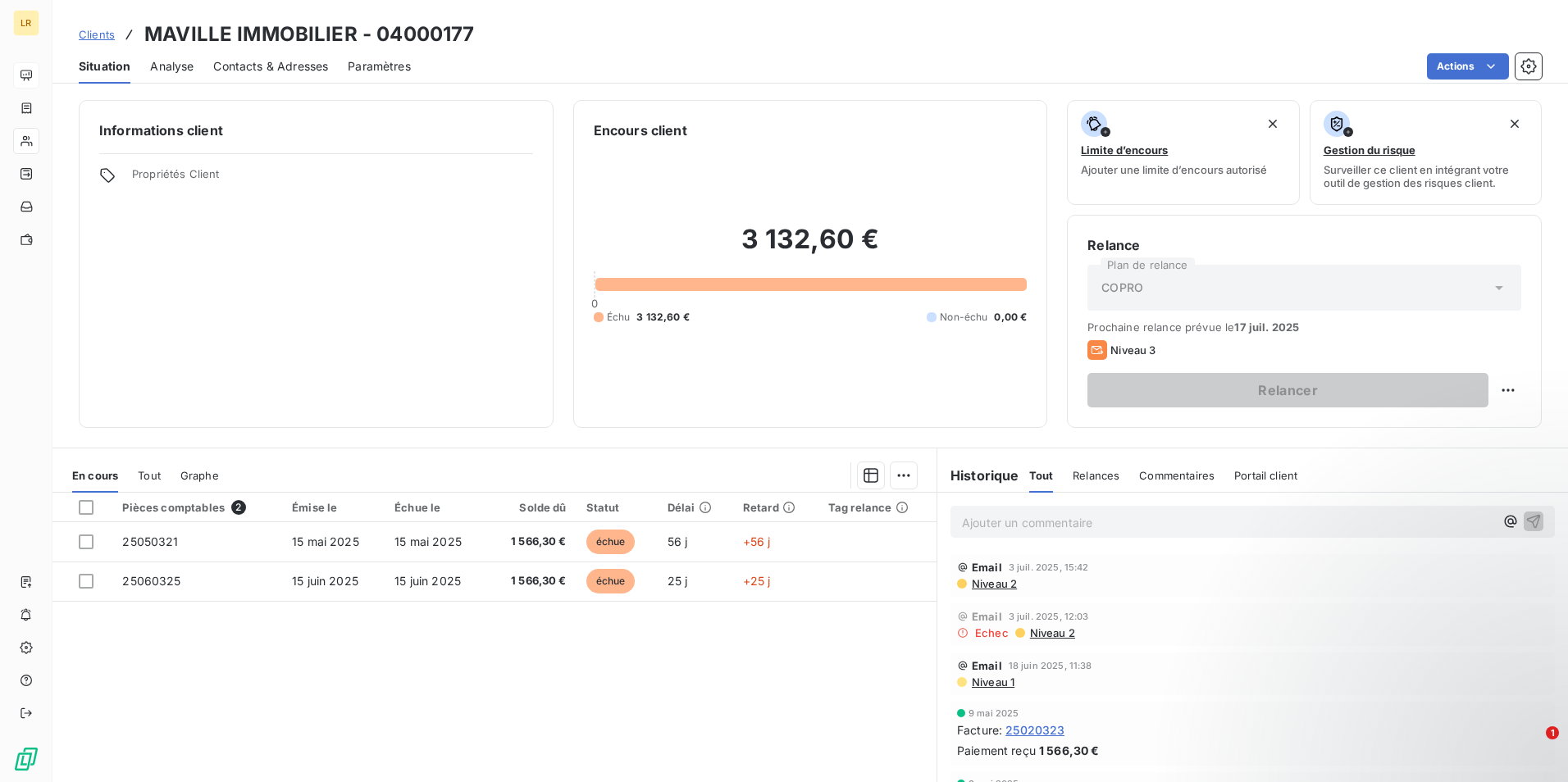 click on "Ajouter un commentaire ﻿" at bounding box center [1228, 522] 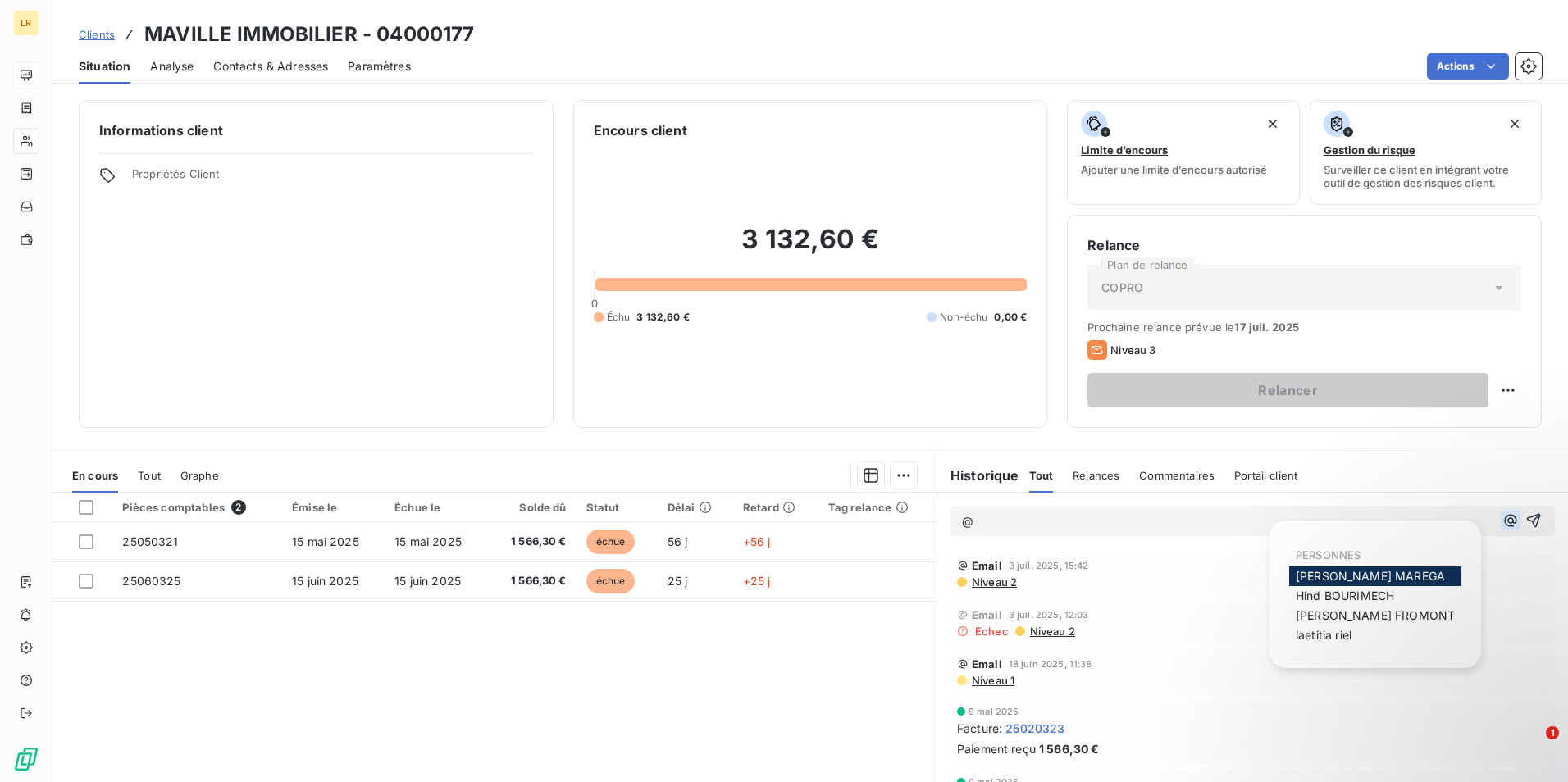click 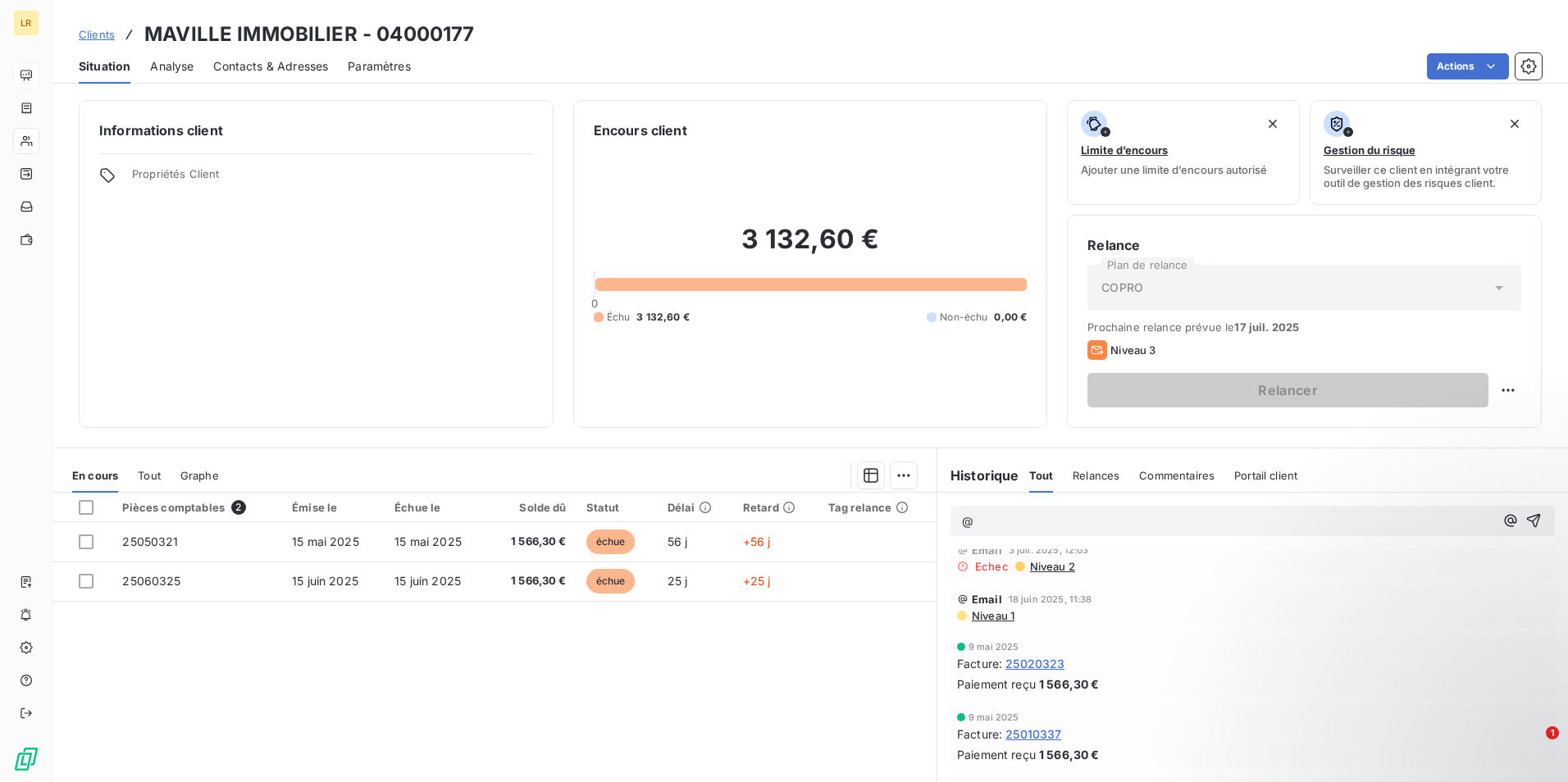 scroll, scrollTop: 0, scrollLeft: 0, axis: both 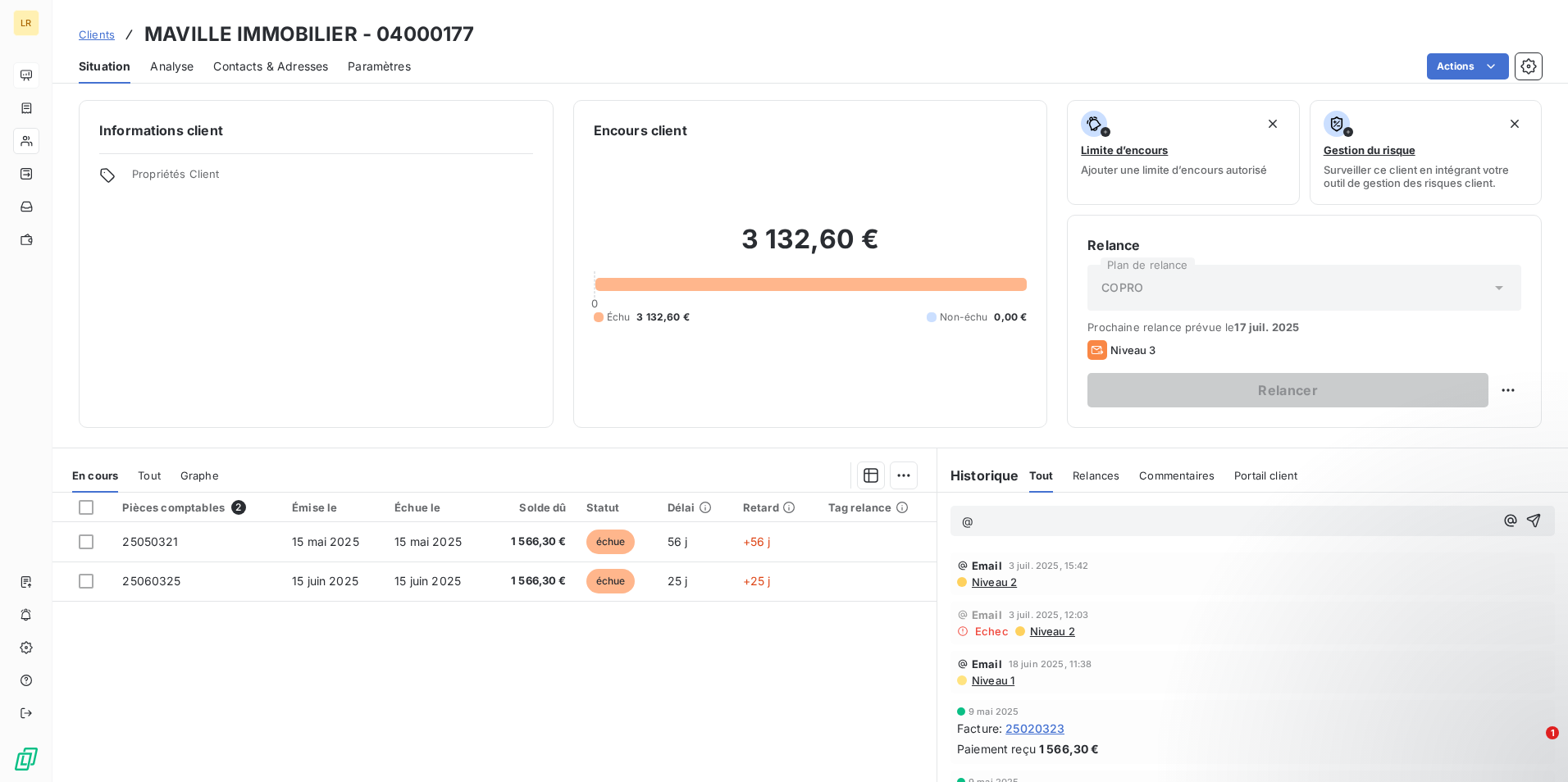 click on "Contacts & Adresses" at bounding box center (271, 66) 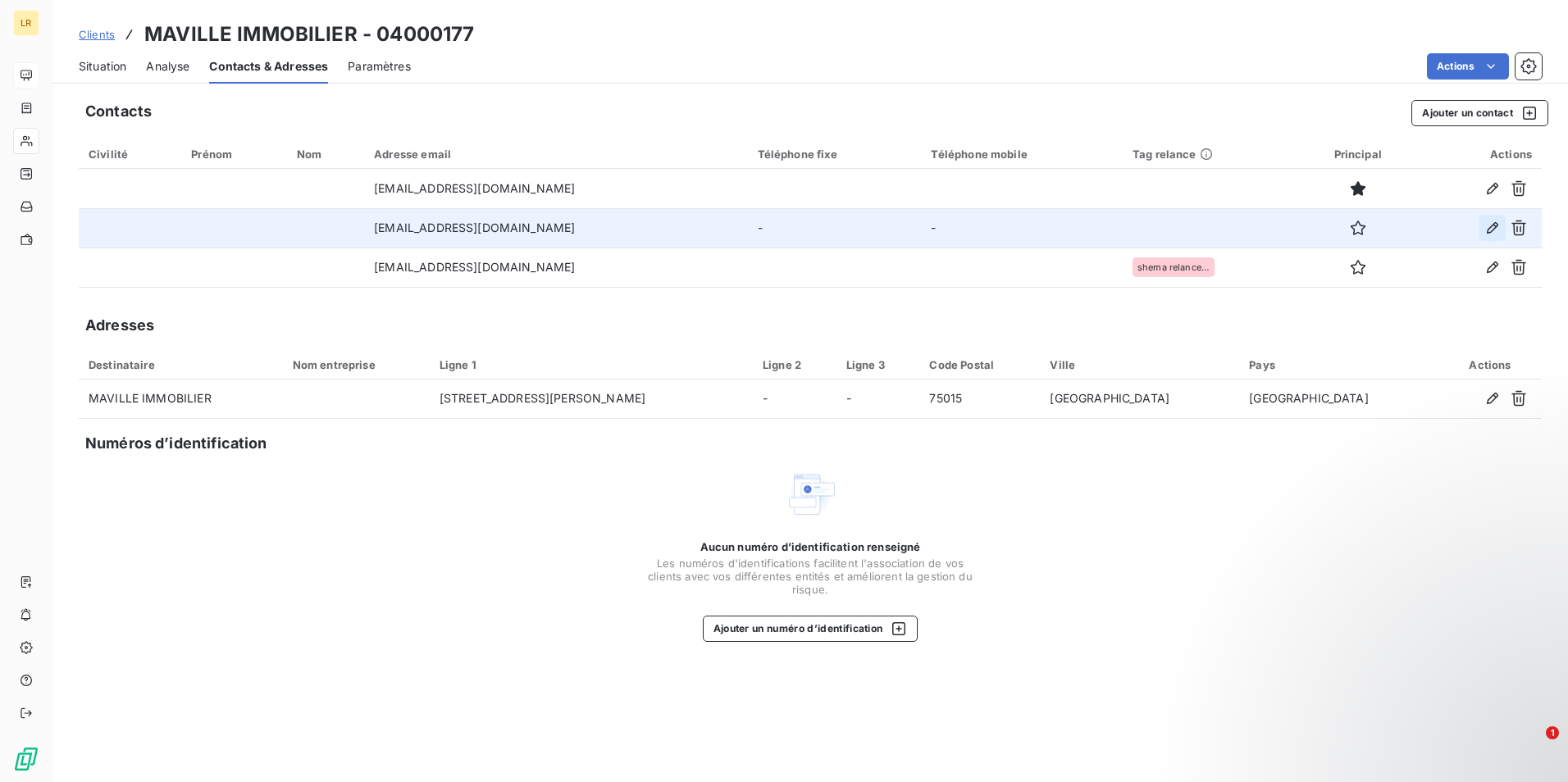 click 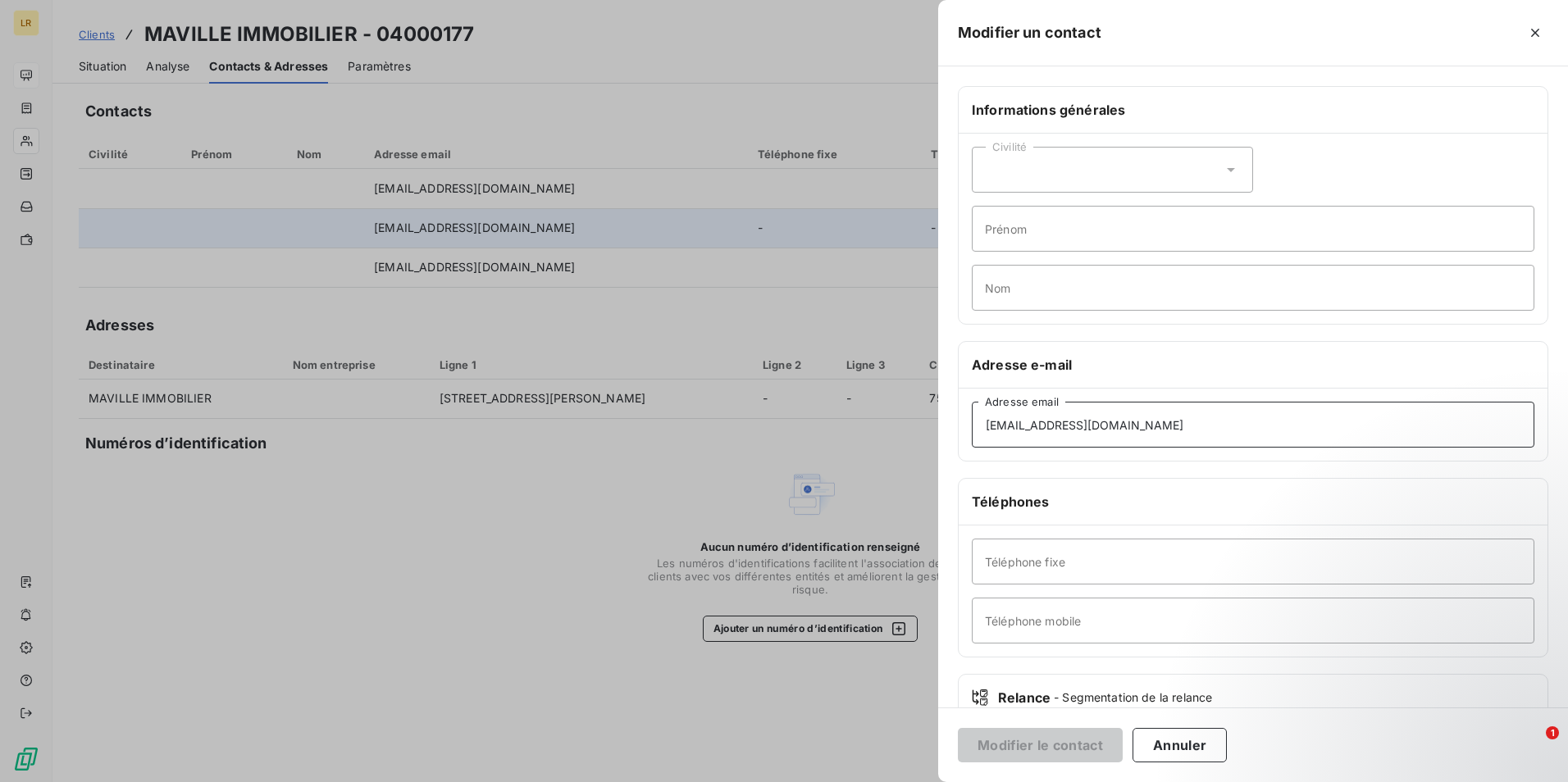 drag, startPoint x: 932, startPoint y: 427, endPoint x: 899, endPoint y: 422, distance: 33.3766 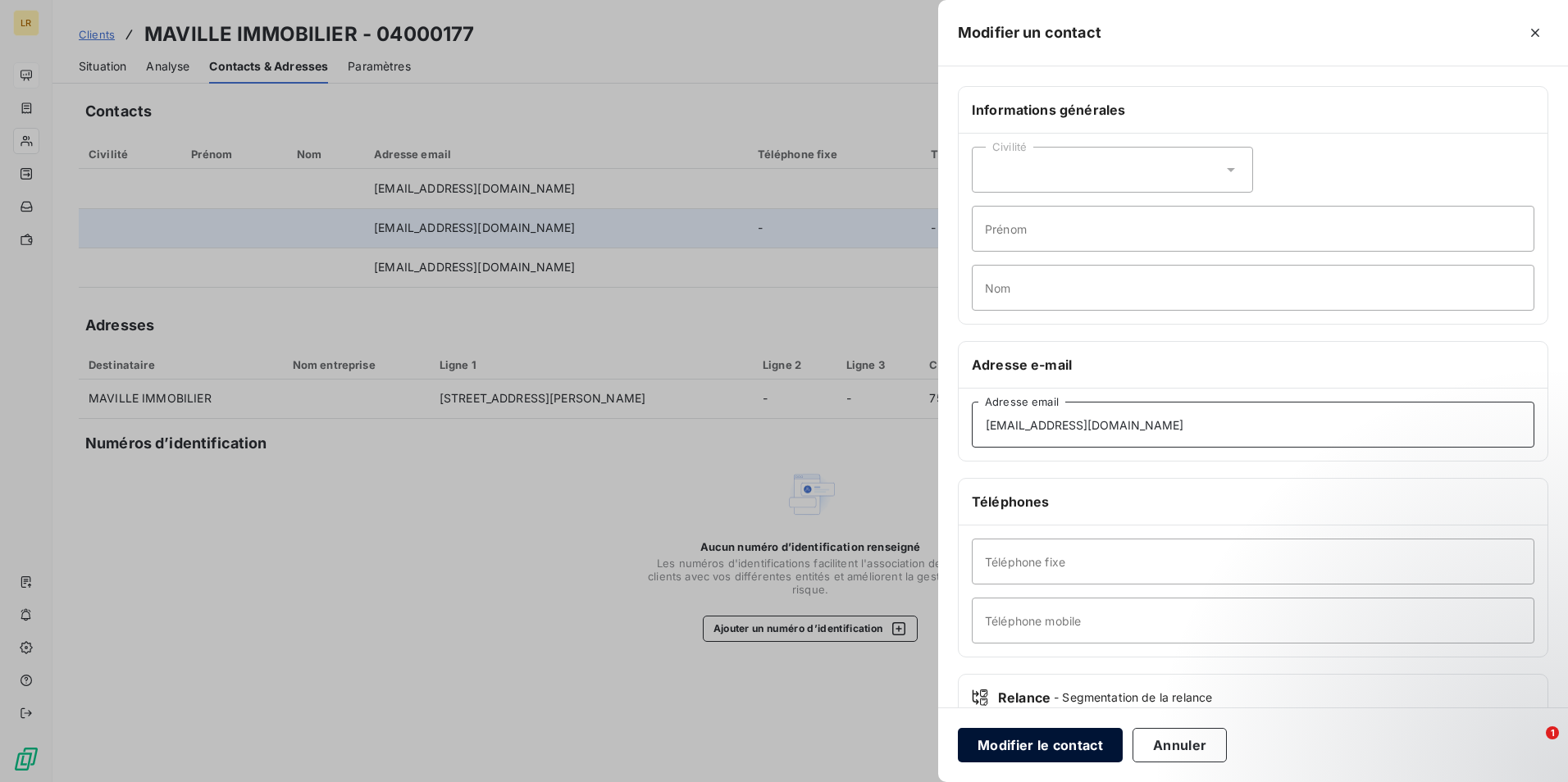 type on "[EMAIL_ADDRESS][DOMAIN_NAME]" 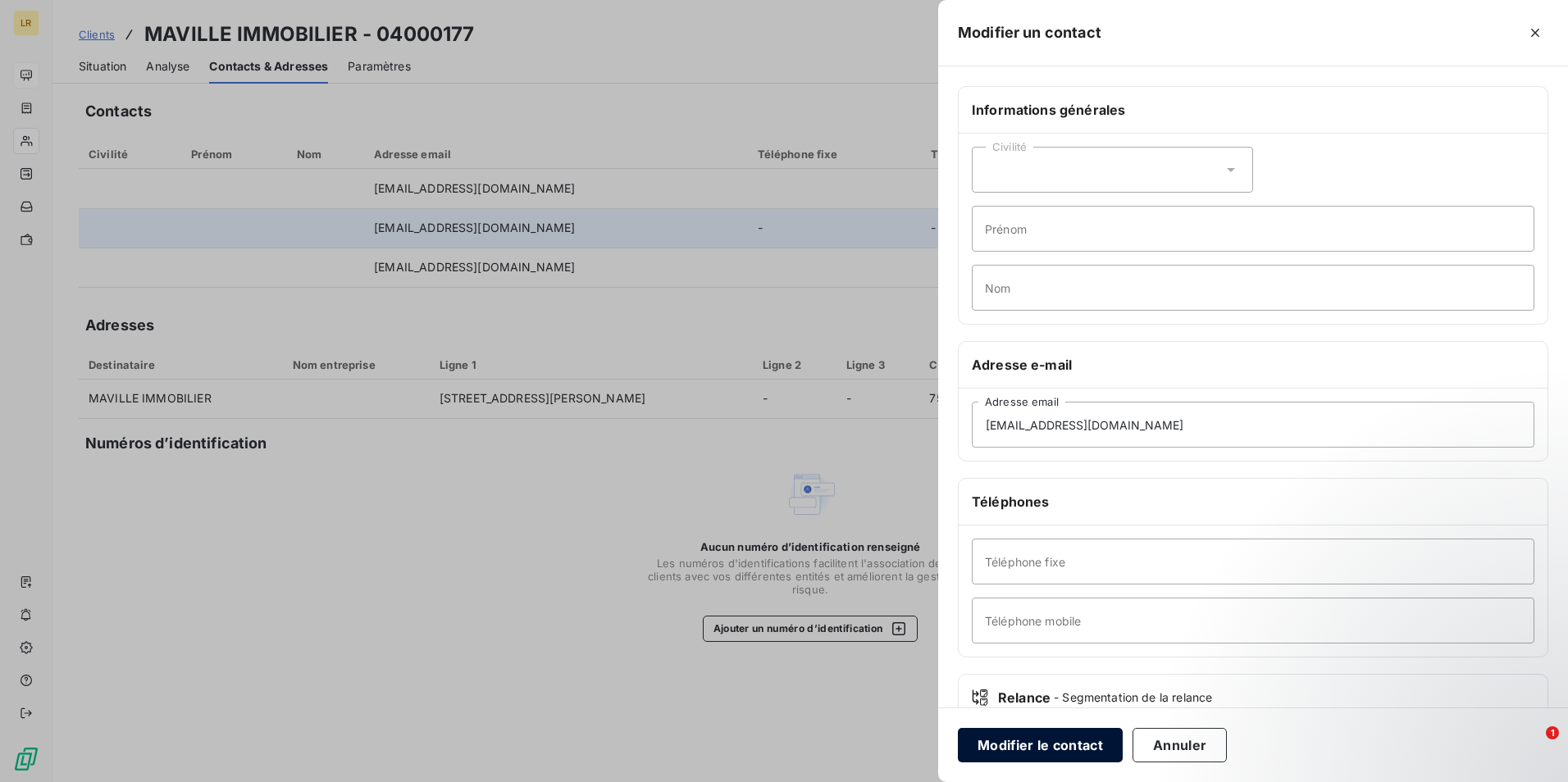click on "Modifier le contact" at bounding box center [1040, 745] 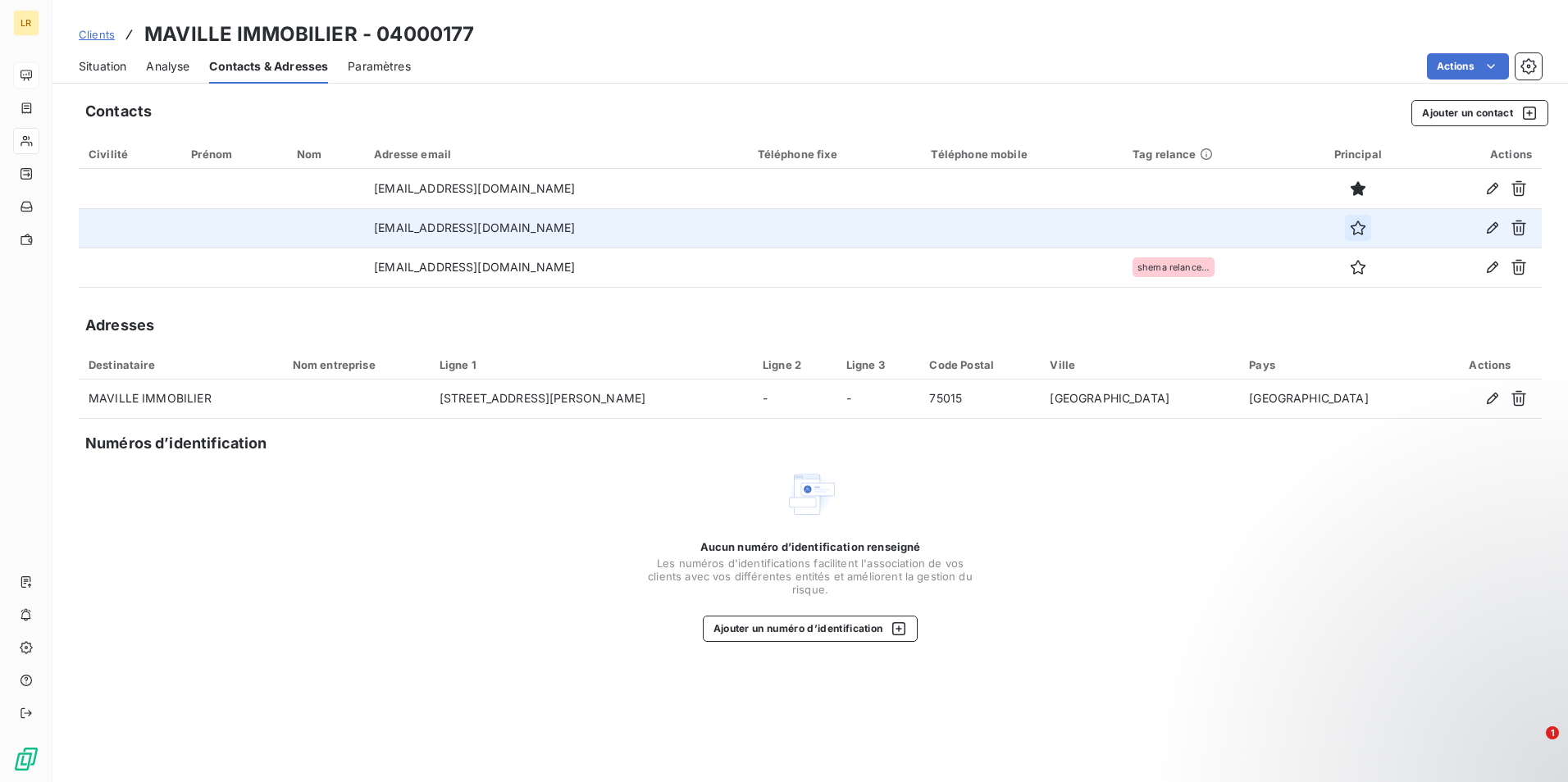 click 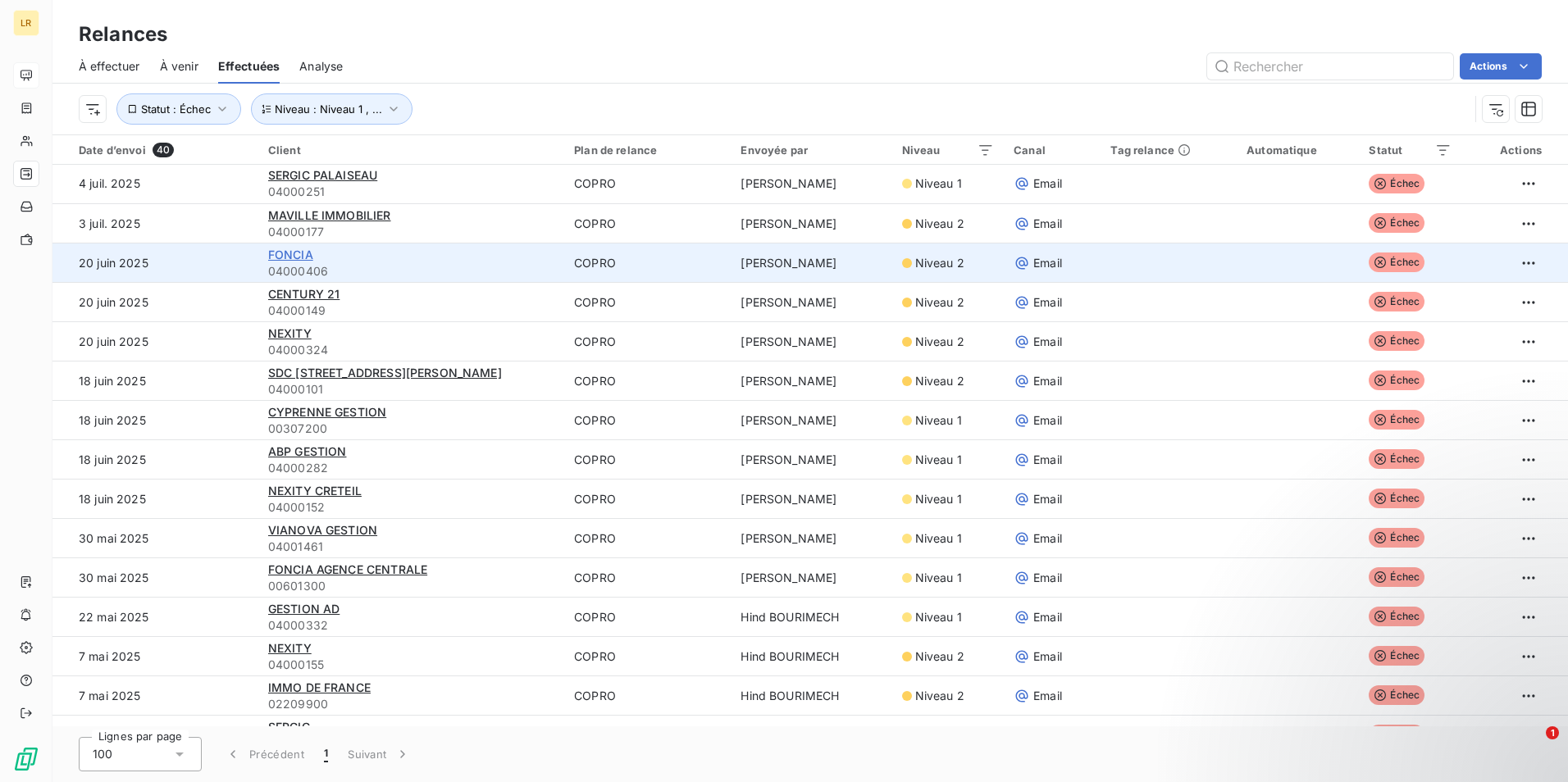 click on "FONCIA" at bounding box center [290, 254] 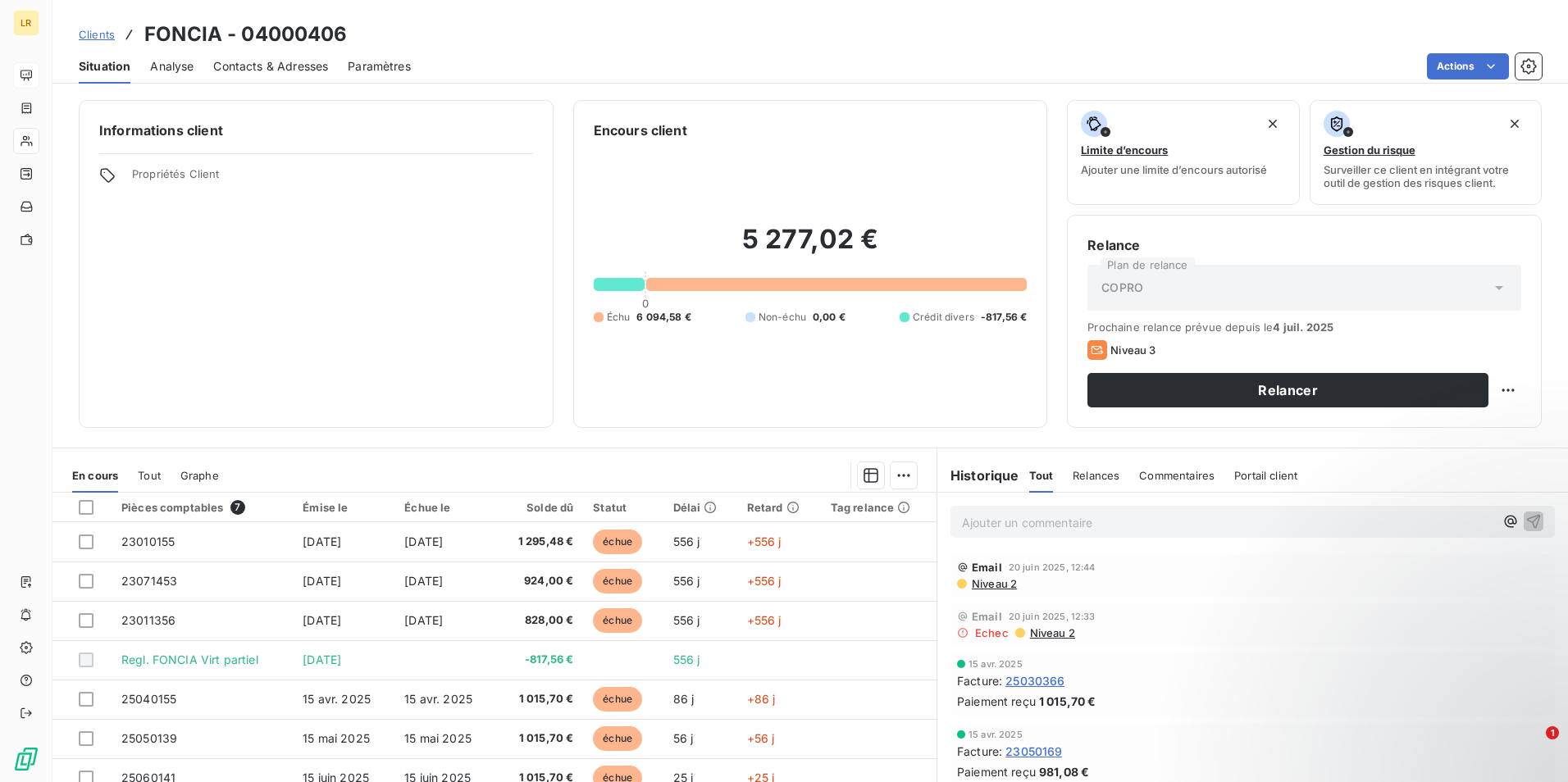 click on "Niveau 2" at bounding box center [1051, 633] 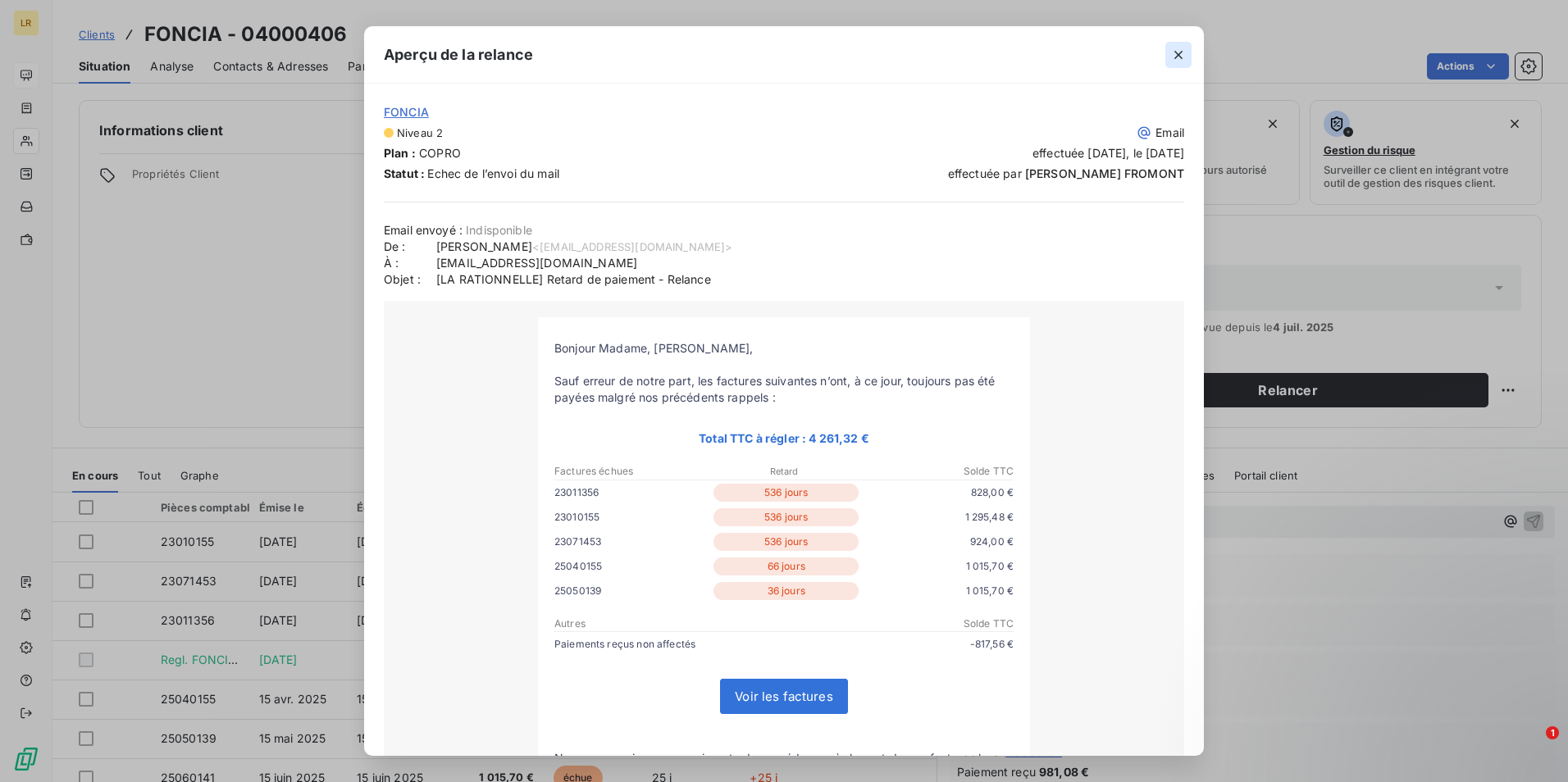 click 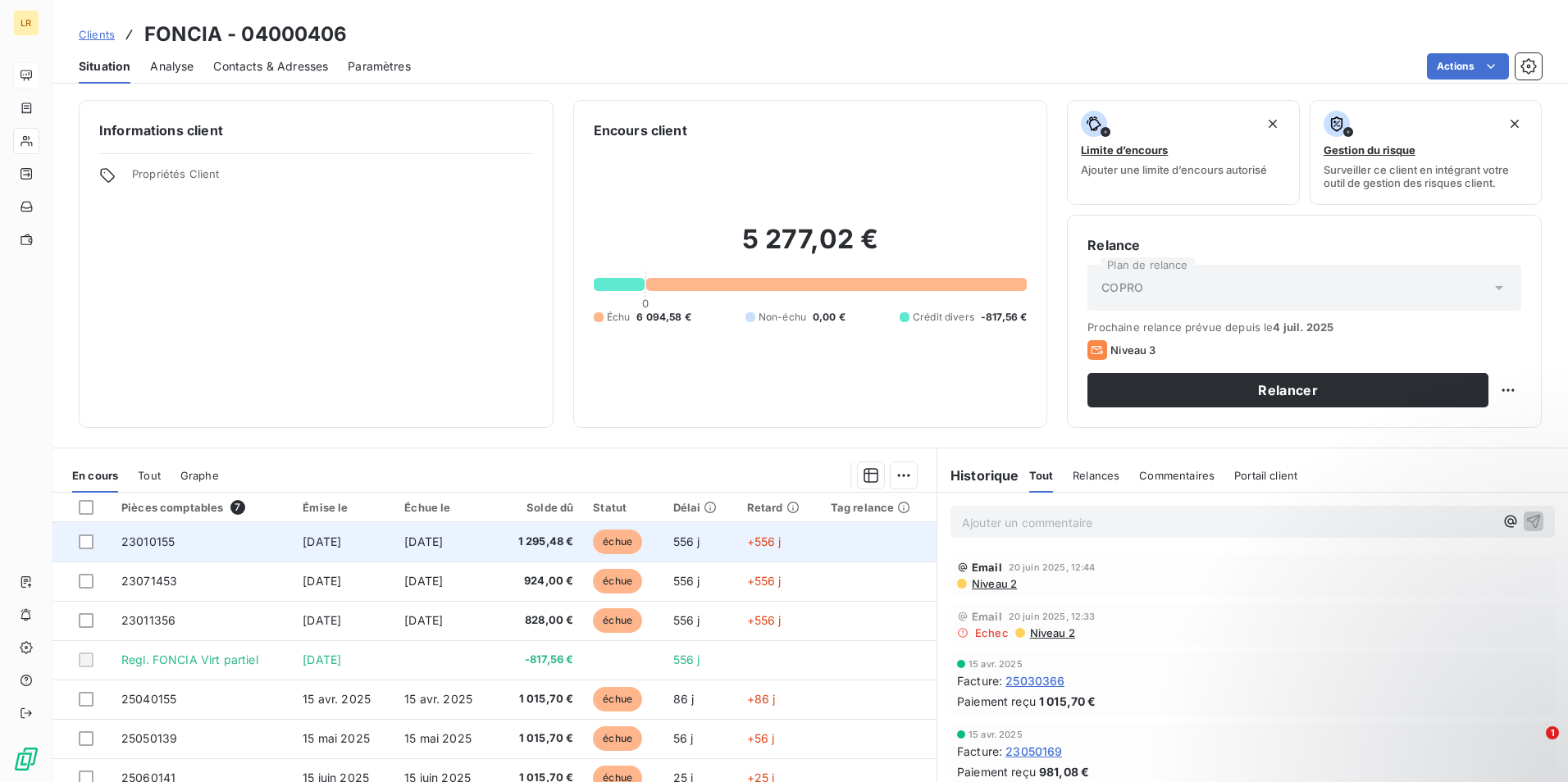 click on "1 295,48 €" at bounding box center (540, 542) 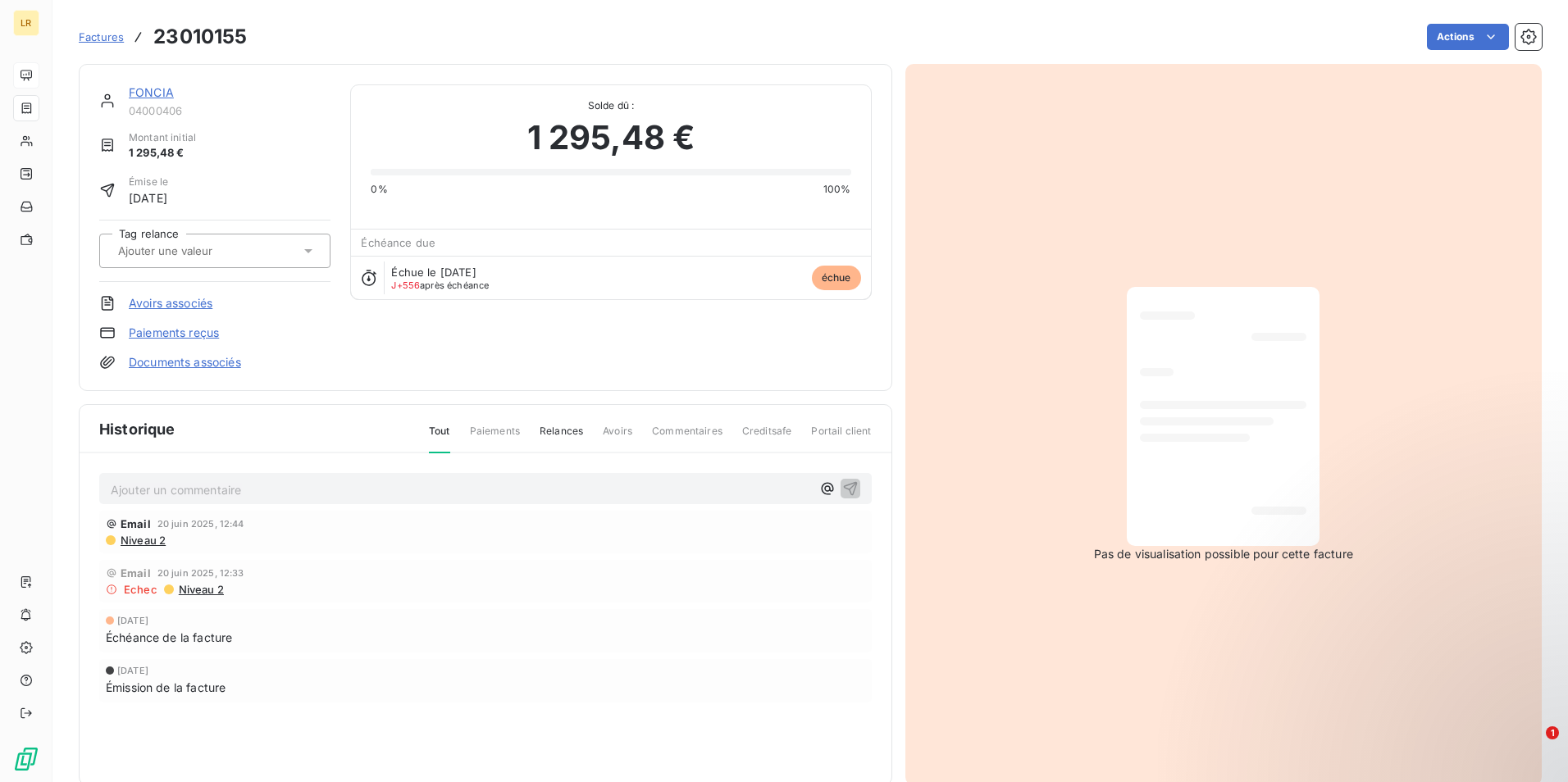 click on "Niveau 2" at bounding box center (200, 589) 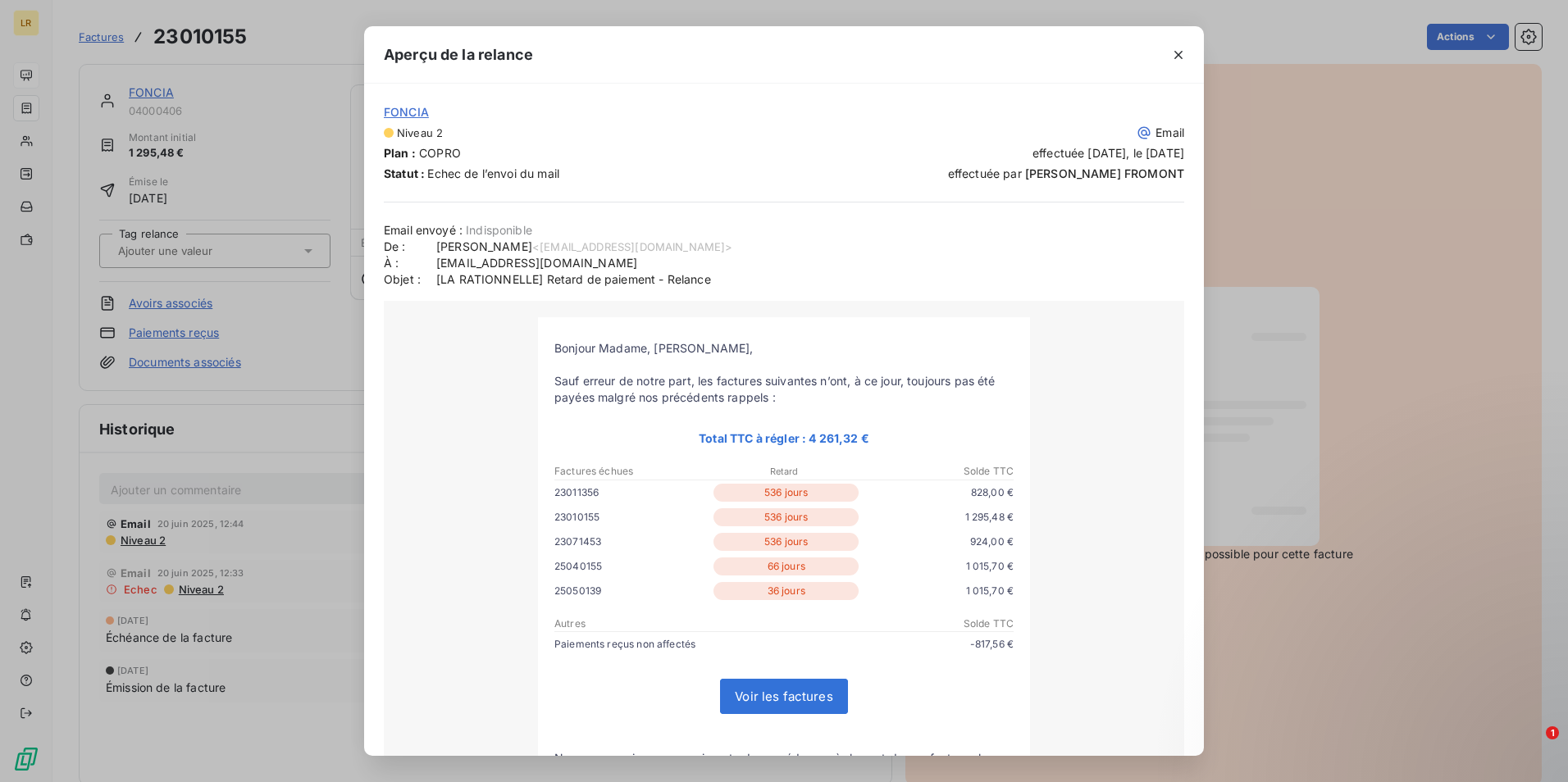 click on "Email envoyé : Indisponible De : [PERSON_NAME] <[EMAIL_ADDRESS][DOMAIN_NAME]> À : [DOMAIN_NAME][EMAIL_ADDRESS][DOMAIN_NAME] Objet : [LA RATIONNELLE] Retard de paiement - Relance
[PERSON_NAME] Madame, [PERSON_NAME],
Sauf erreur de notre part, les factures suivantes n’ont, à ce jour, toujours pas été payées malgré nos précédents rappels :
Total TTC à régler : 4 261,32 €
Factures échues
Retard" at bounding box center [784, 615] 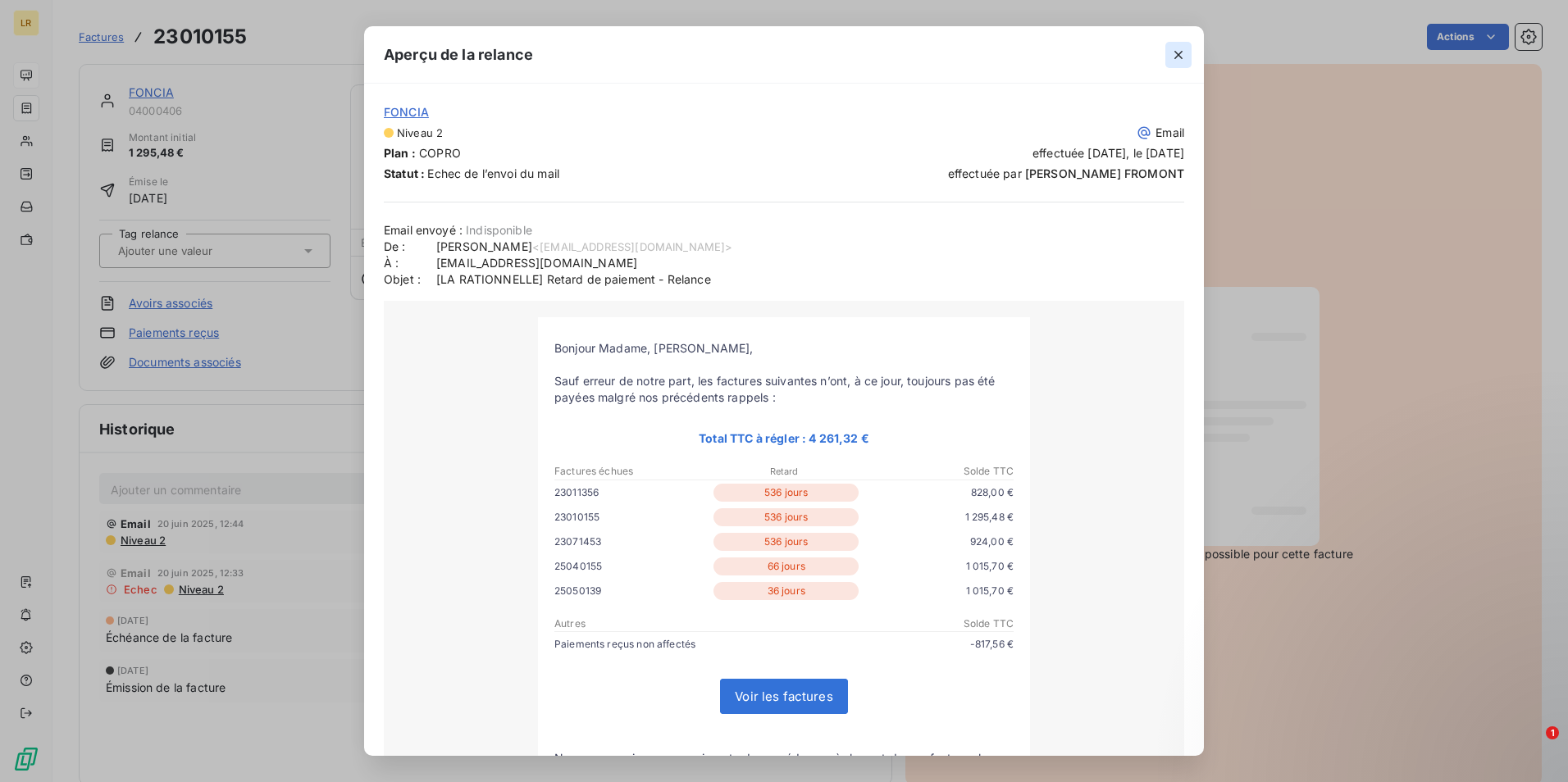 click 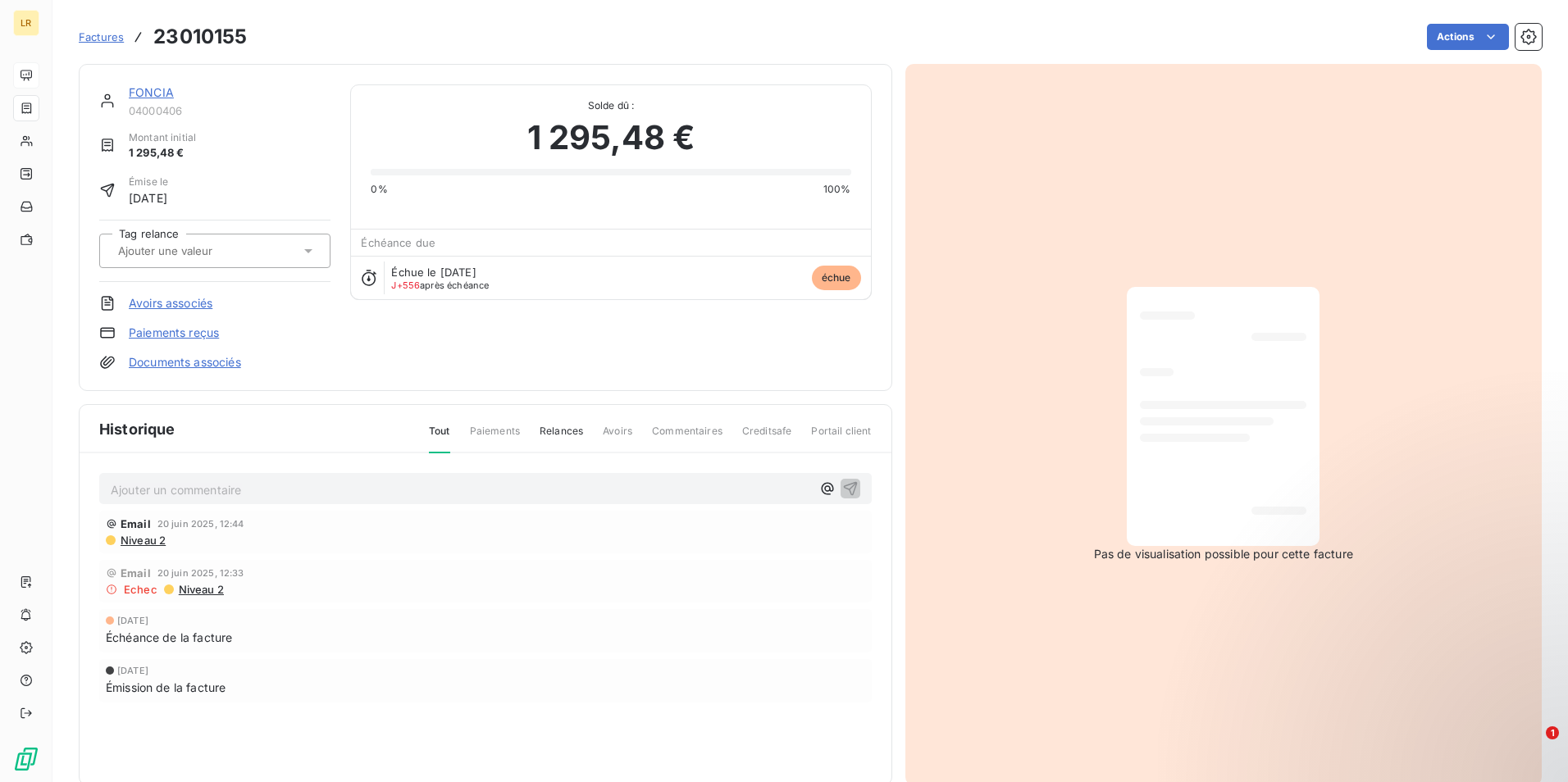 click on "Échéance de la facture" at bounding box center [169, 637] 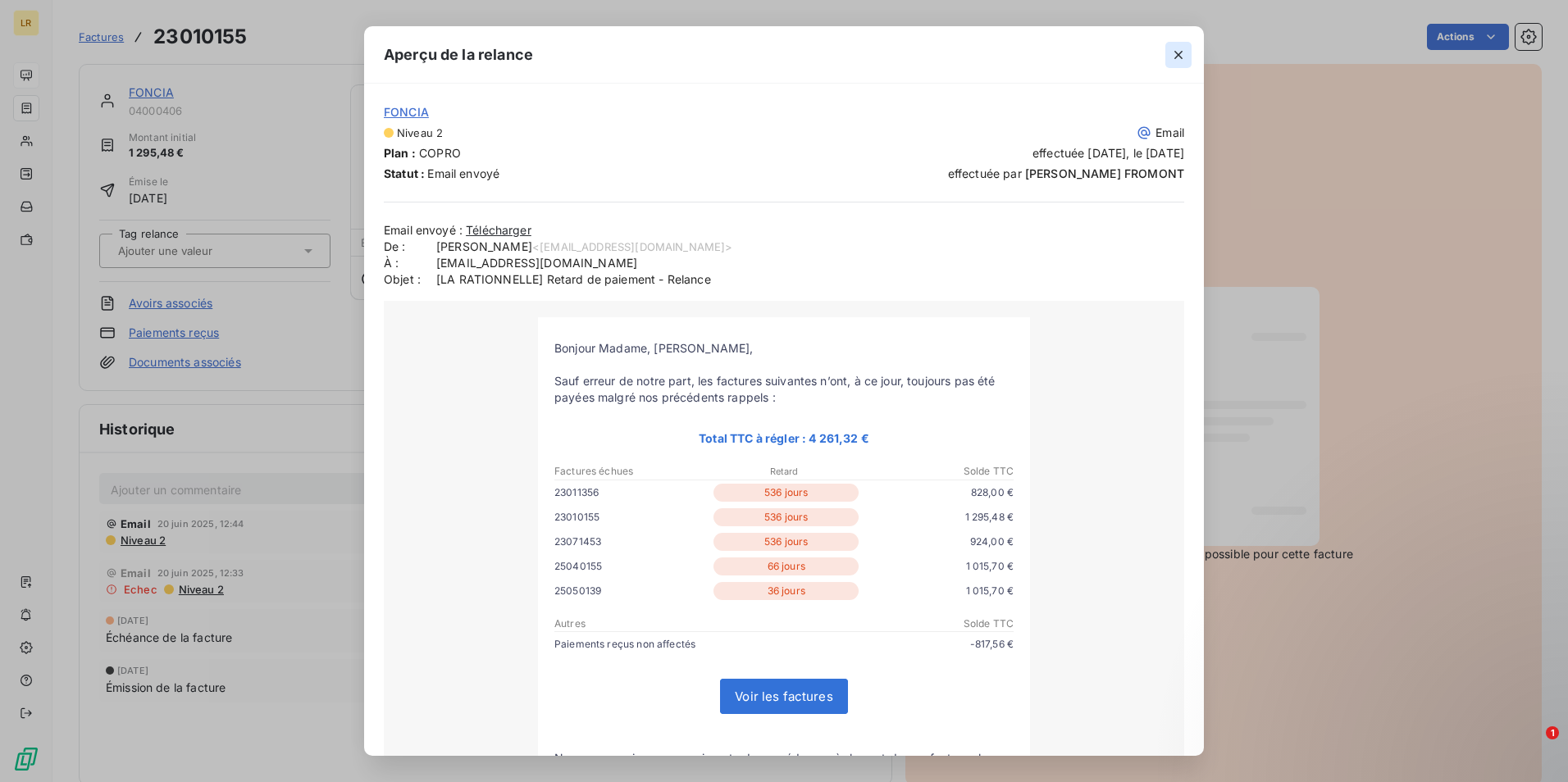 click 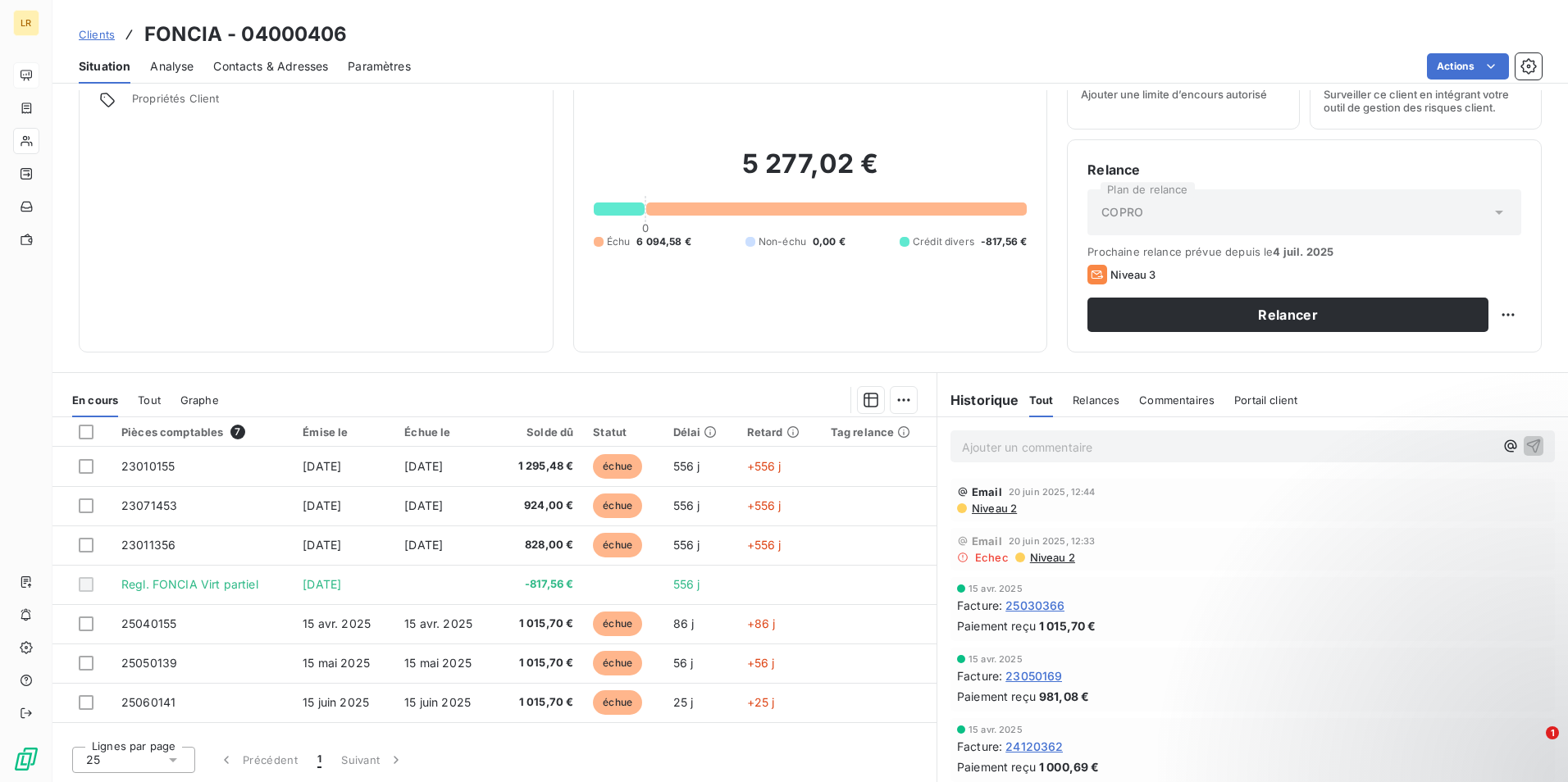 scroll, scrollTop: 66, scrollLeft: 0, axis: vertical 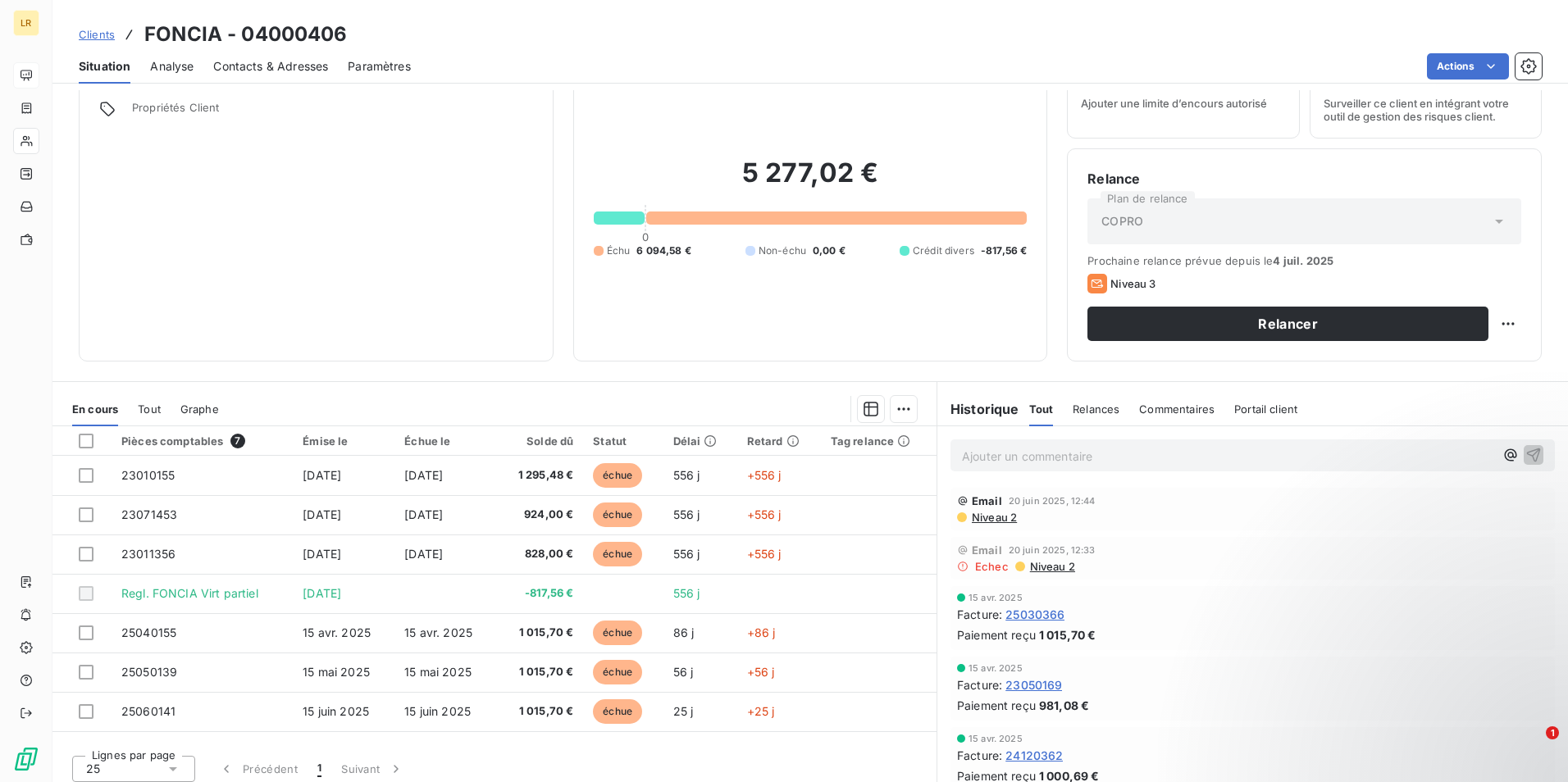 click on "Prochaine relance prévue depuis le  [DATE] Niveau 3 Relancer" at bounding box center (1304, 298) 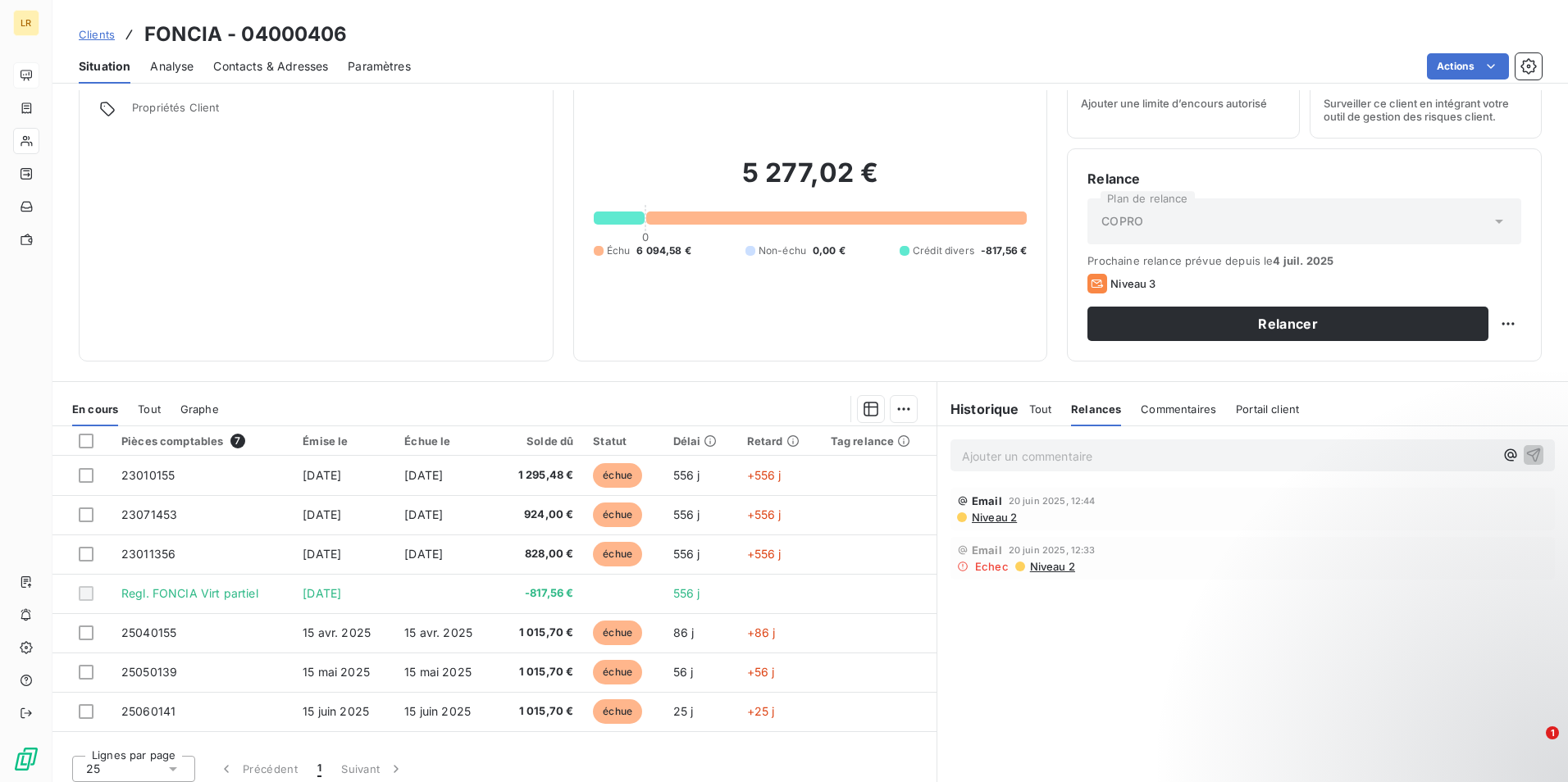click on "Niveau 2" at bounding box center (1051, 566) 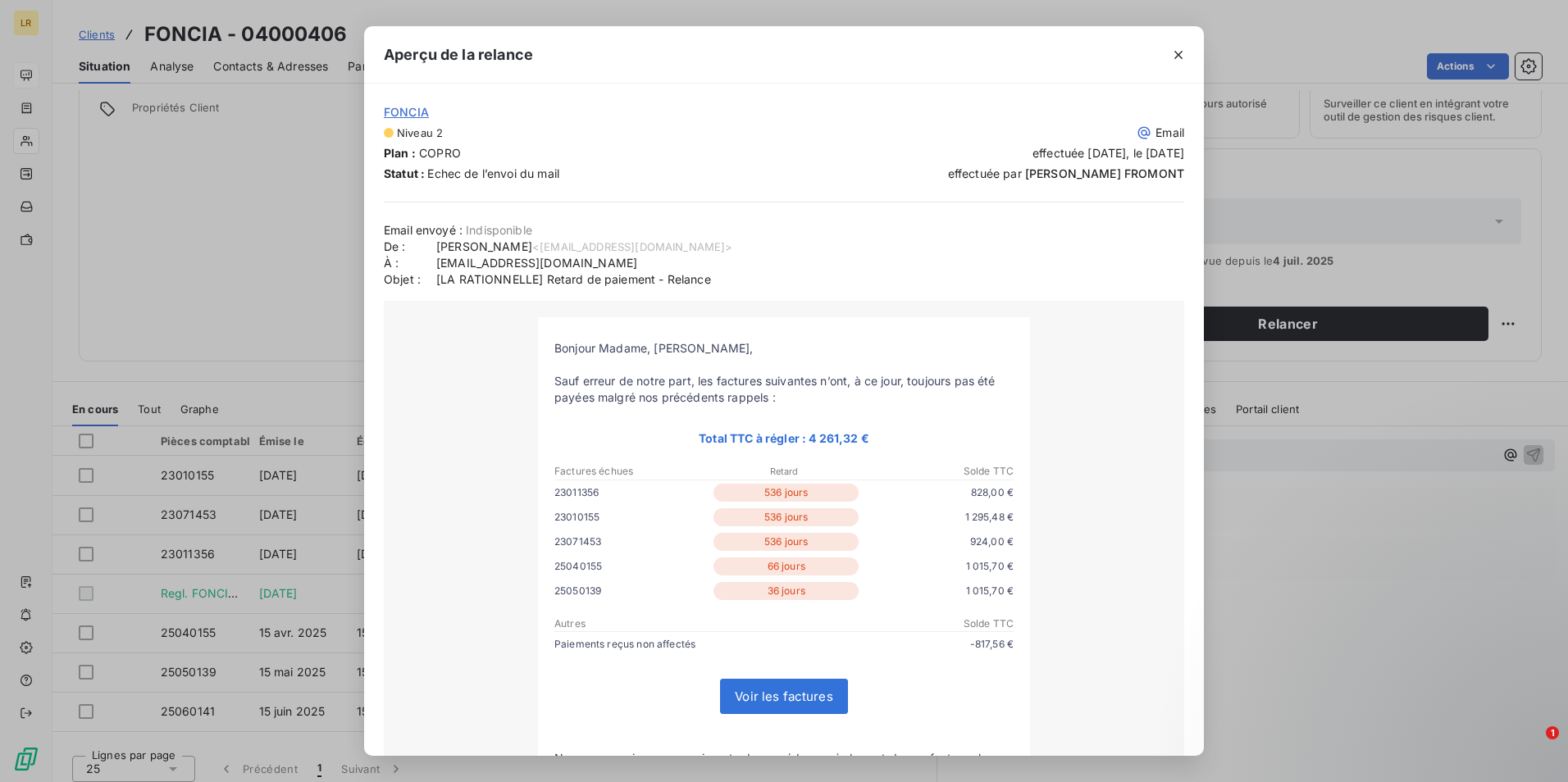 click on "Email envoyé : Indisponible De : [PERSON_NAME] <[EMAIL_ADDRESS][DOMAIN_NAME]> À : [DOMAIN_NAME][EMAIL_ADDRESS][DOMAIN_NAME] Objet : [LA RATIONNELLE] Retard de paiement - Relance
[PERSON_NAME] Madame, [PERSON_NAME],
Sauf erreur de notre part, les factures suivantes n’ont, à ce jour, toujours pas été payées malgré nos précédents rappels :
Total TTC à régler : 4 261,32 €
Factures échues
Retard" at bounding box center (784, 615) 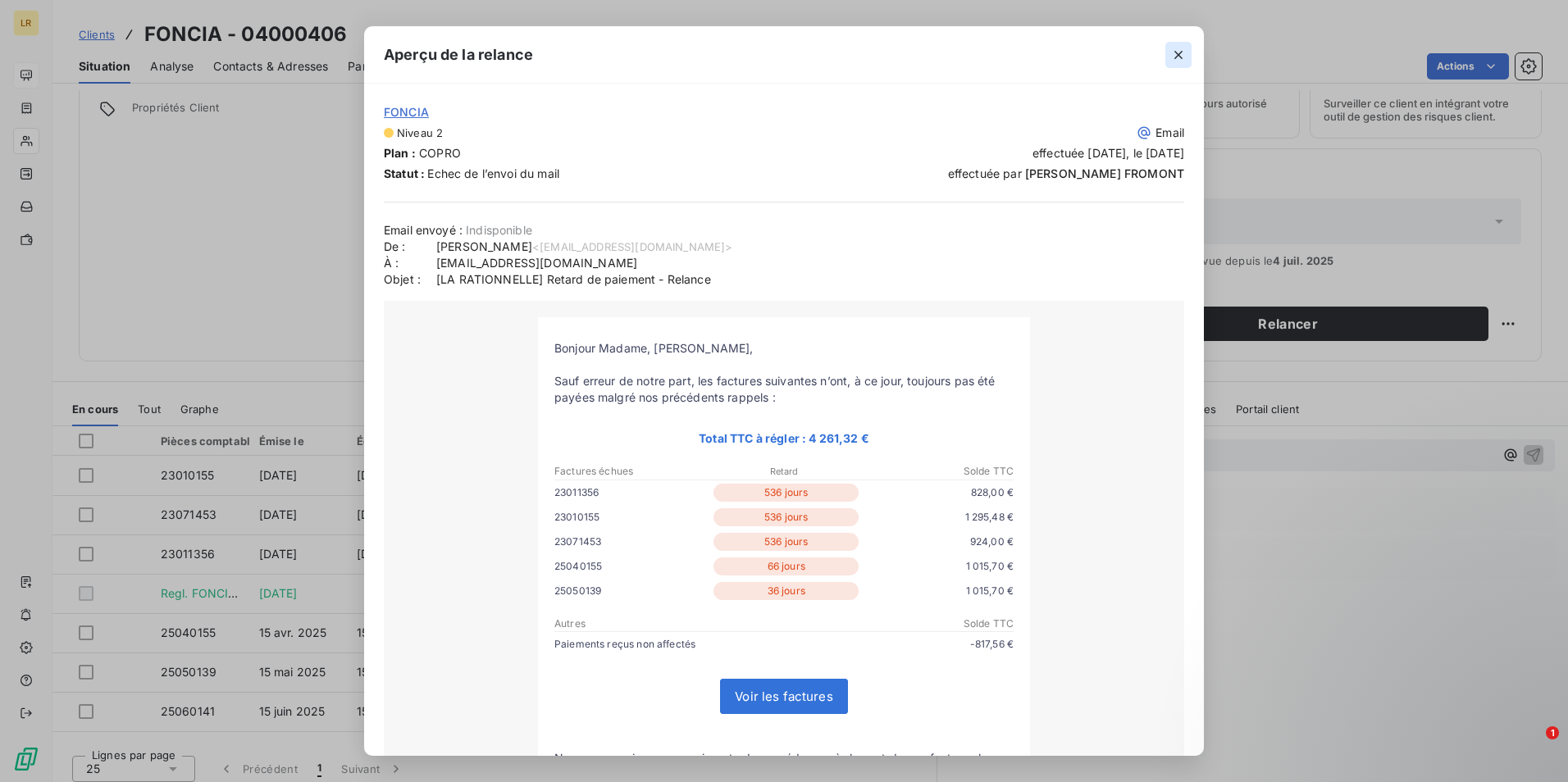 click 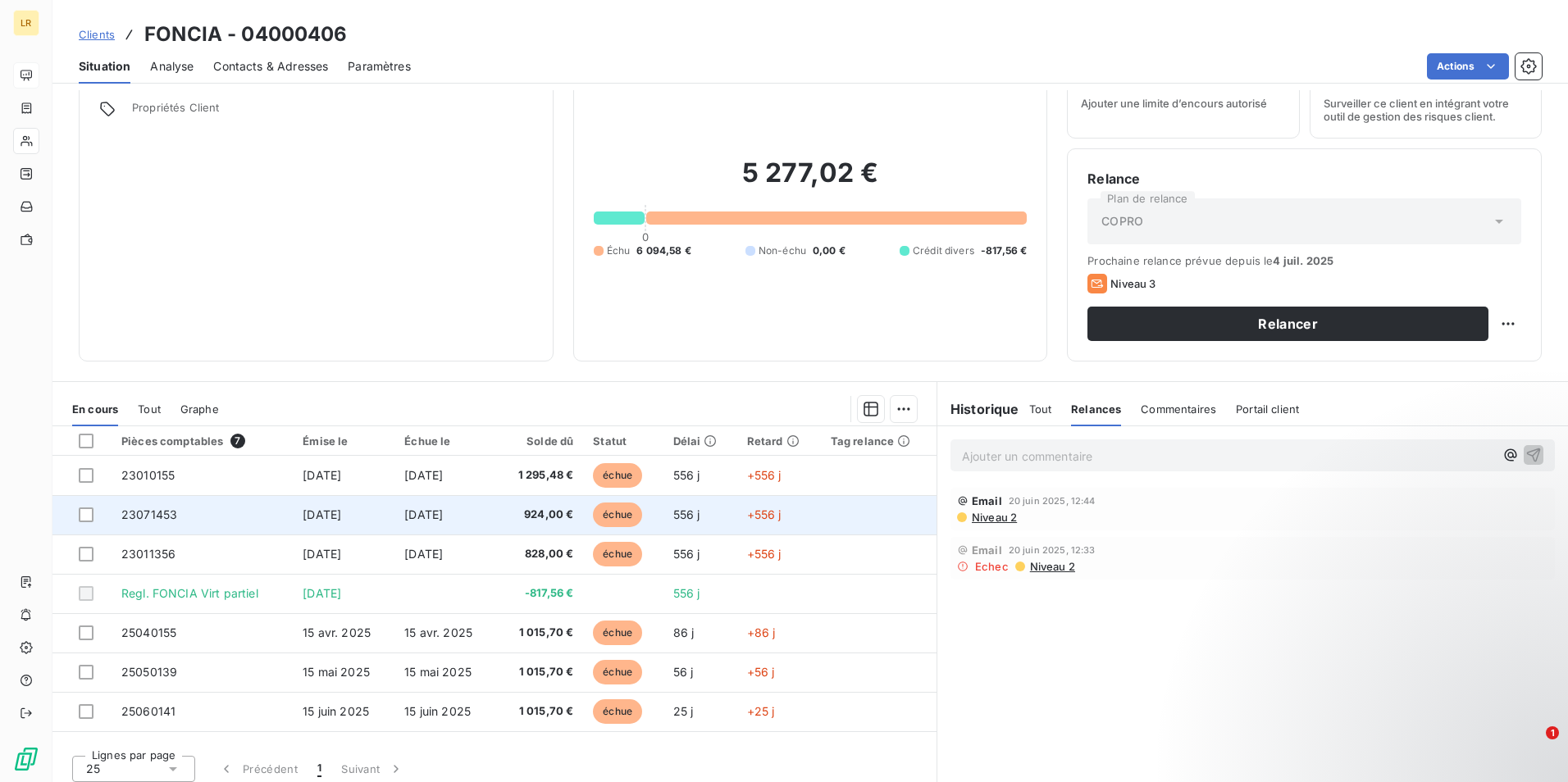 click on "23071453" at bounding box center (202, 515) 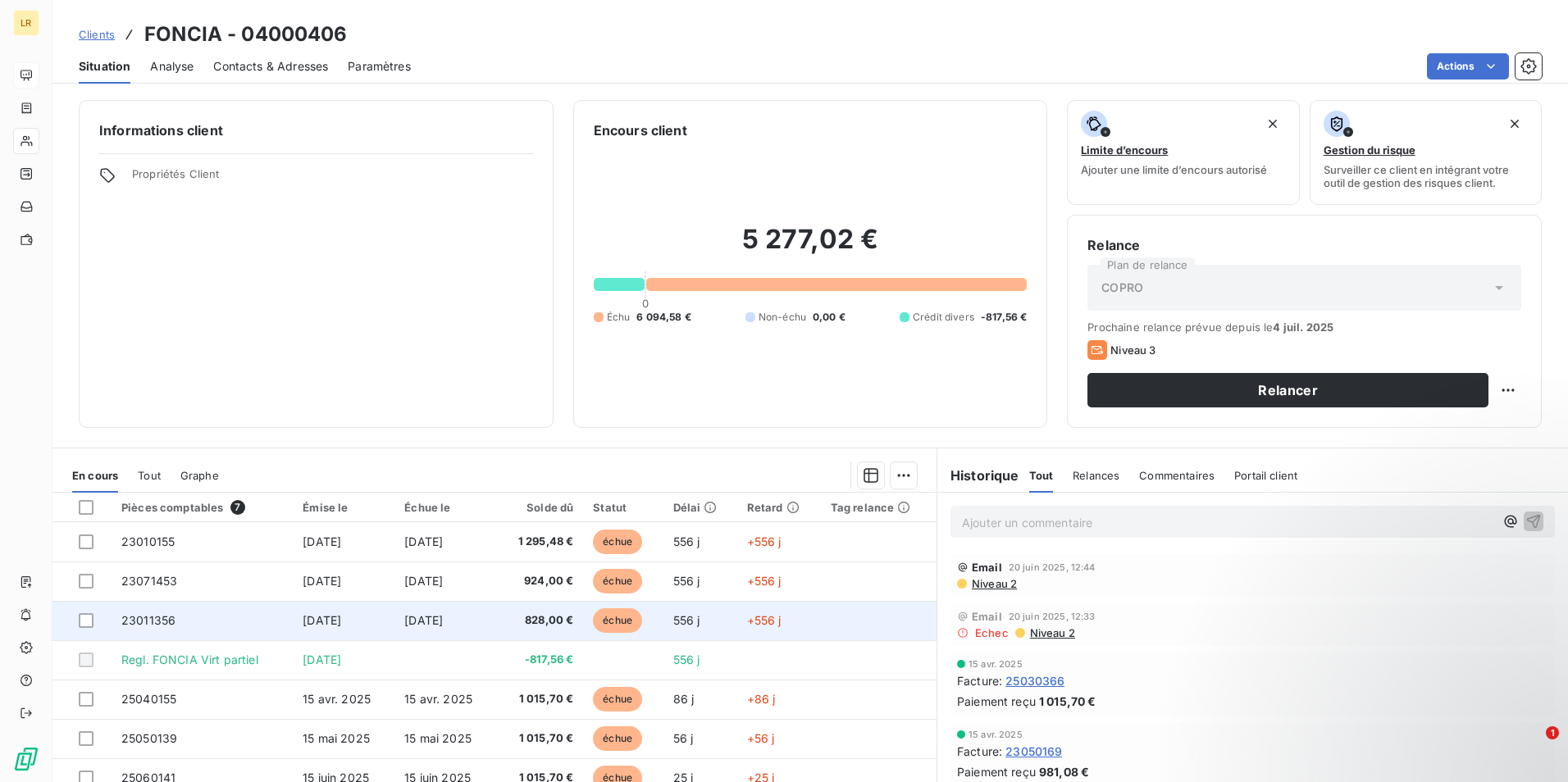 click on "[DATE]" at bounding box center [321, 620] 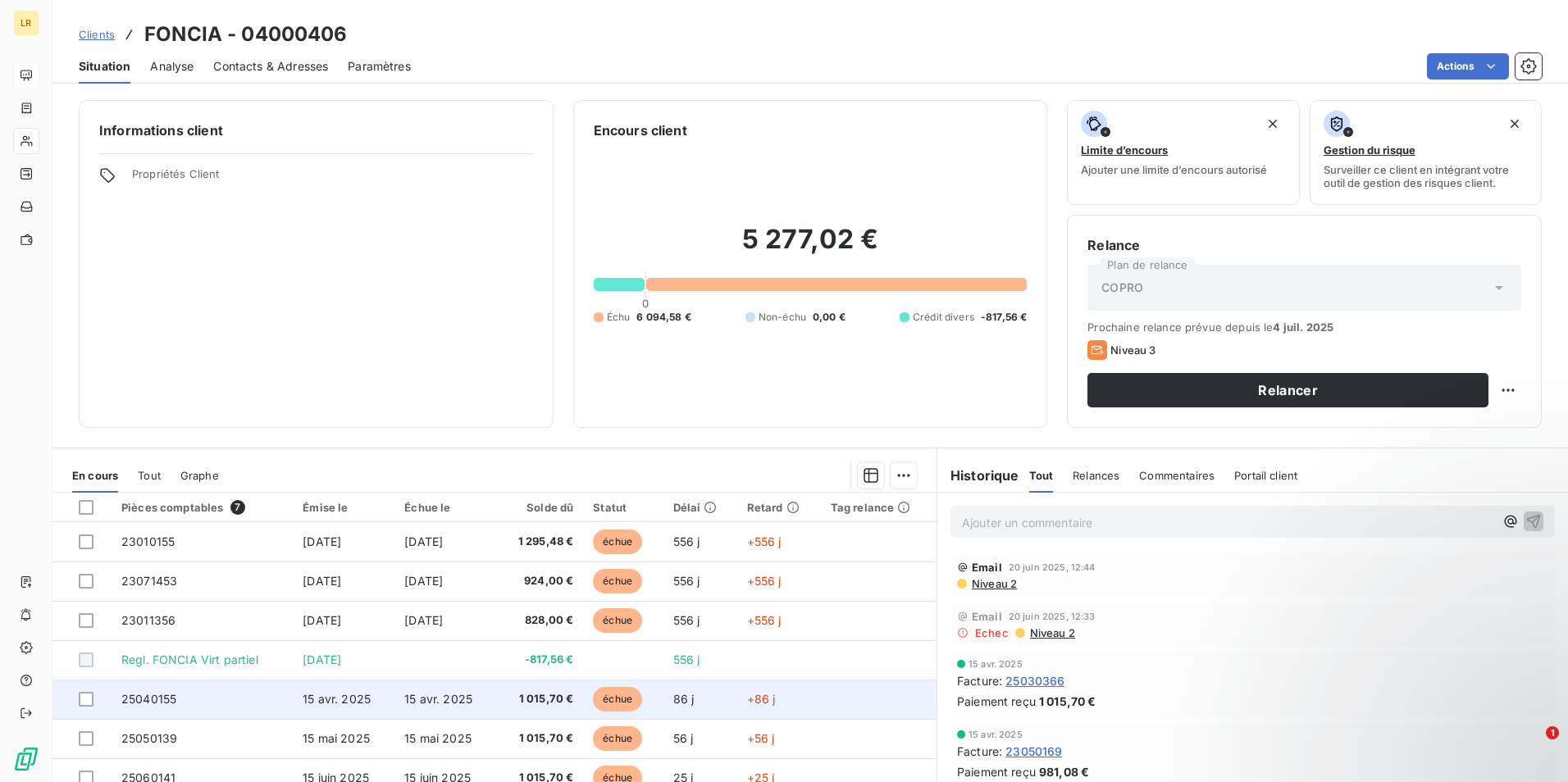 click on "15 avr. 2025" at bounding box center (445, 699) 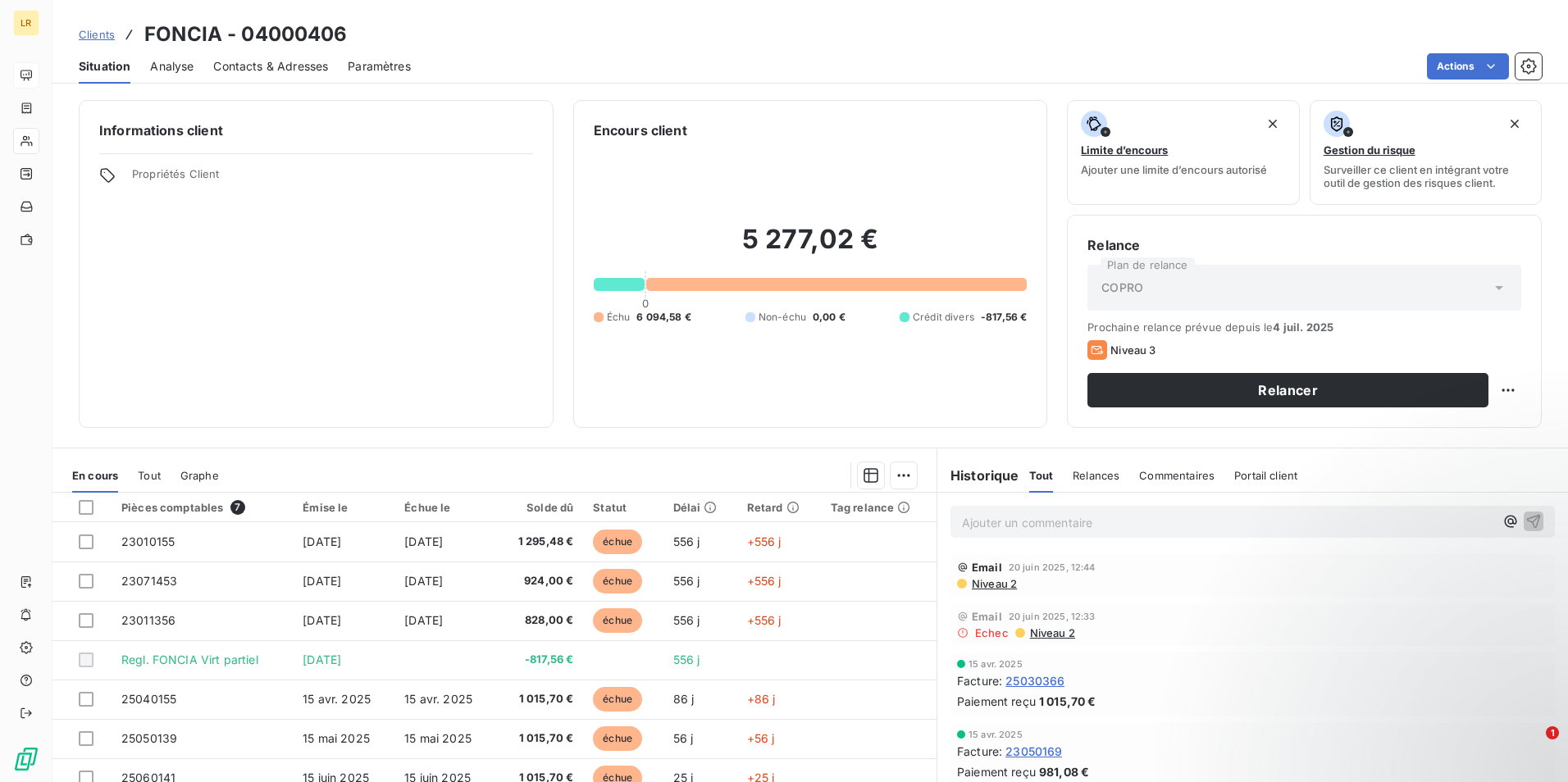 click on "Contacts & Adresses" at bounding box center [271, 66] 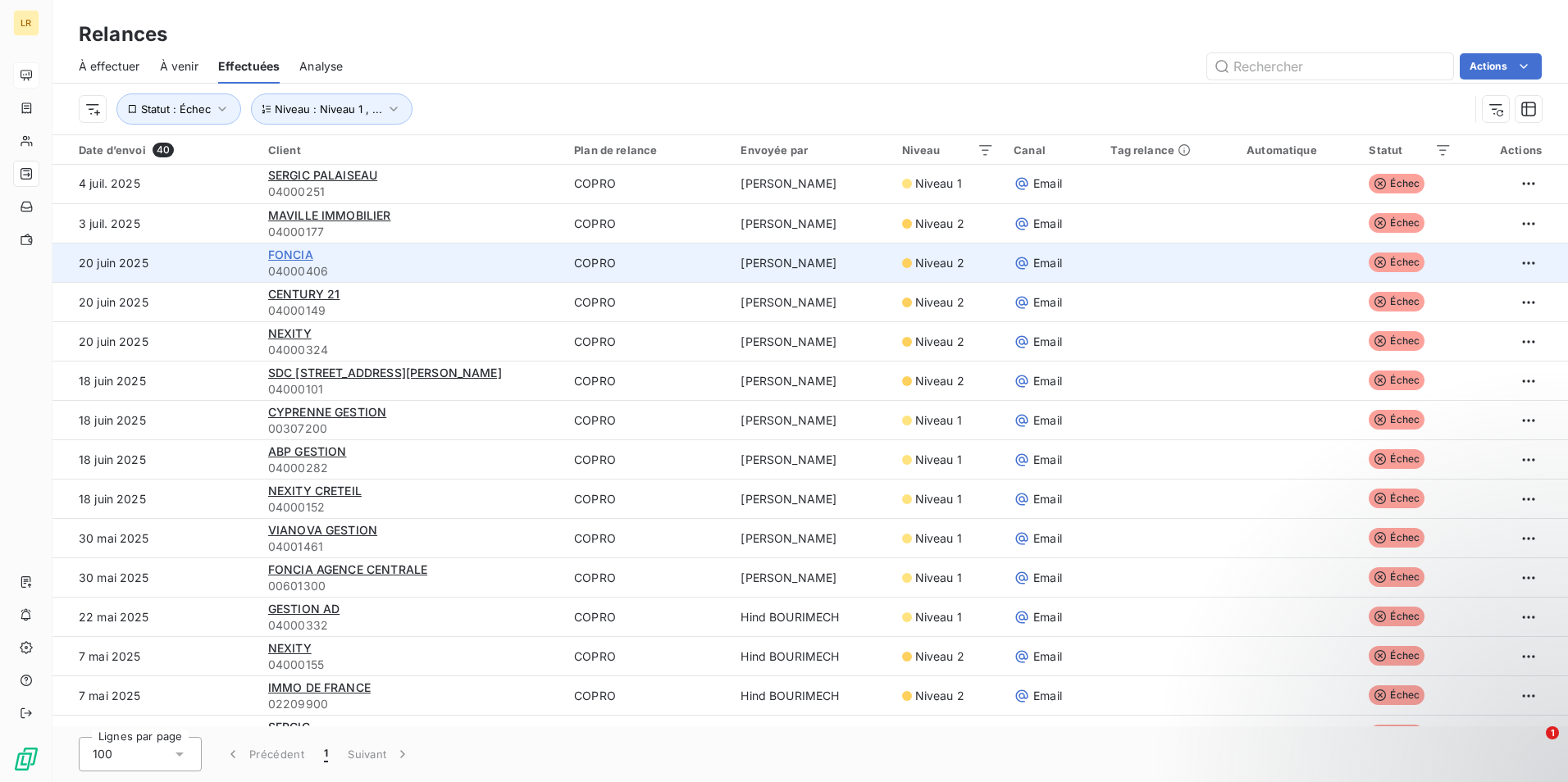 click on "FONCIA" at bounding box center [290, 254] 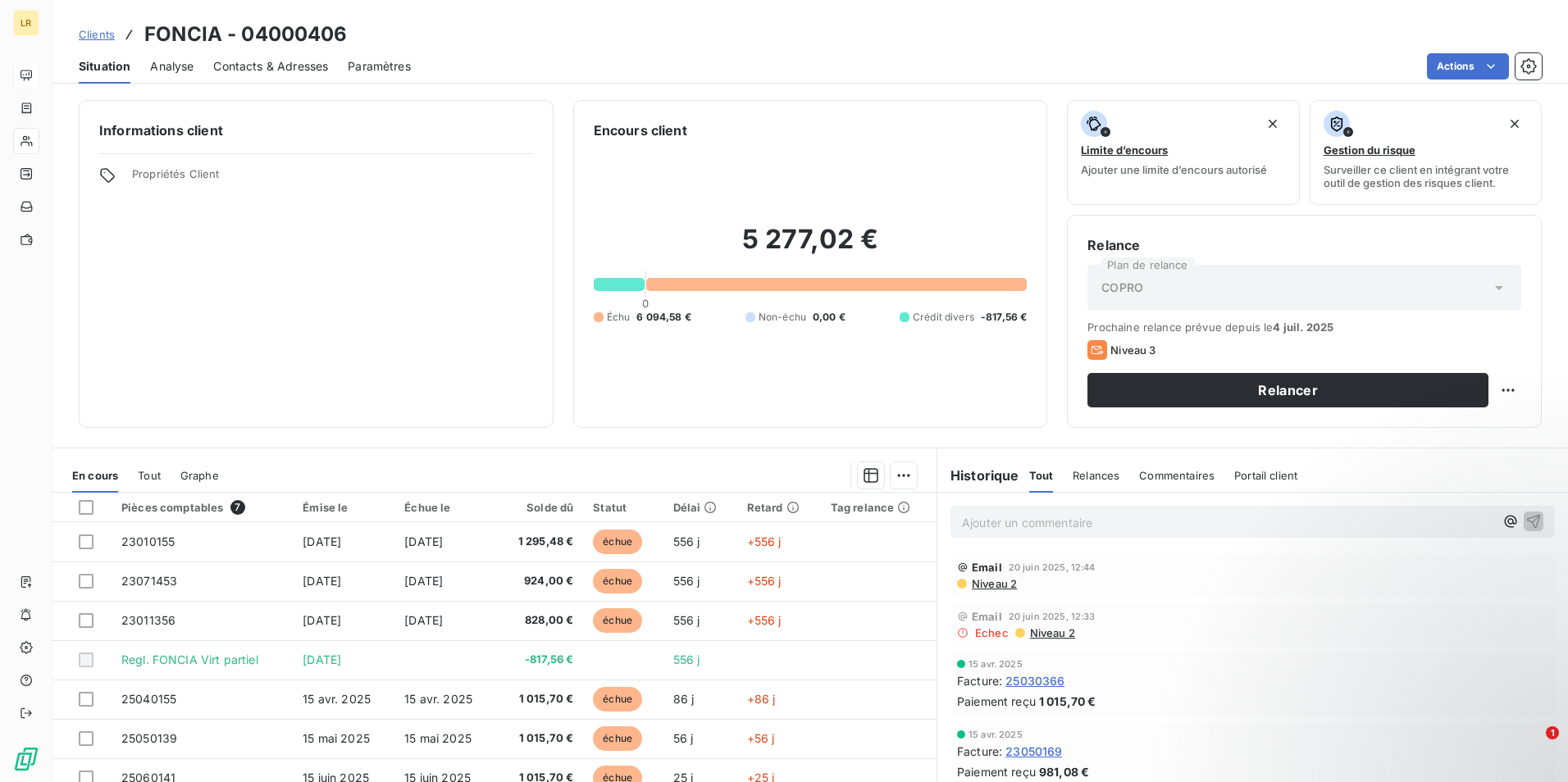 click on "Contacts & Adresses" at bounding box center [271, 66] 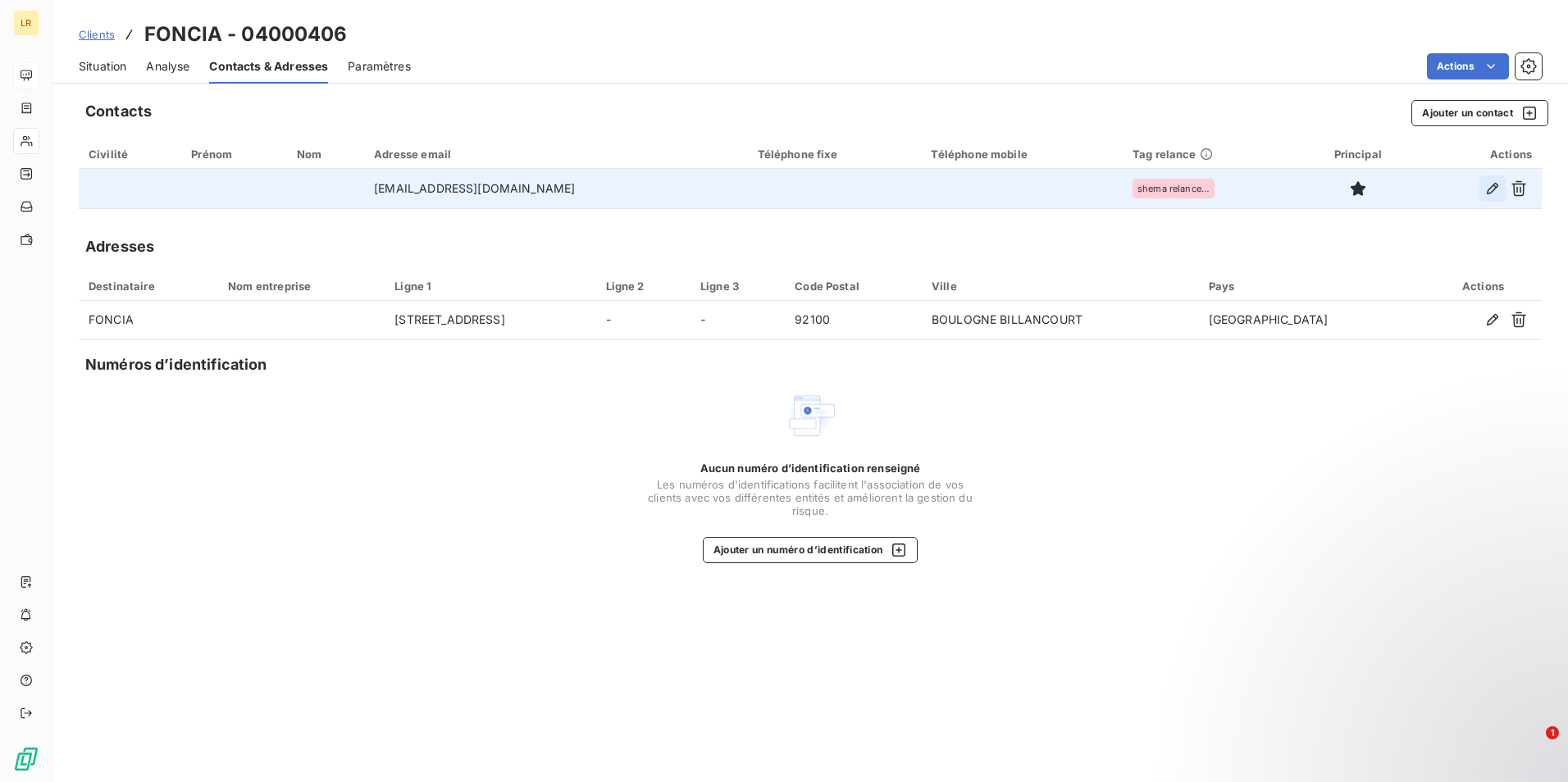 click 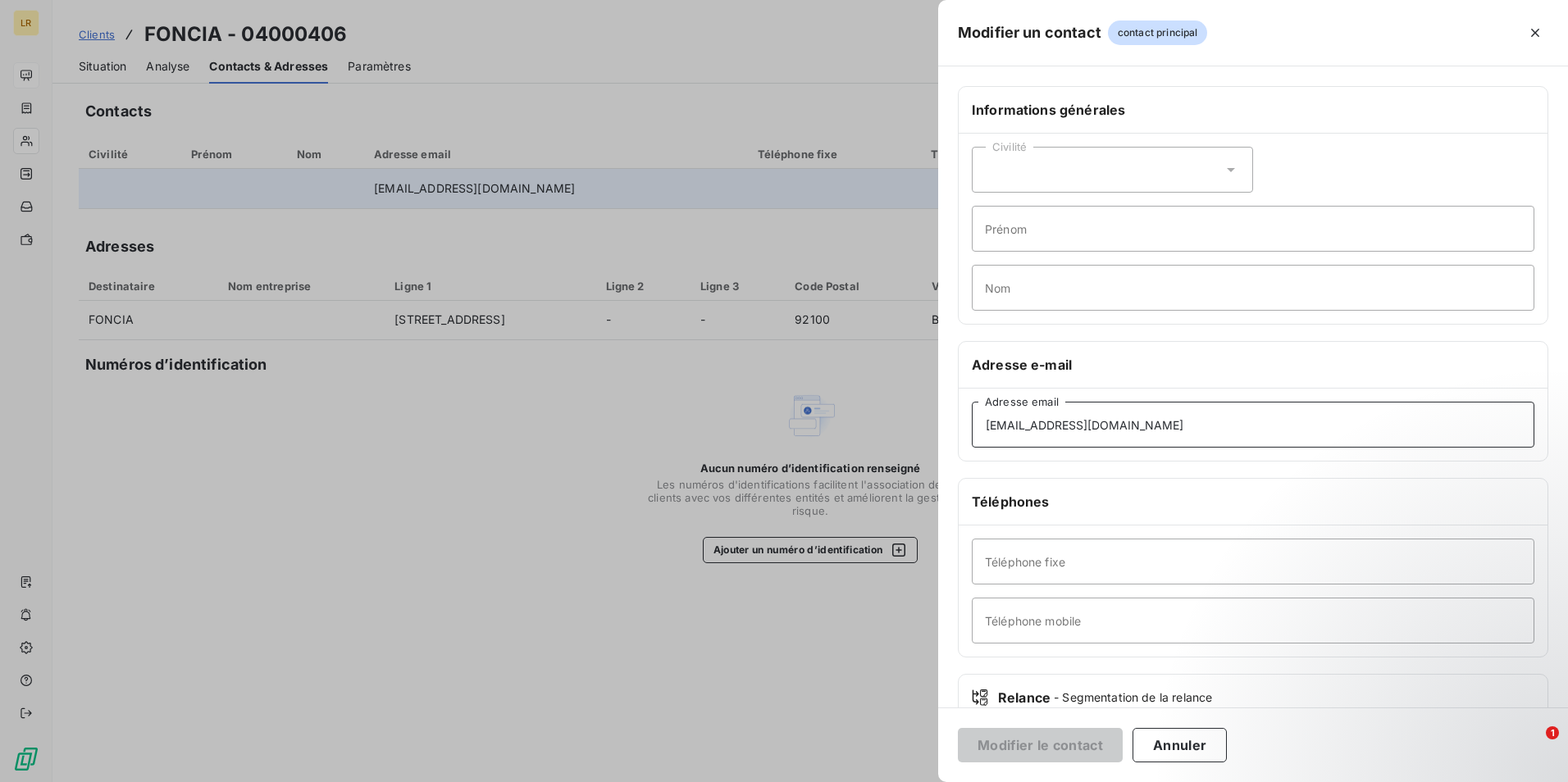 drag, startPoint x: 1146, startPoint y: 428, endPoint x: 867, endPoint y: 400, distance: 280.4015 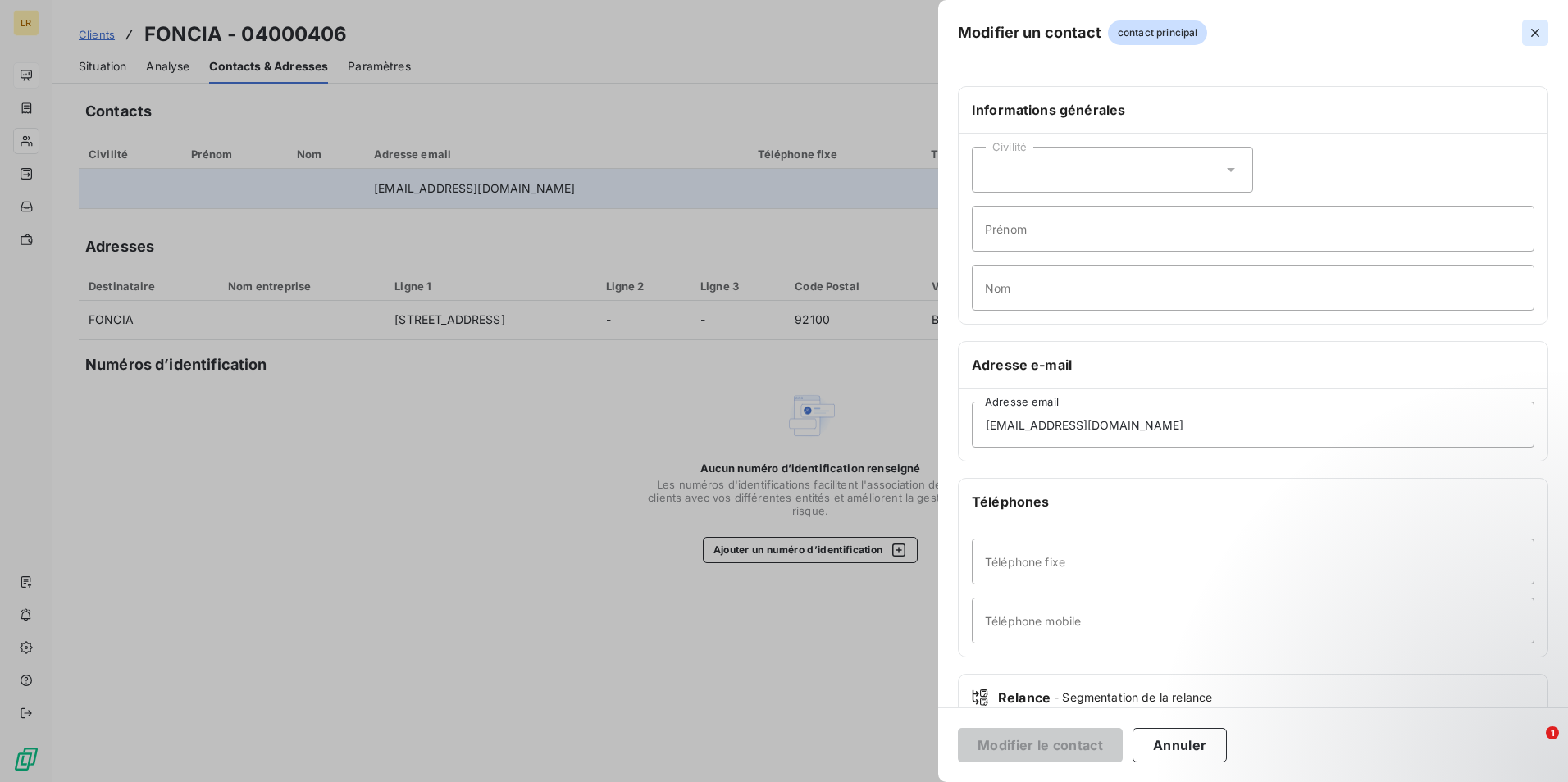 click 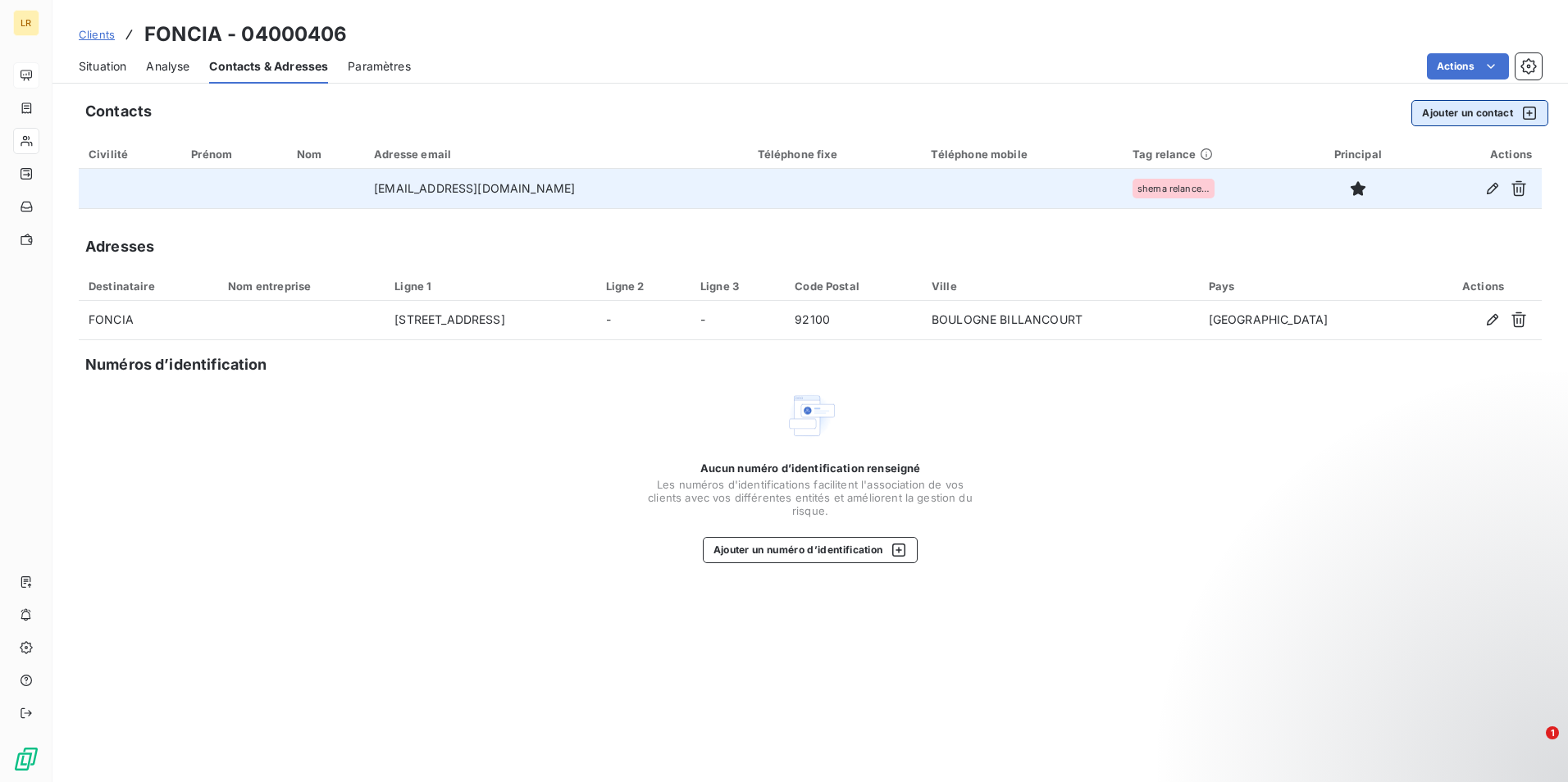 click on "Ajouter un contact" at bounding box center [1479, 113] 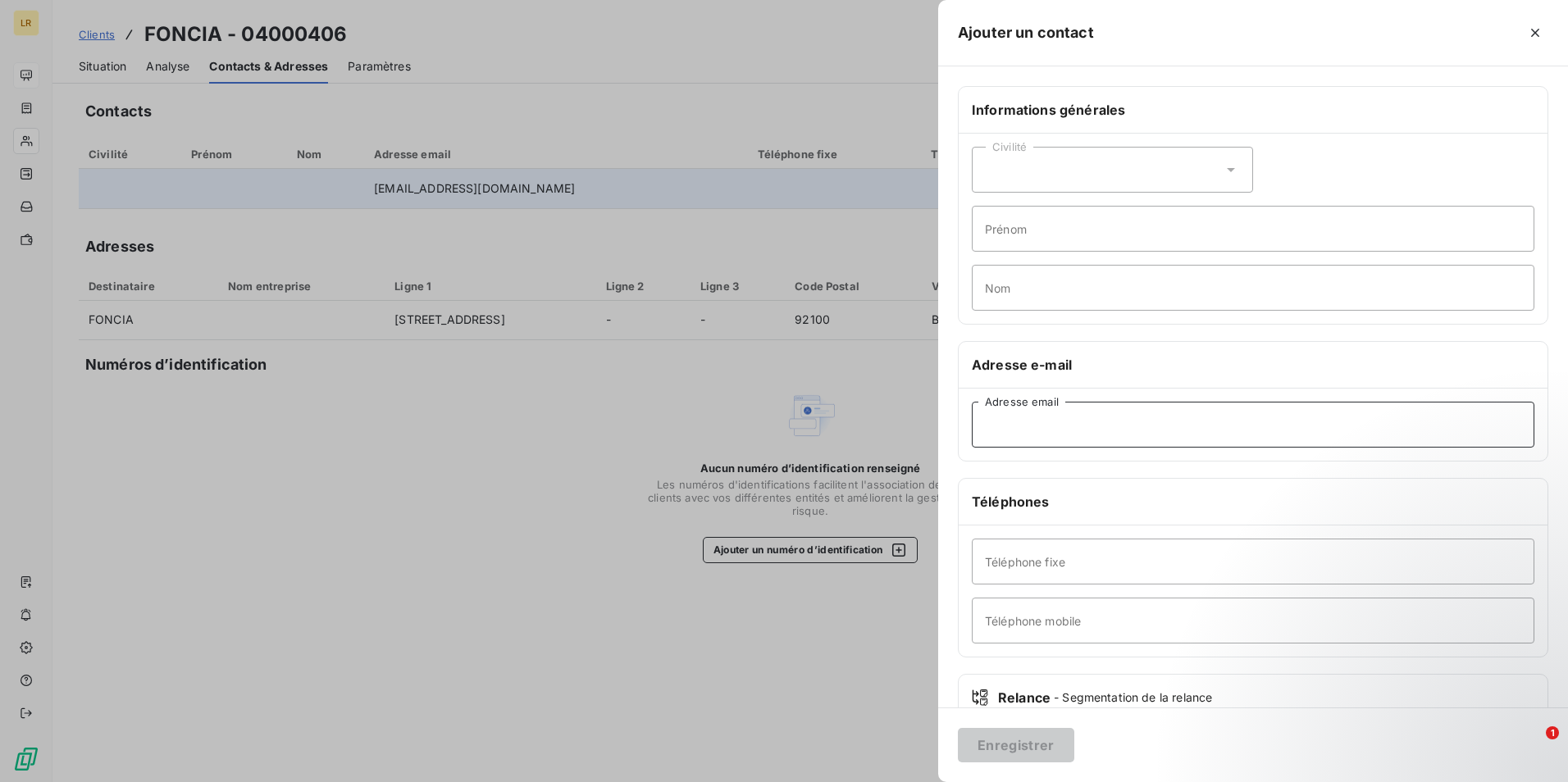 click on "Adresse email" at bounding box center (1253, 425) 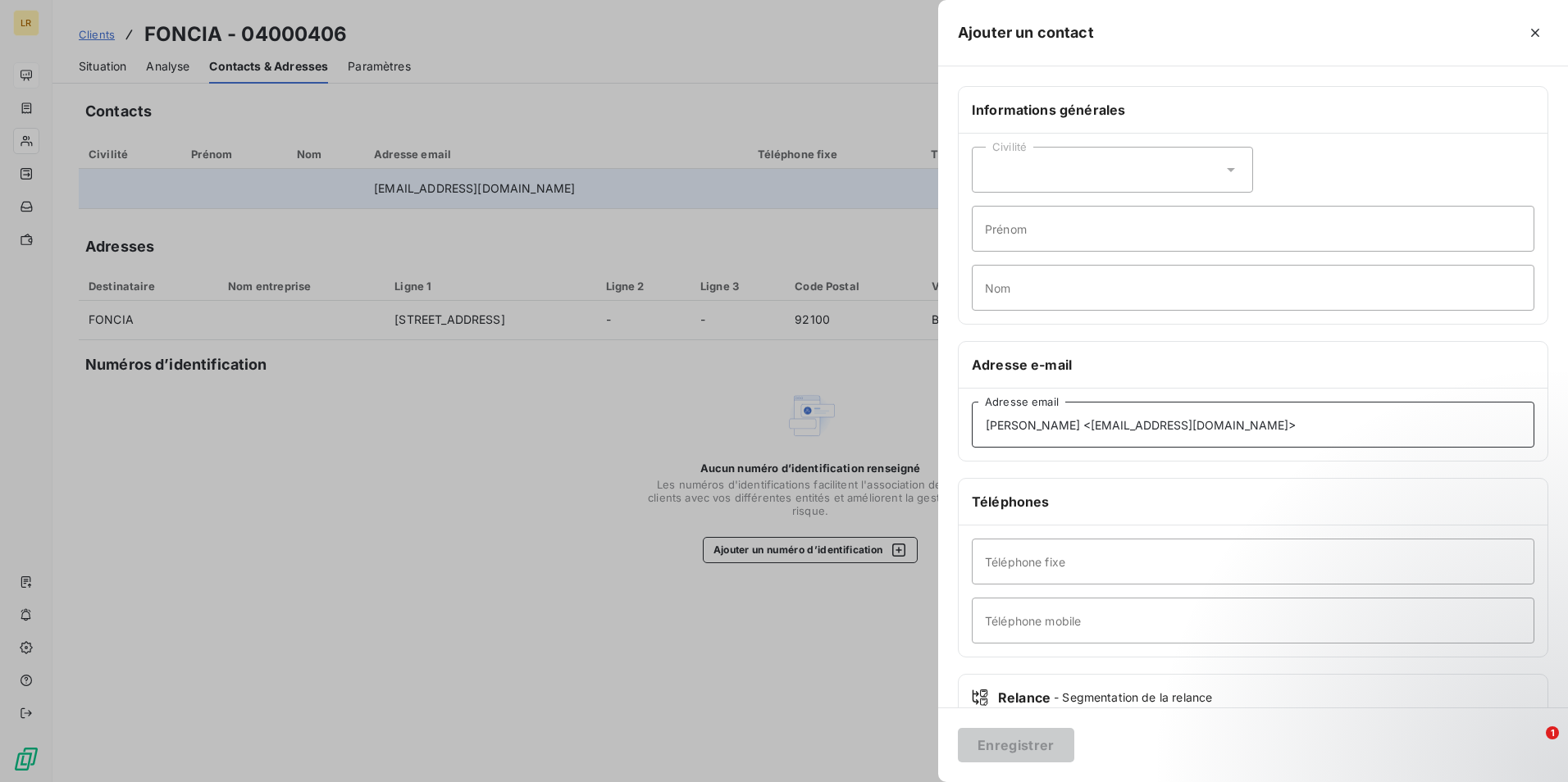 drag, startPoint x: 1071, startPoint y: 424, endPoint x: 925, endPoint y: 418, distance: 146.12324 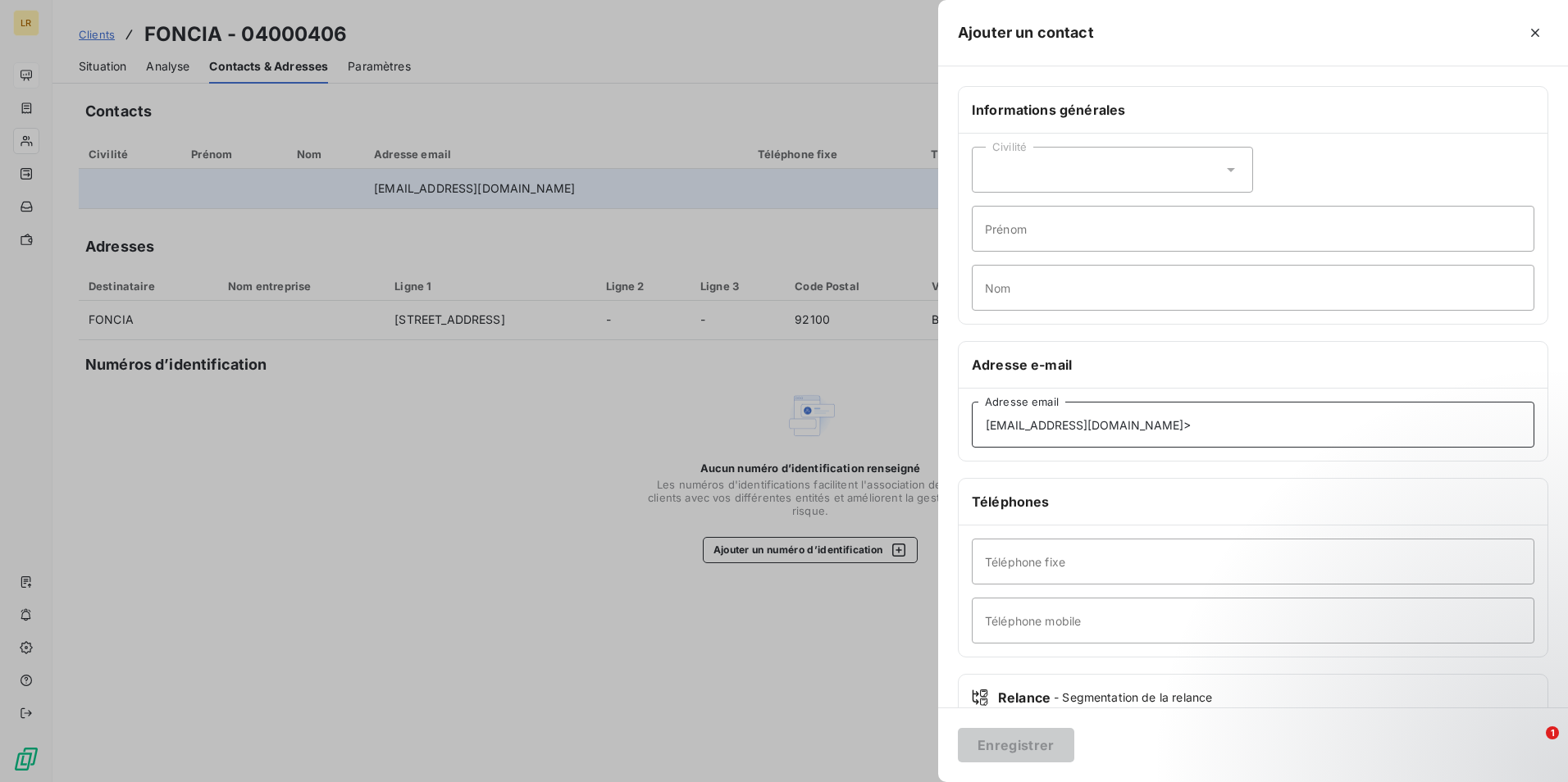 click on "[EMAIL_ADDRESS][DOMAIN_NAME]>" at bounding box center [1253, 425] 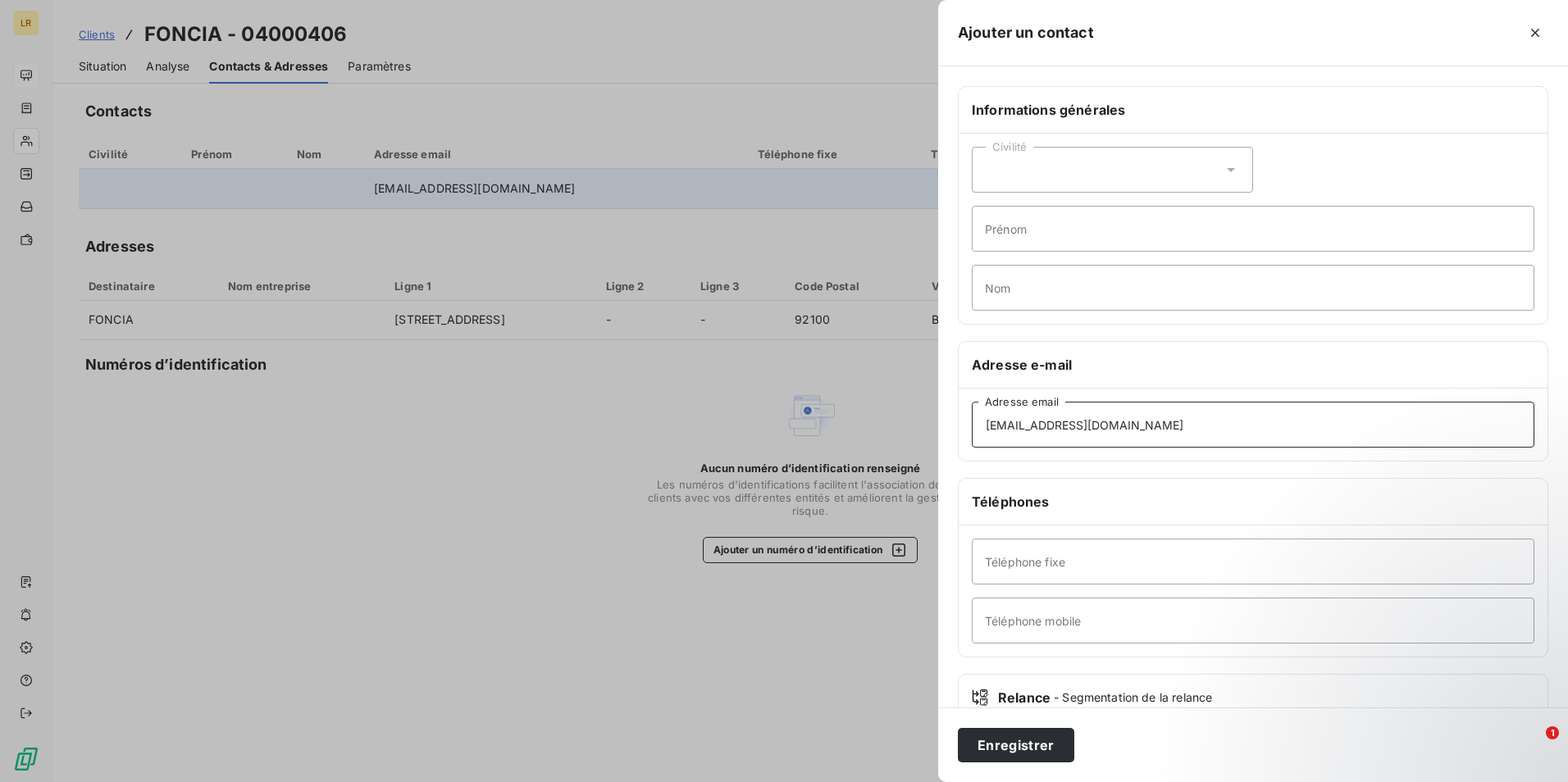 scroll, scrollTop: 107, scrollLeft: 0, axis: vertical 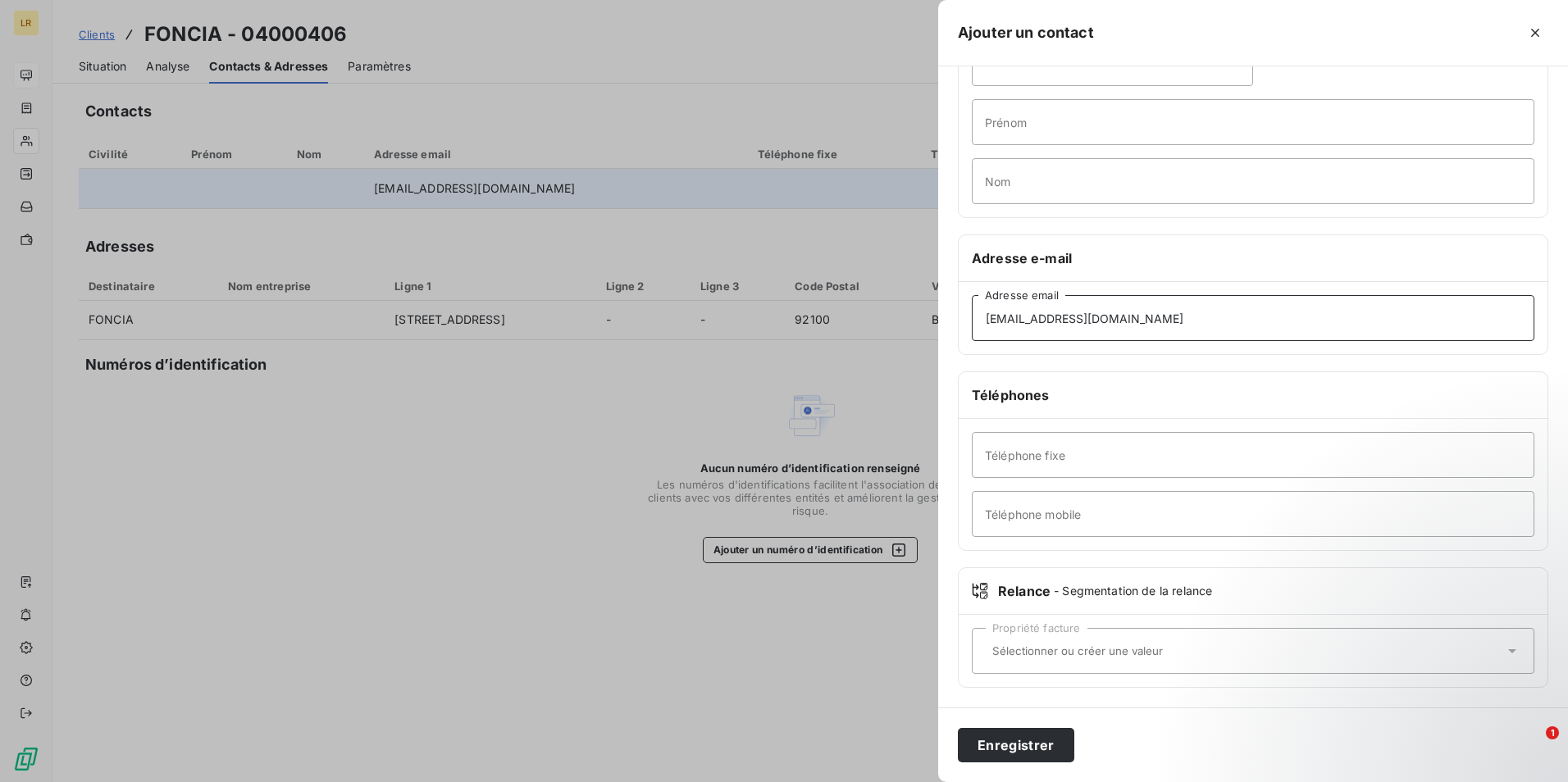 type on "[EMAIL_ADDRESS][DOMAIN_NAME]" 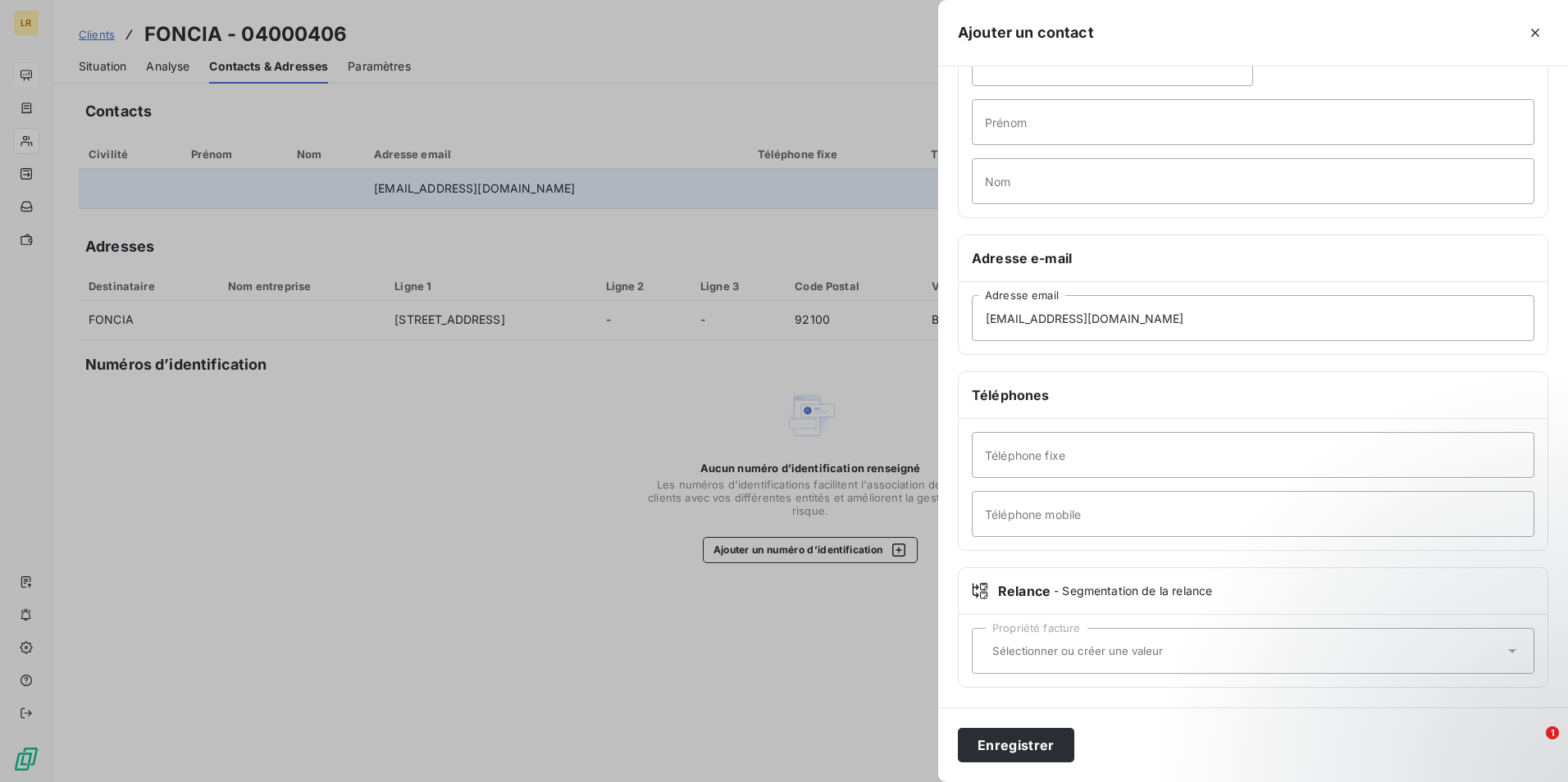 click on "Enregistrer" at bounding box center [1253, 744] 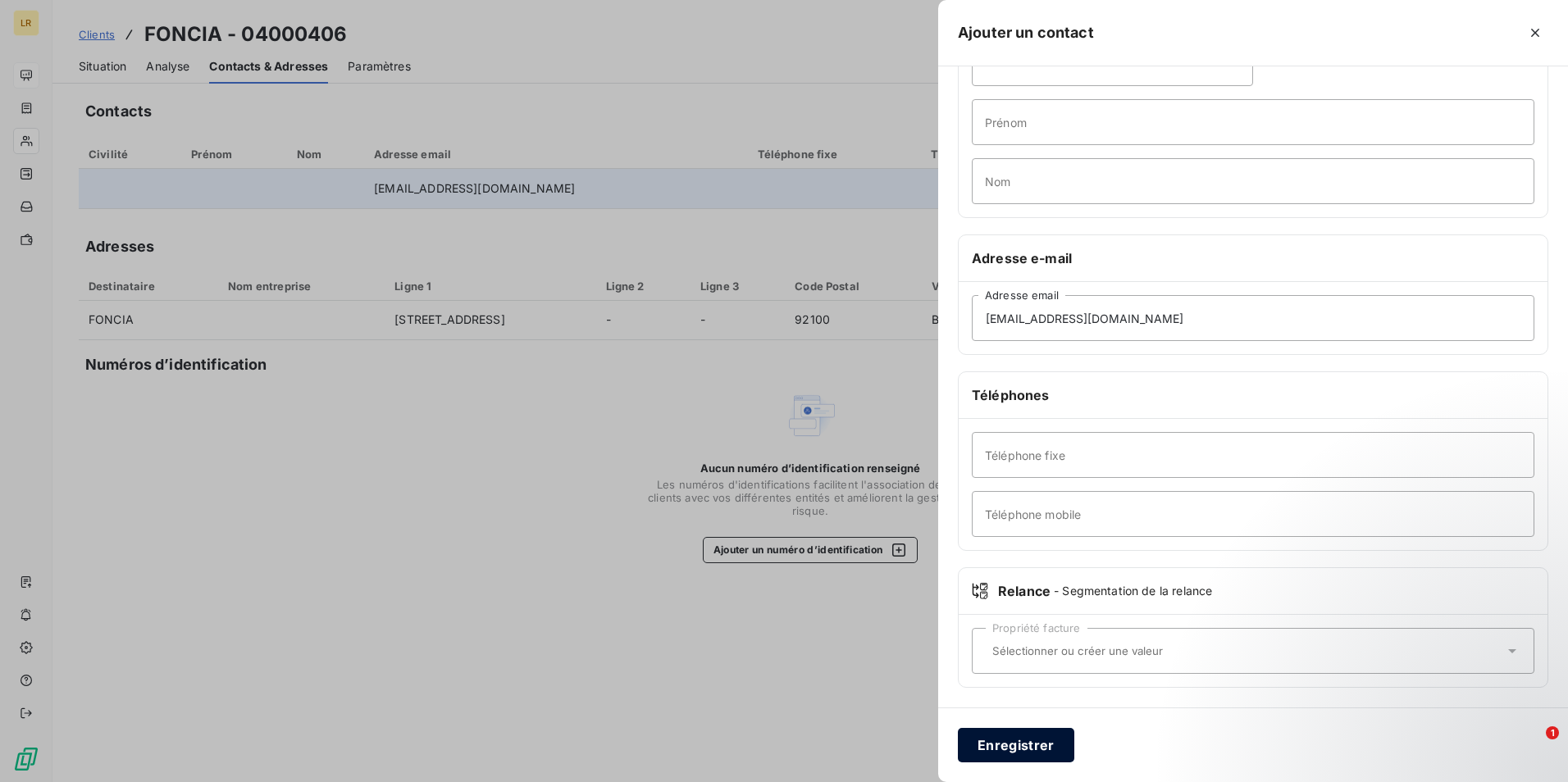 click on "Enregistrer" at bounding box center [1016, 745] 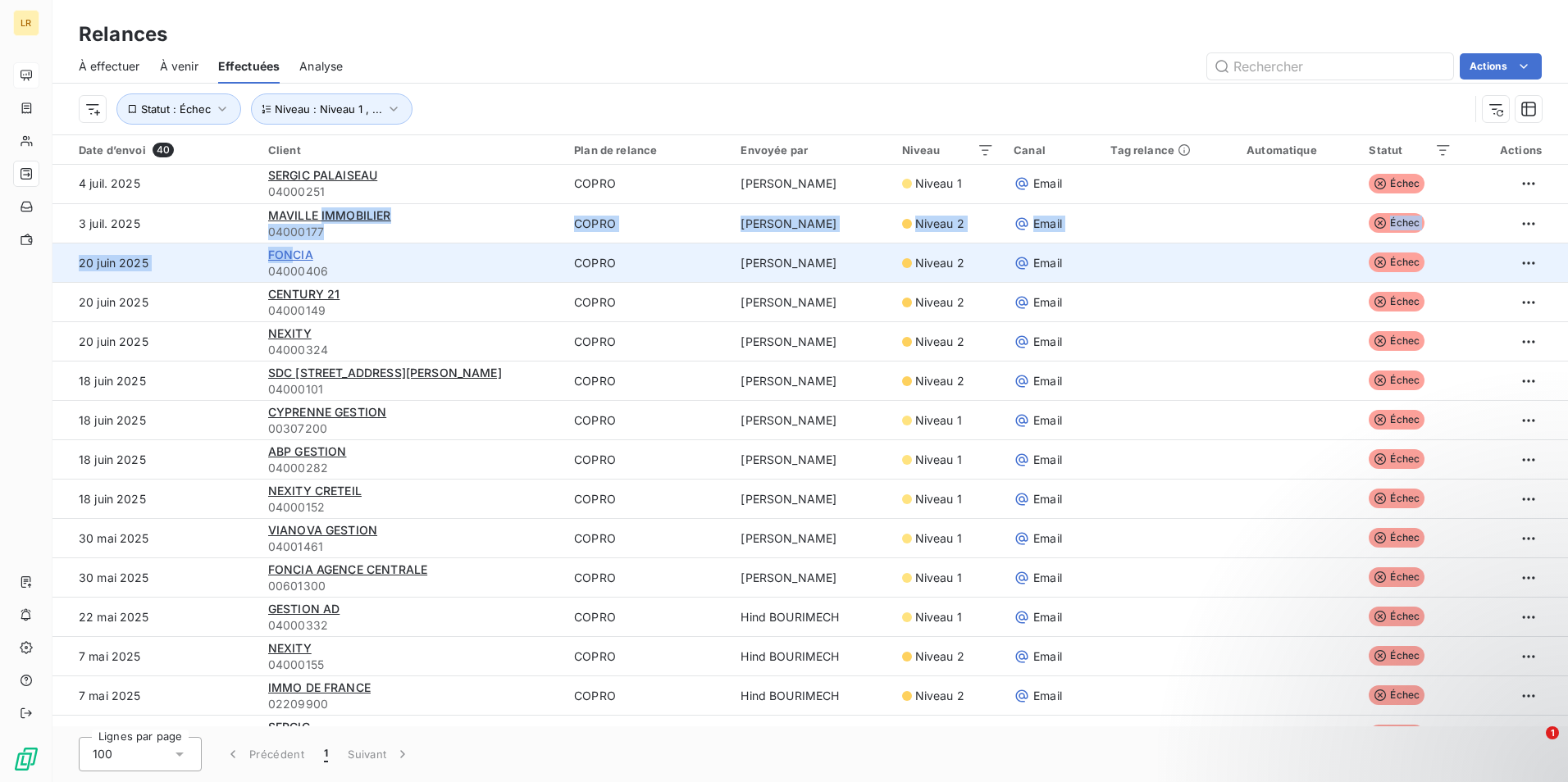 drag, startPoint x: 319, startPoint y: 216, endPoint x: 291, endPoint y: 257, distance: 49.648766 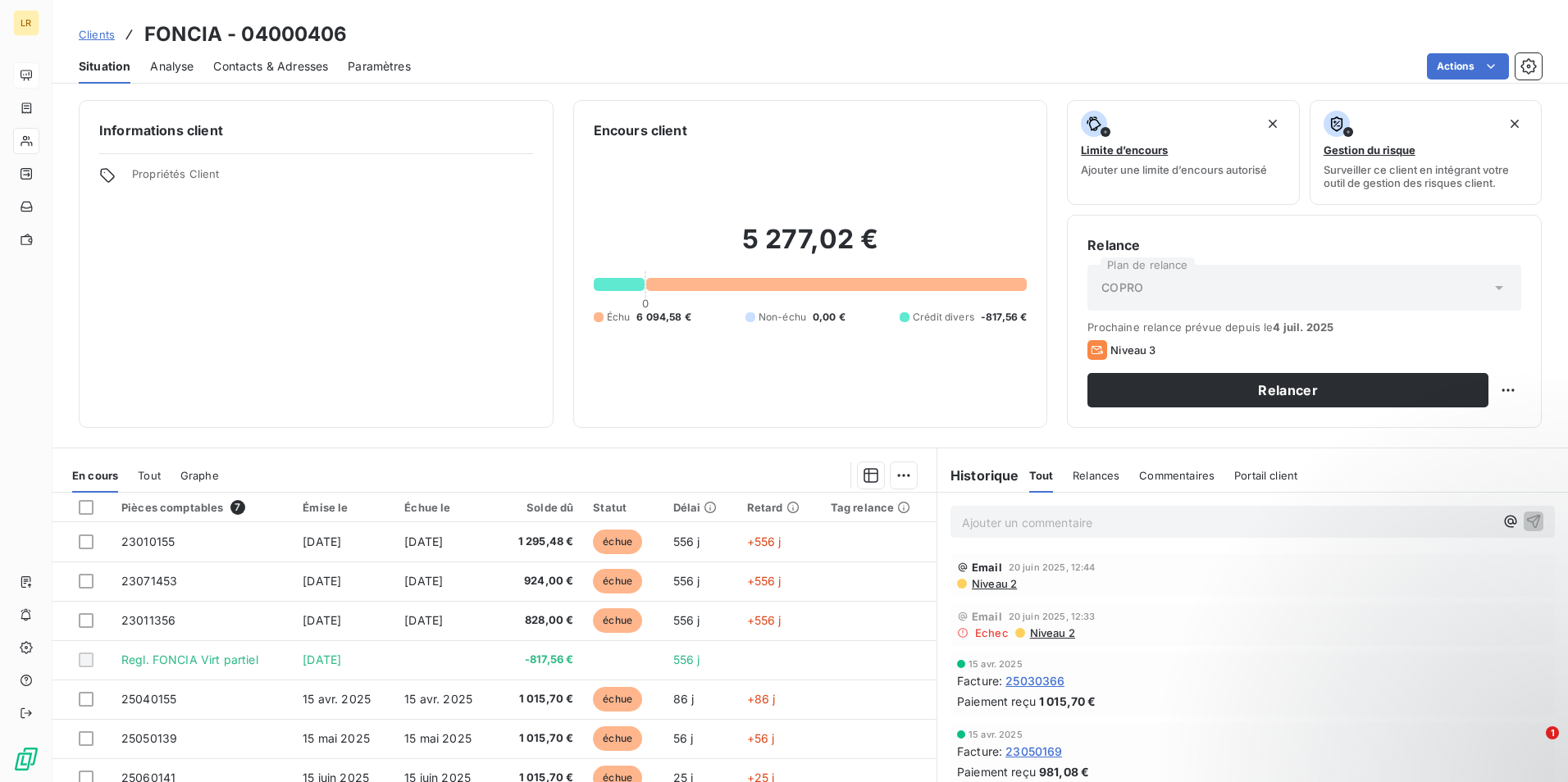 click on "Niveau 2" at bounding box center (1051, 633) 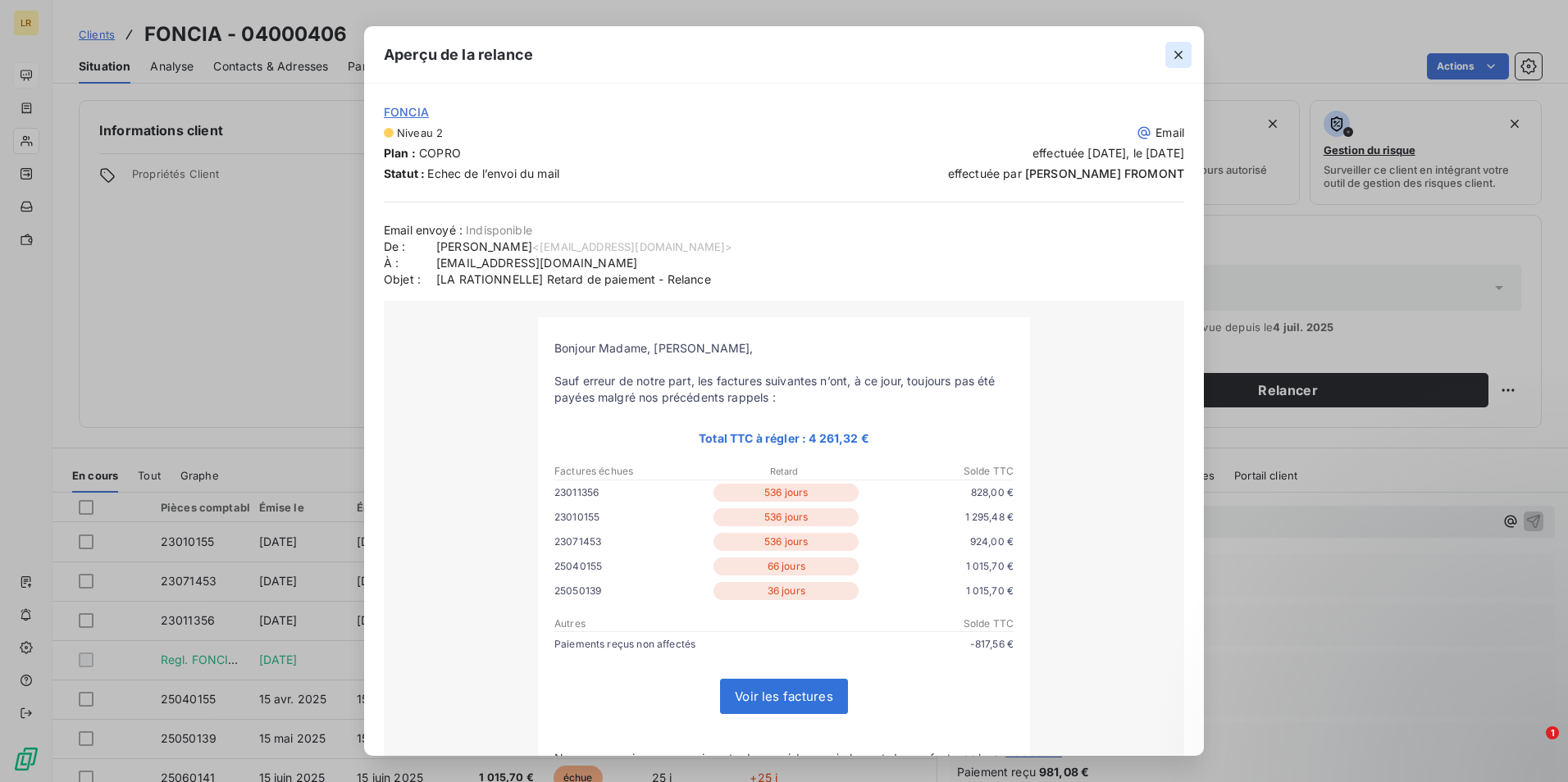 click 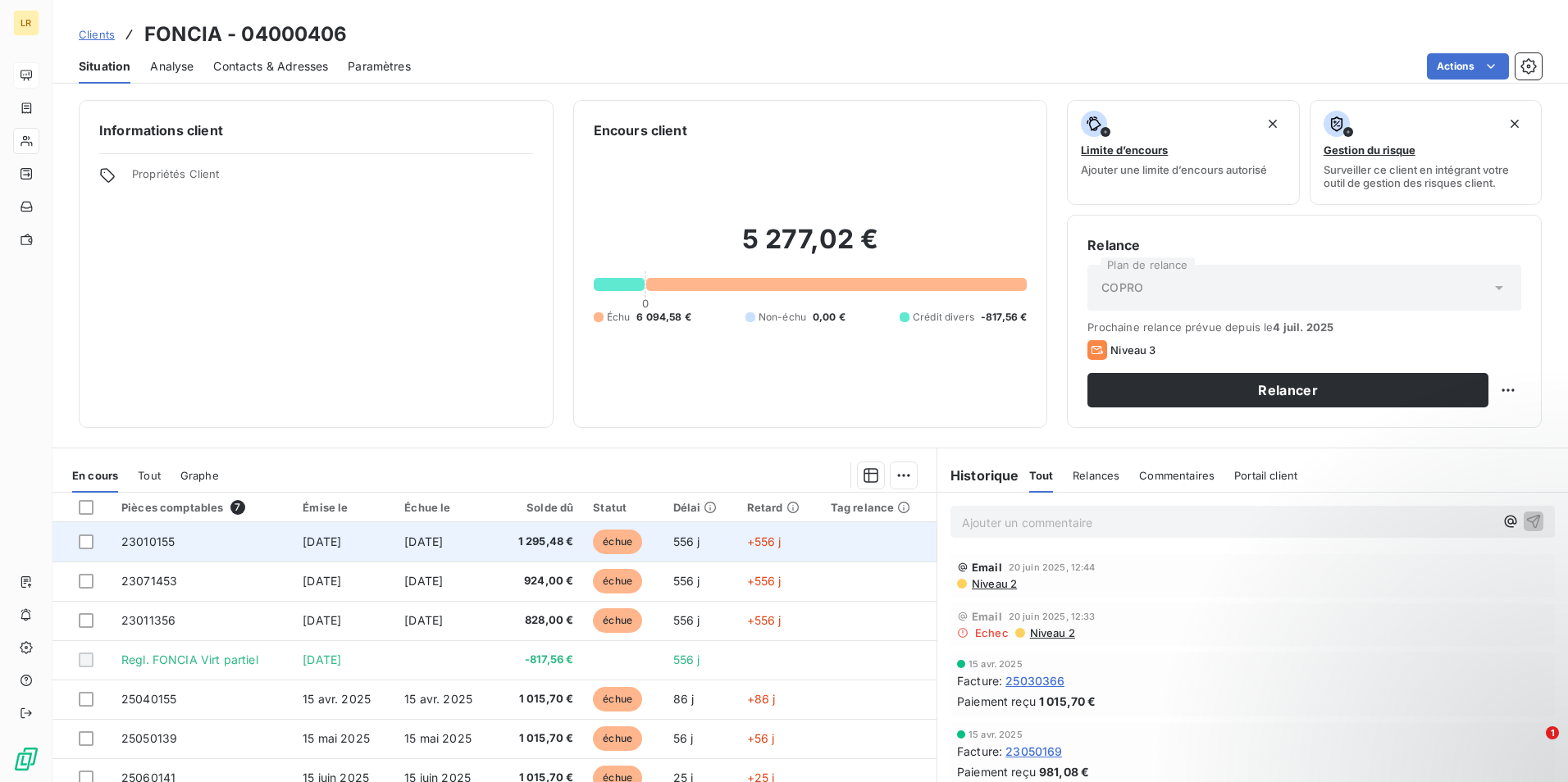 click on "[DATE]" at bounding box center [423, 541] 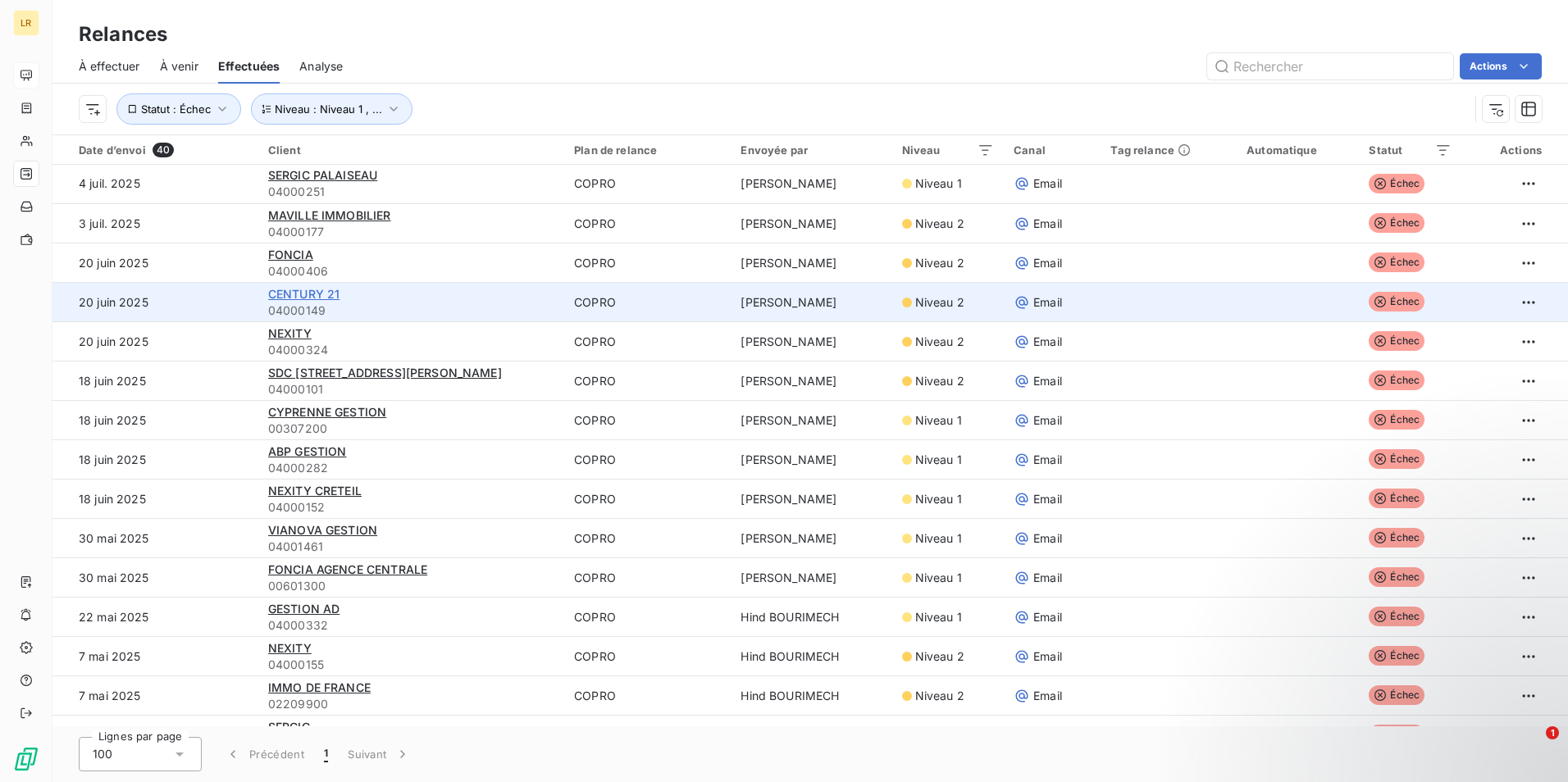 click on "CENTURY 21" at bounding box center [304, 293] 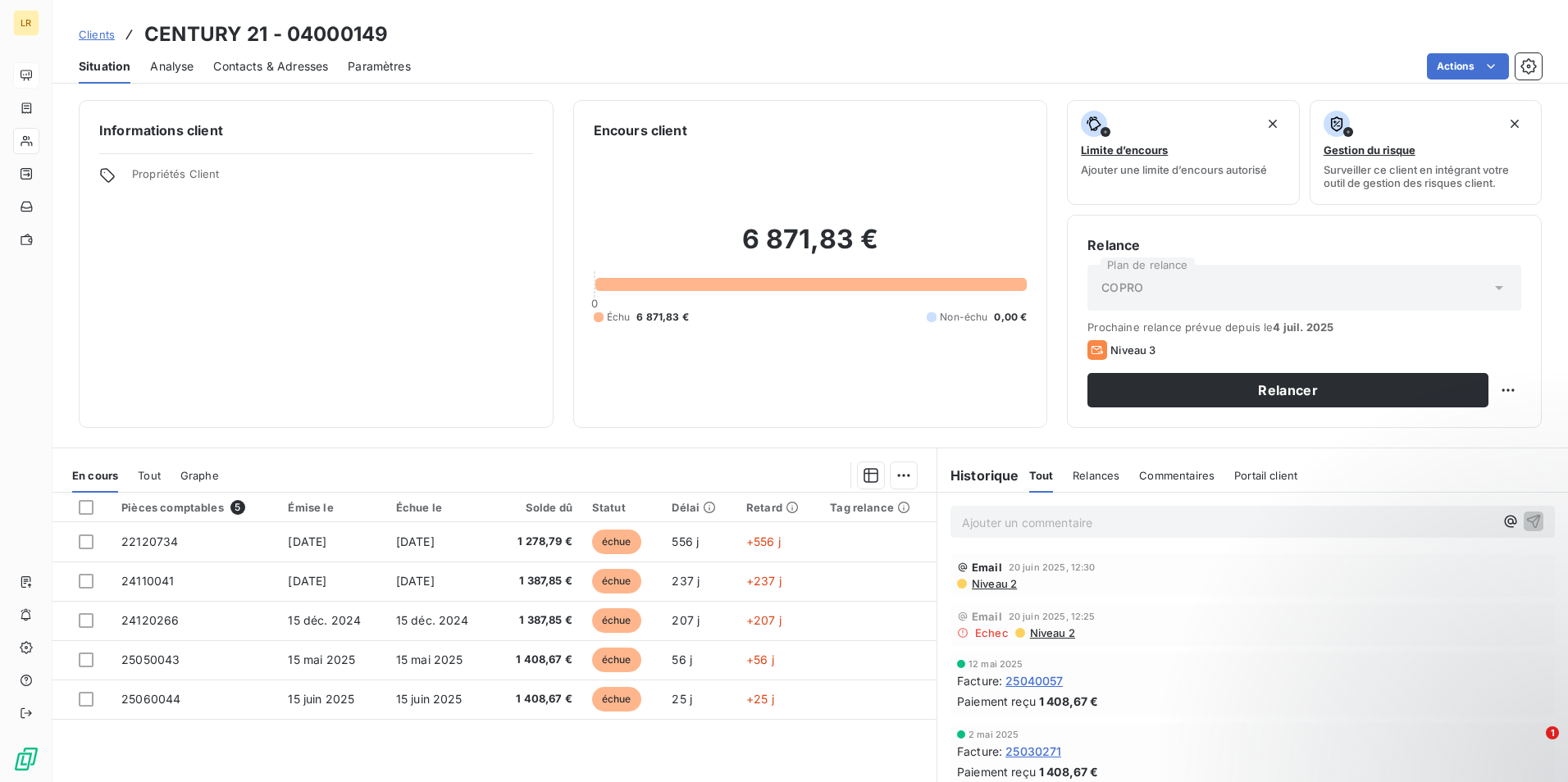 click on "Niveau 2" at bounding box center [1051, 633] 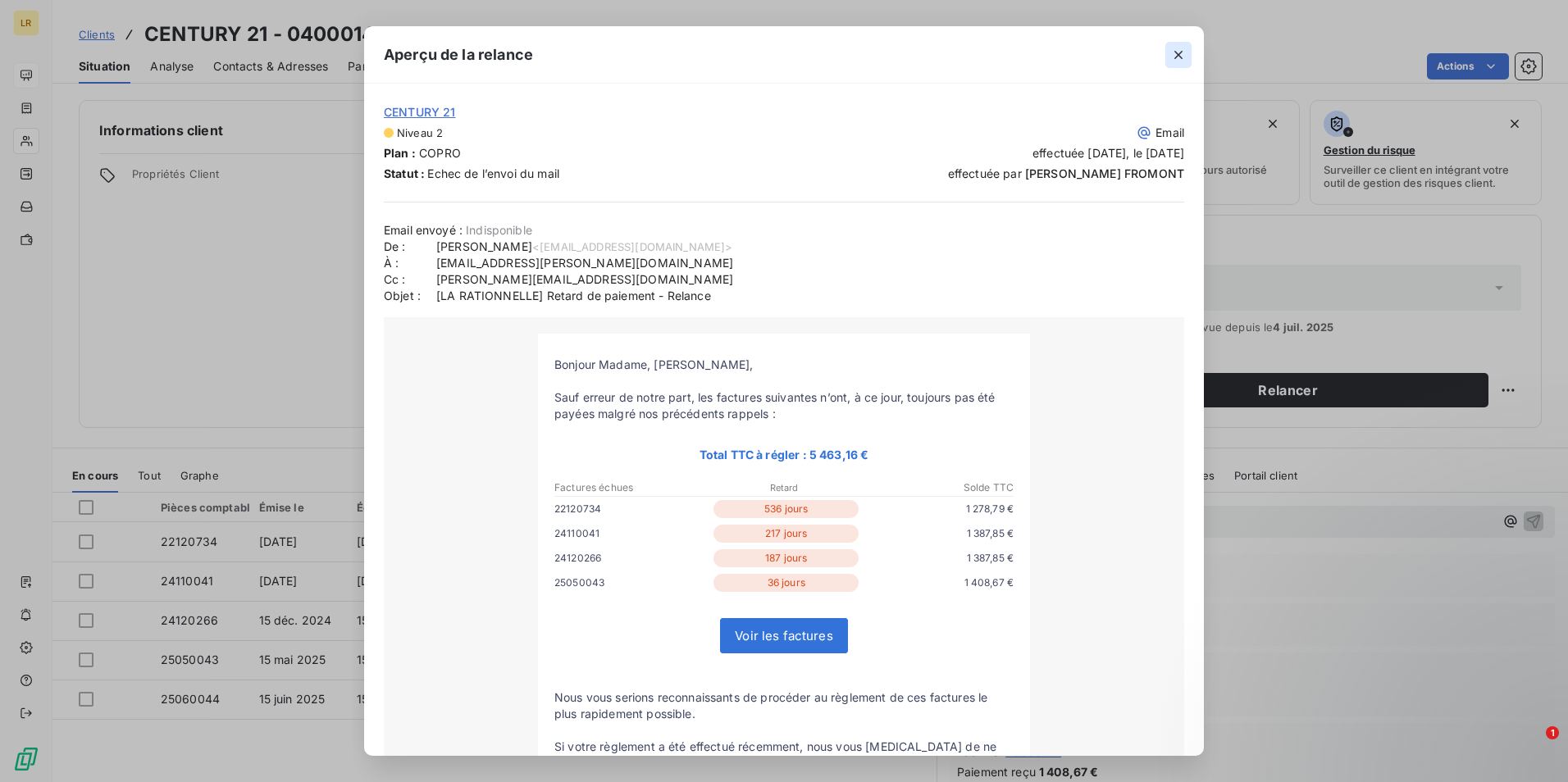 click 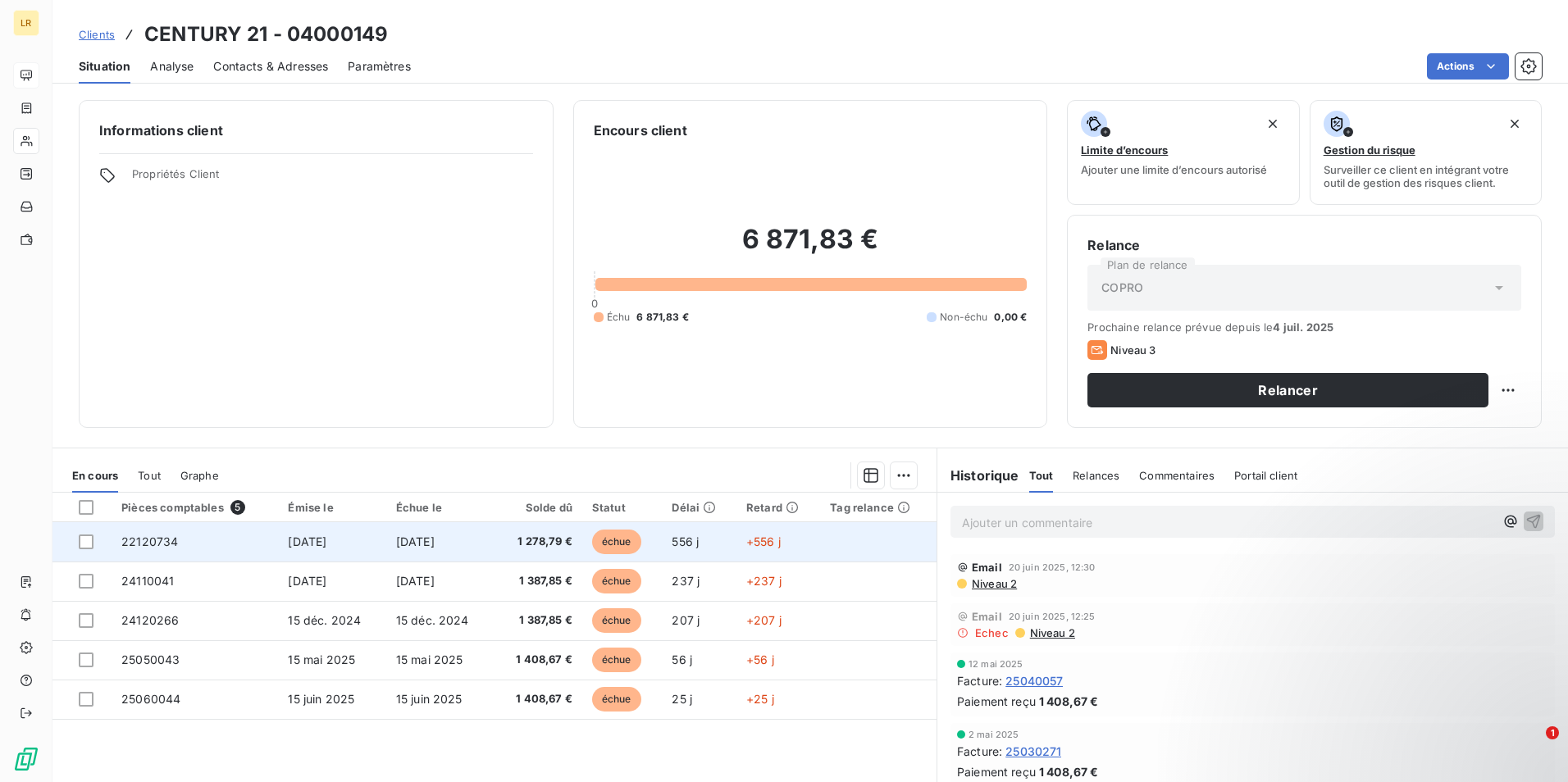click on "[DATE]" at bounding box center (415, 541) 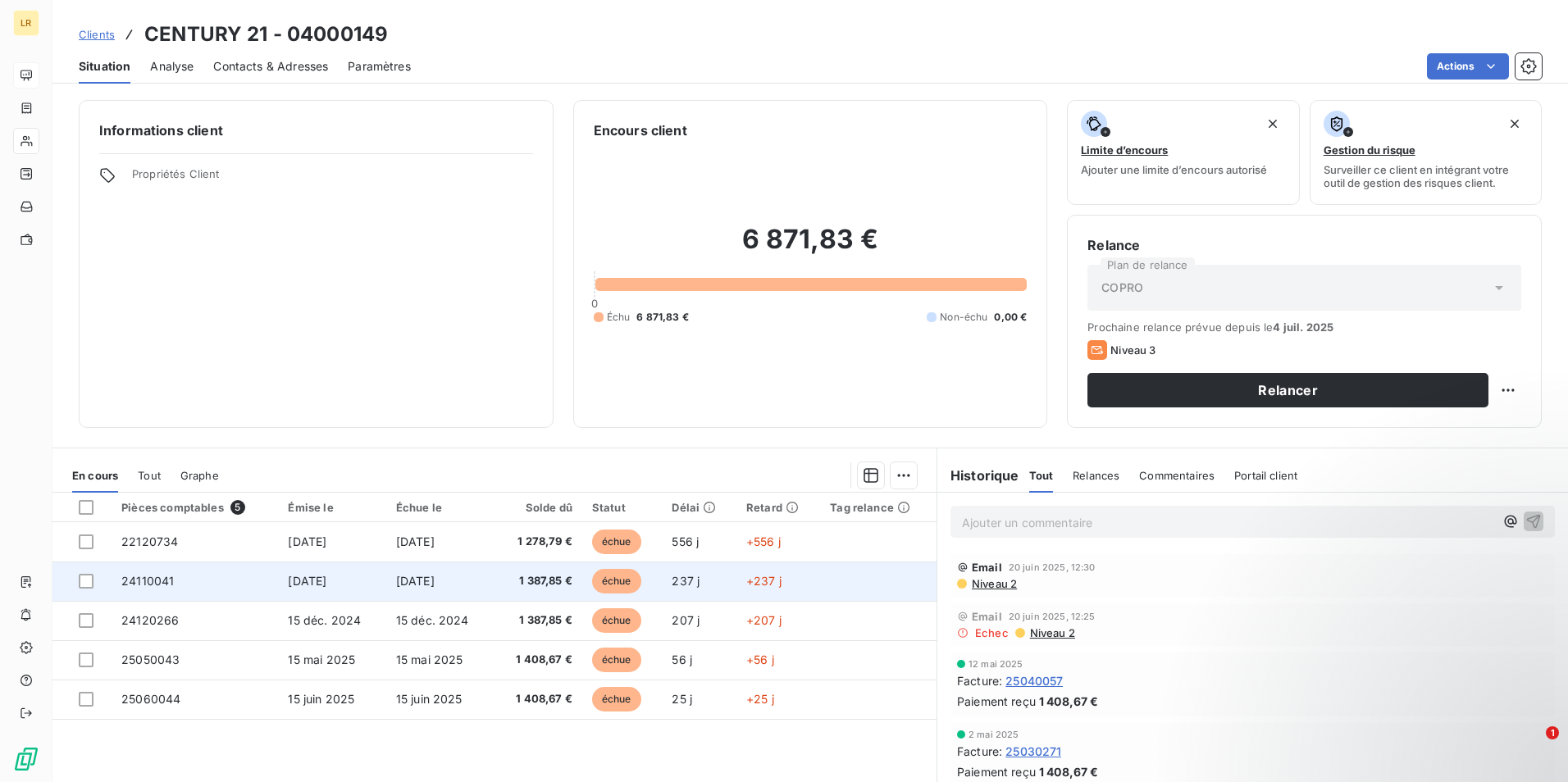 click on "[DATE]" at bounding box center [415, 580] 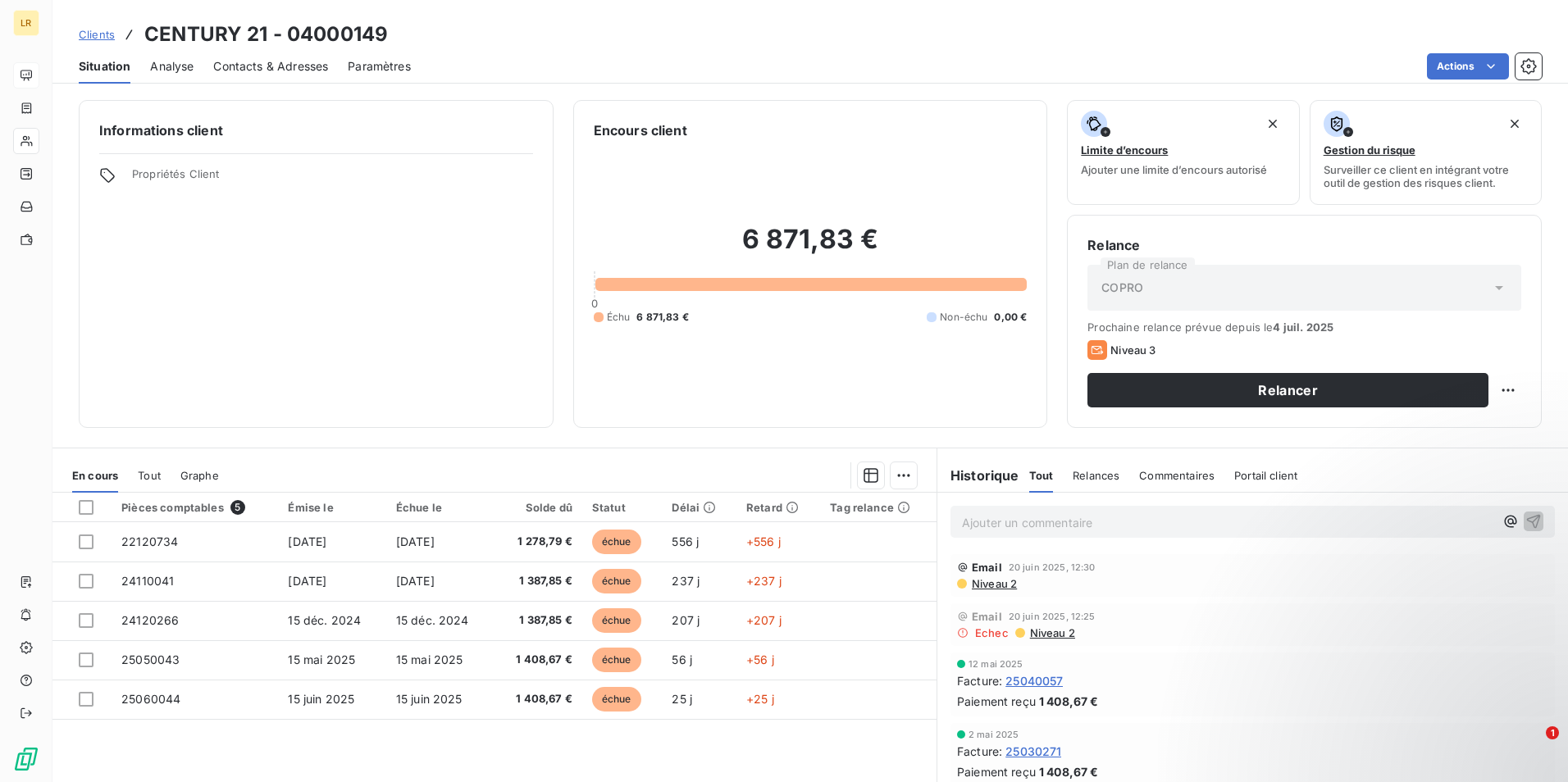 click on "Email [DATE] 12:25 Echec Niveau 2" at bounding box center (1252, 625) 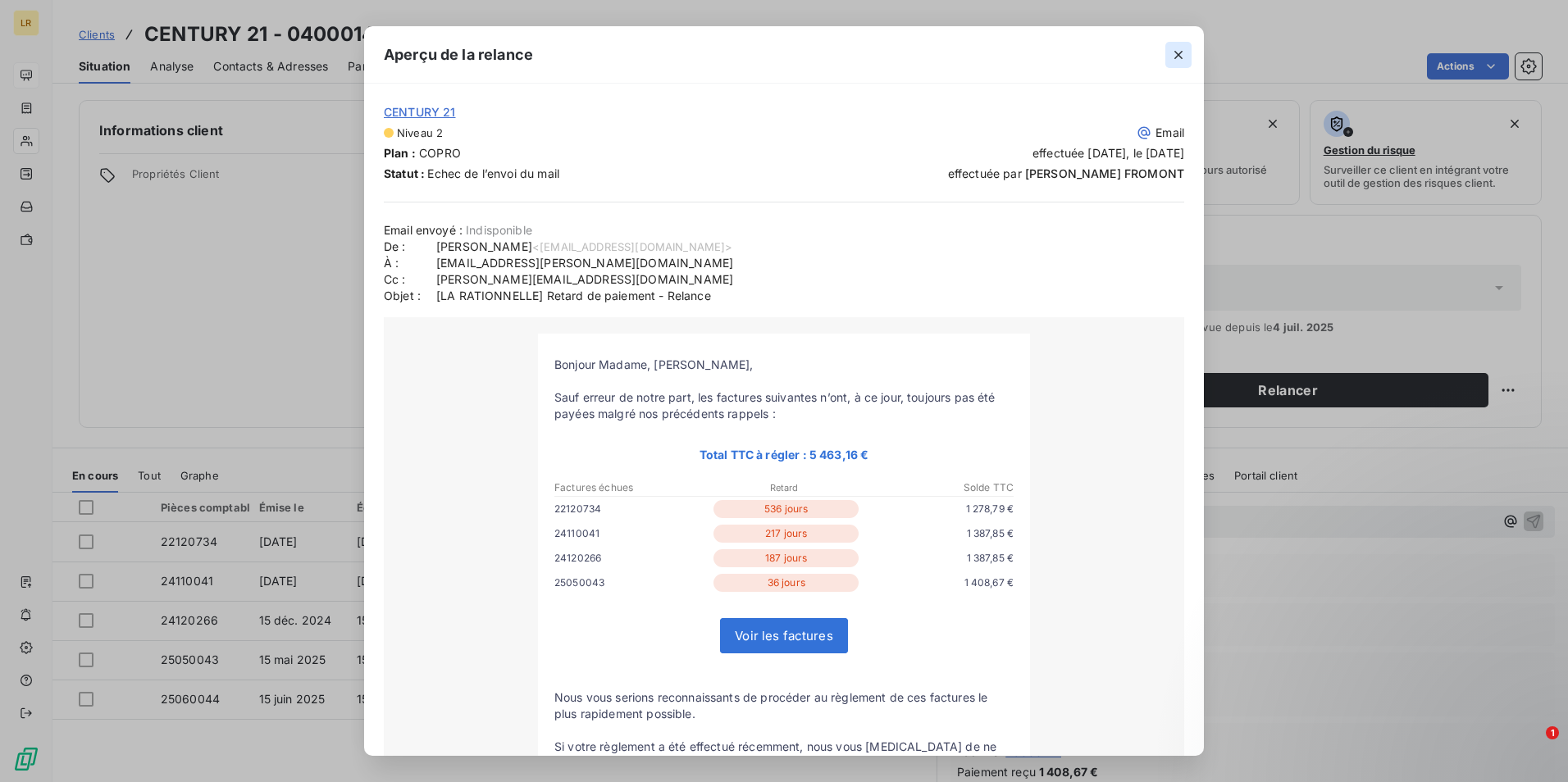 click 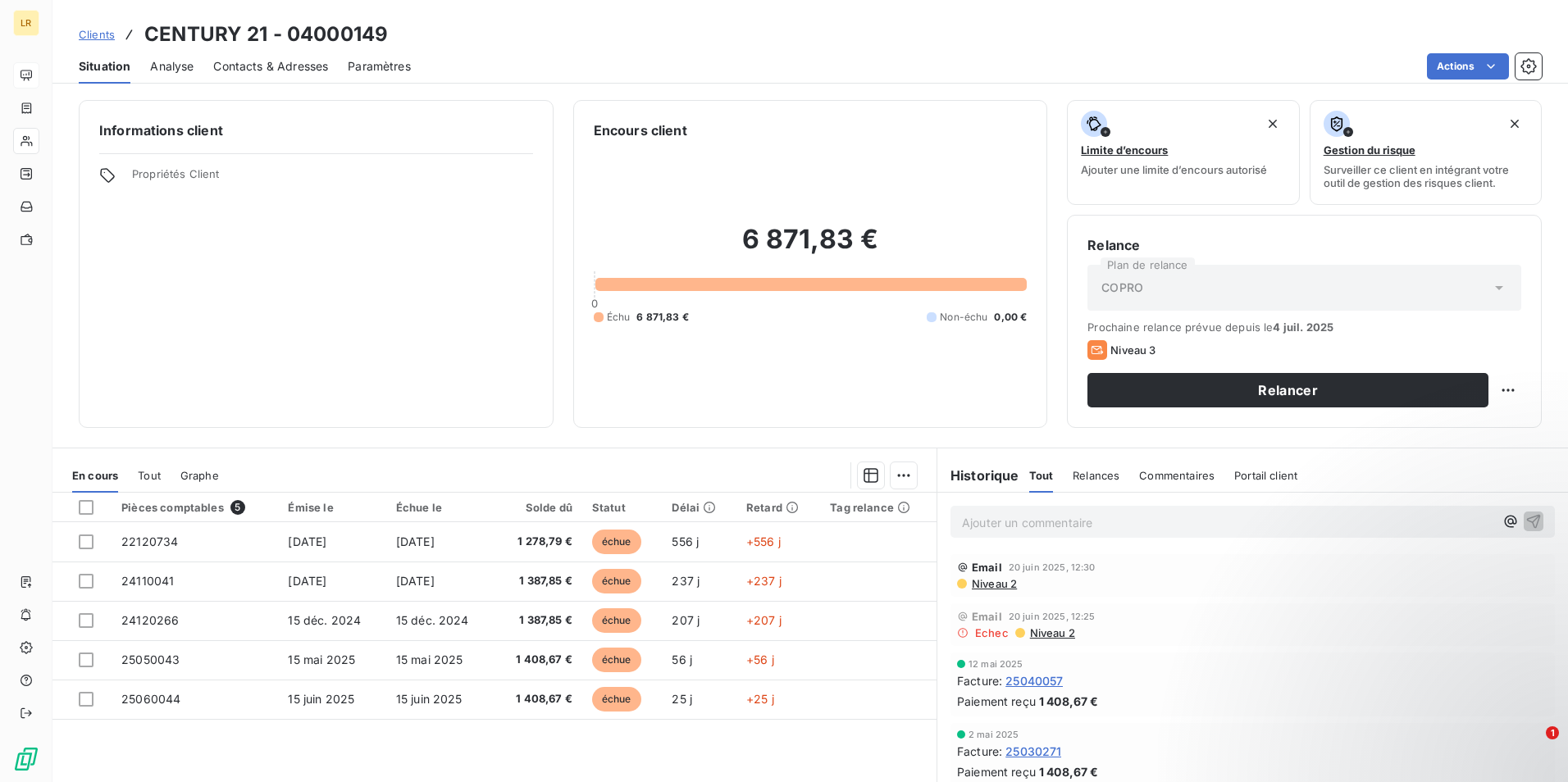 click on "Contacts & Adresses" at bounding box center [271, 66] 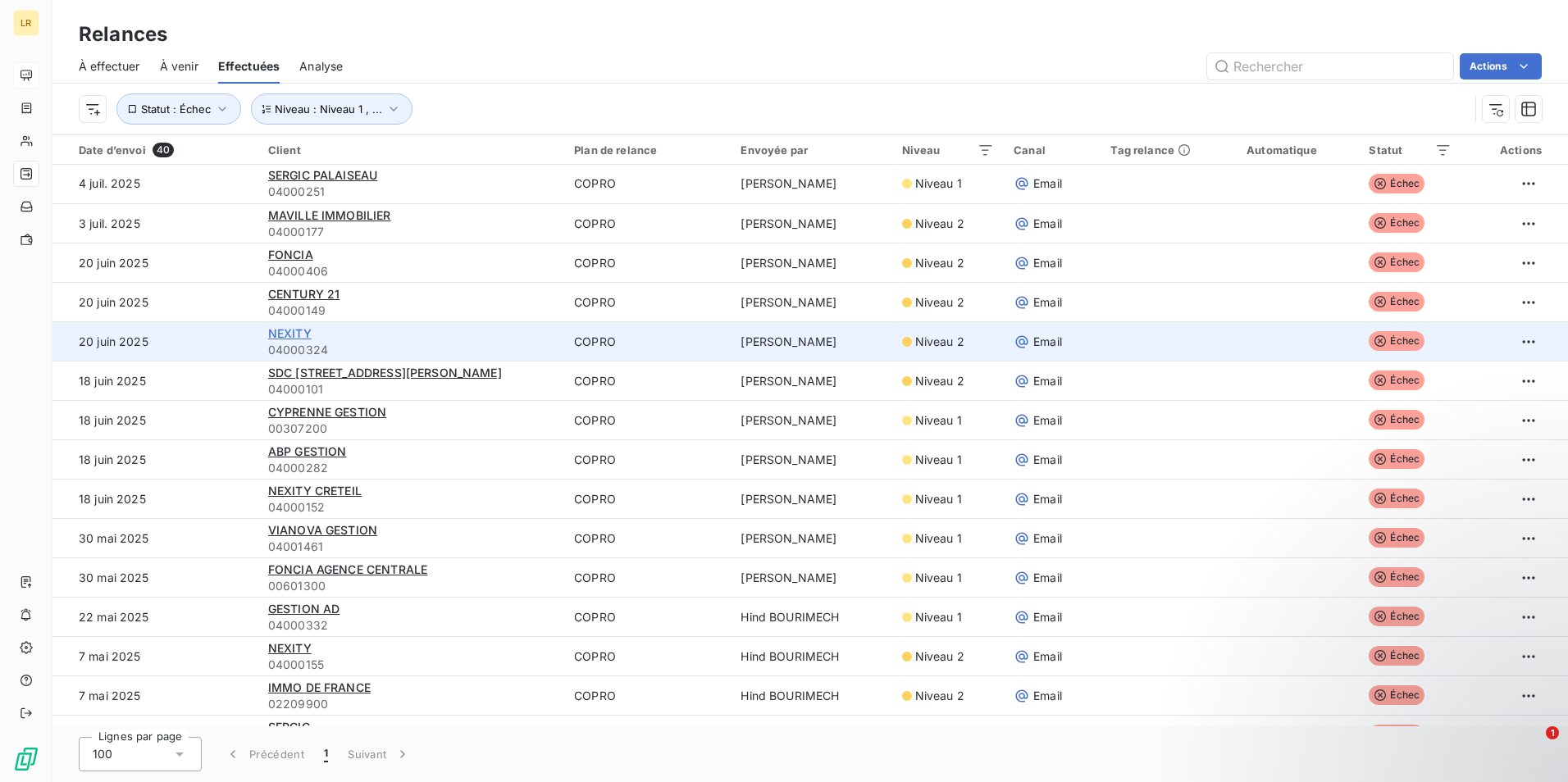 click on "NEXITY" at bounding box center [289, 333] 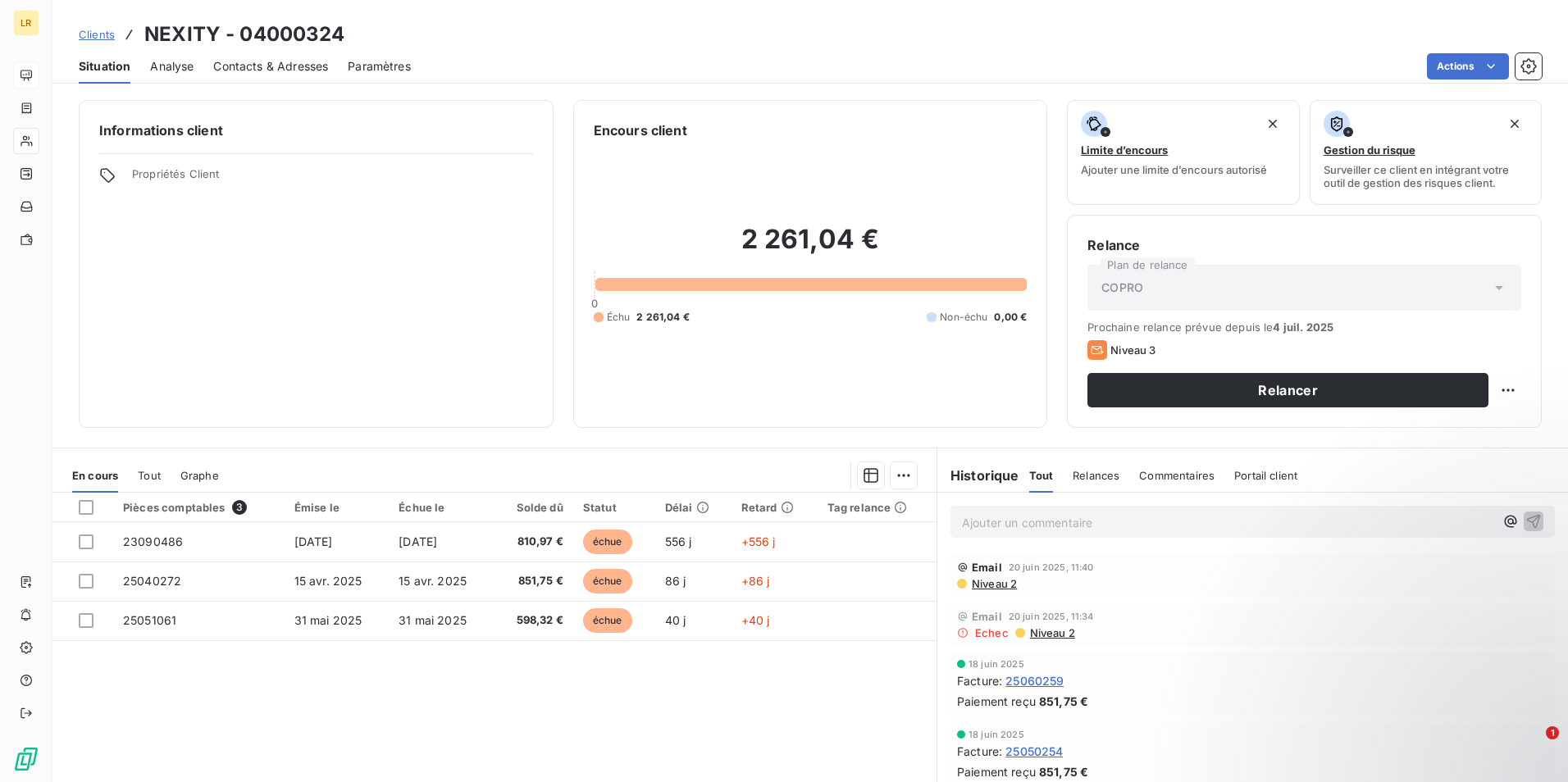 click on "Email [DATE] 11:34 Echec Niveau 2" at bounding box center [1252, 625] 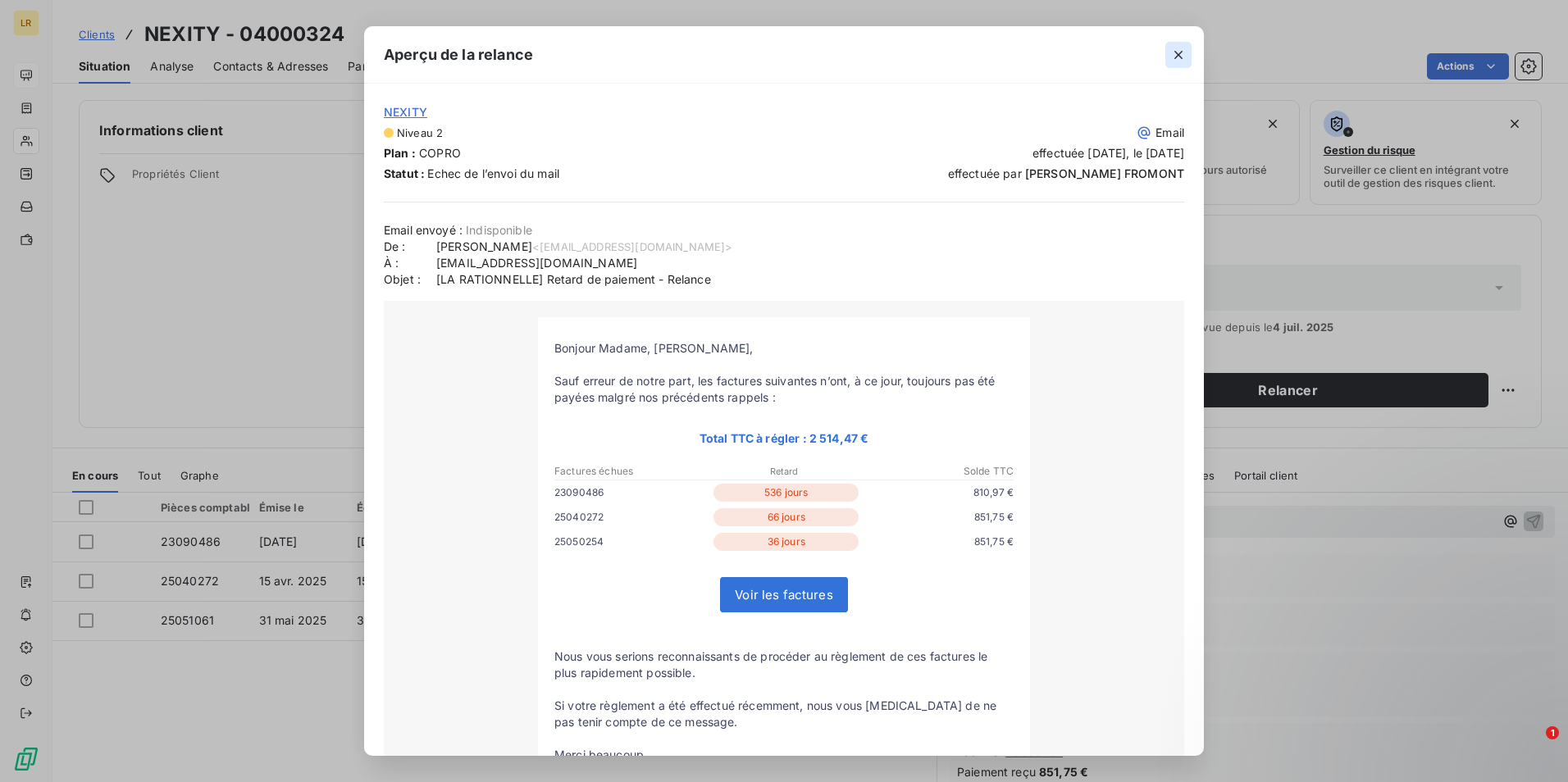 click 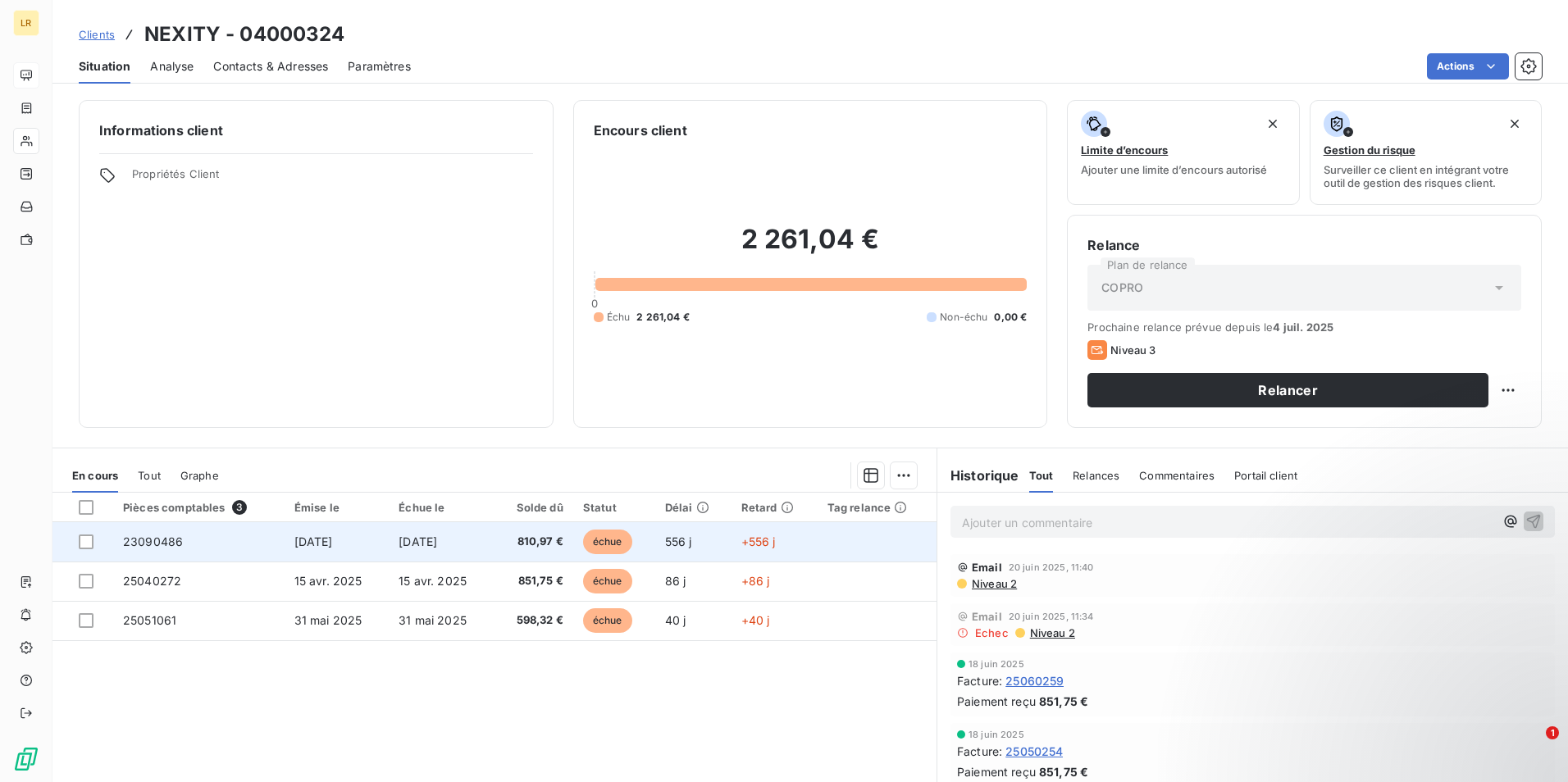 click on "[DATE]" at bounding box center [337, 542] 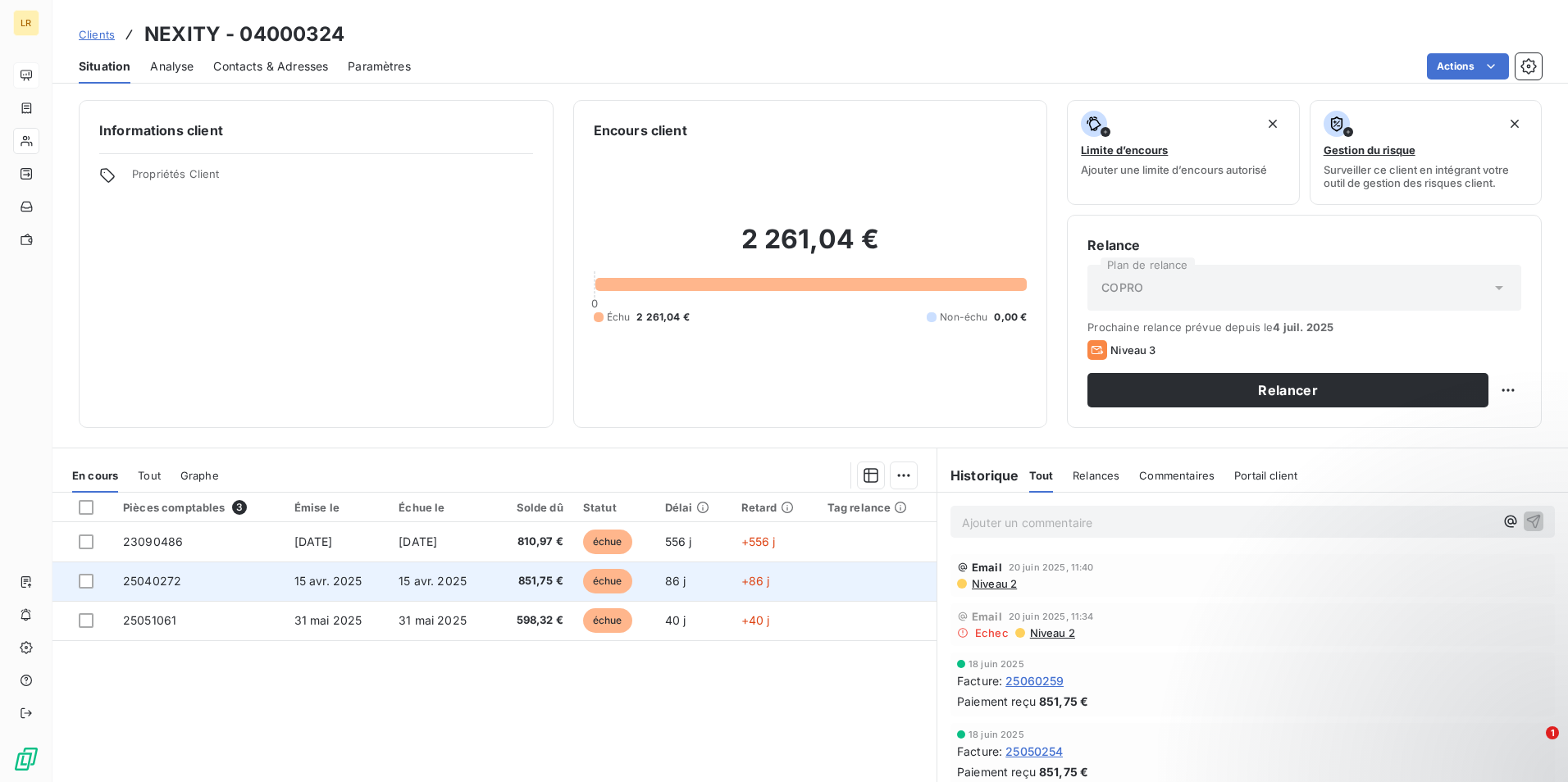 click on "15 avr. 2025" at bounding box center [432, 580] 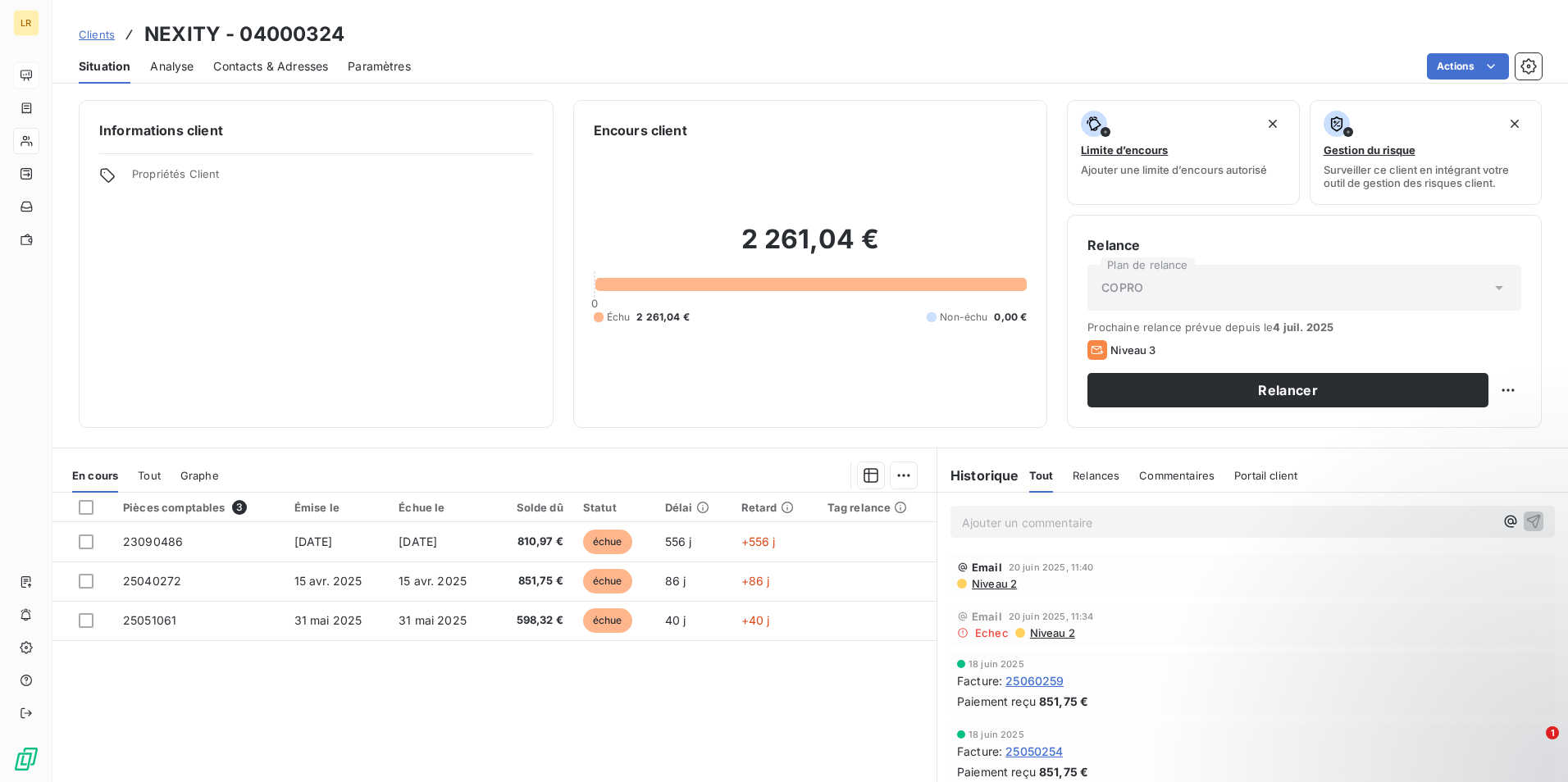 click on "Niveau 2" at bounding box center [1051, 633] 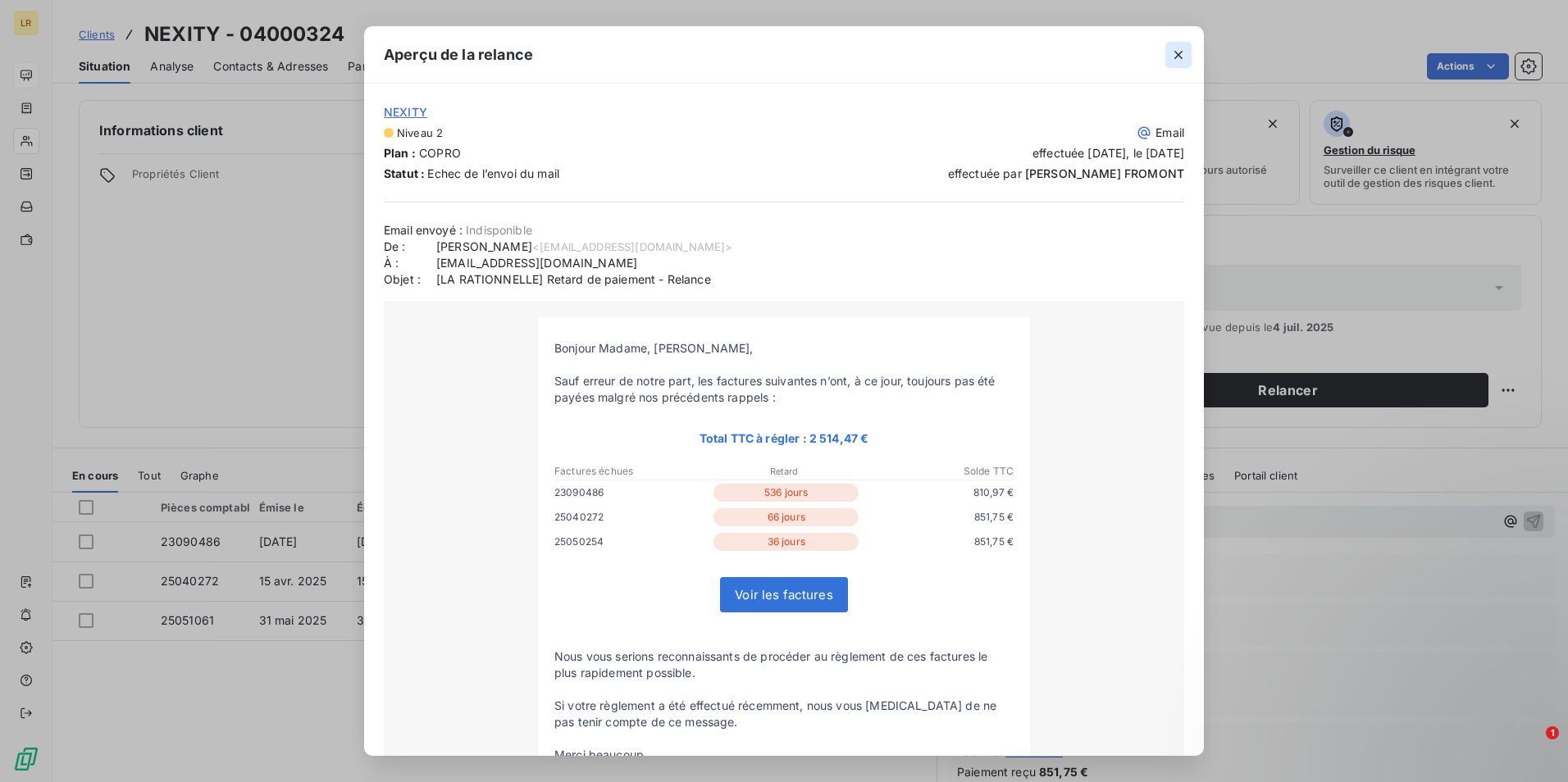 click 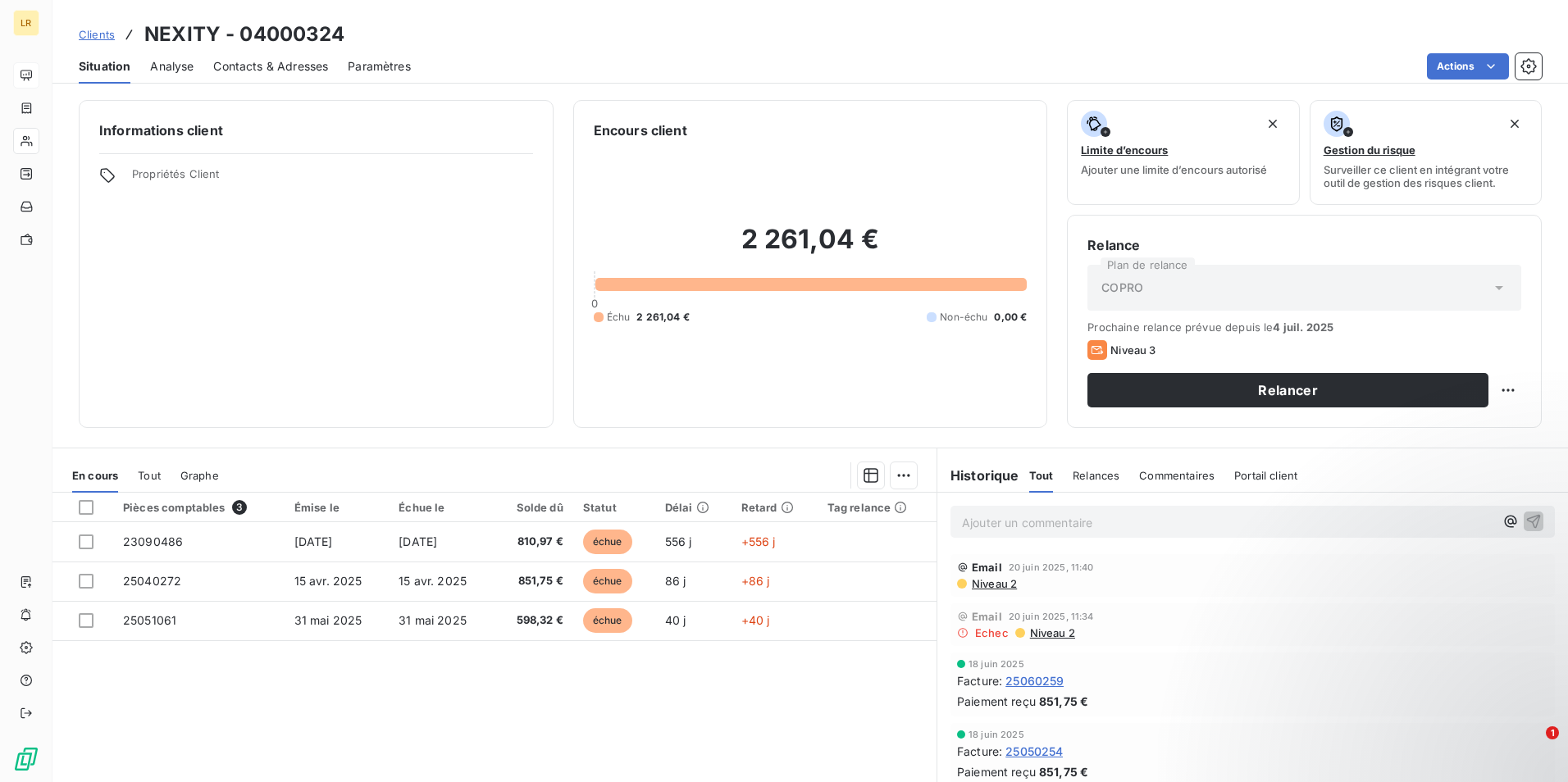 click on "Contacts & Adresses" at bounding box center (271, 66) 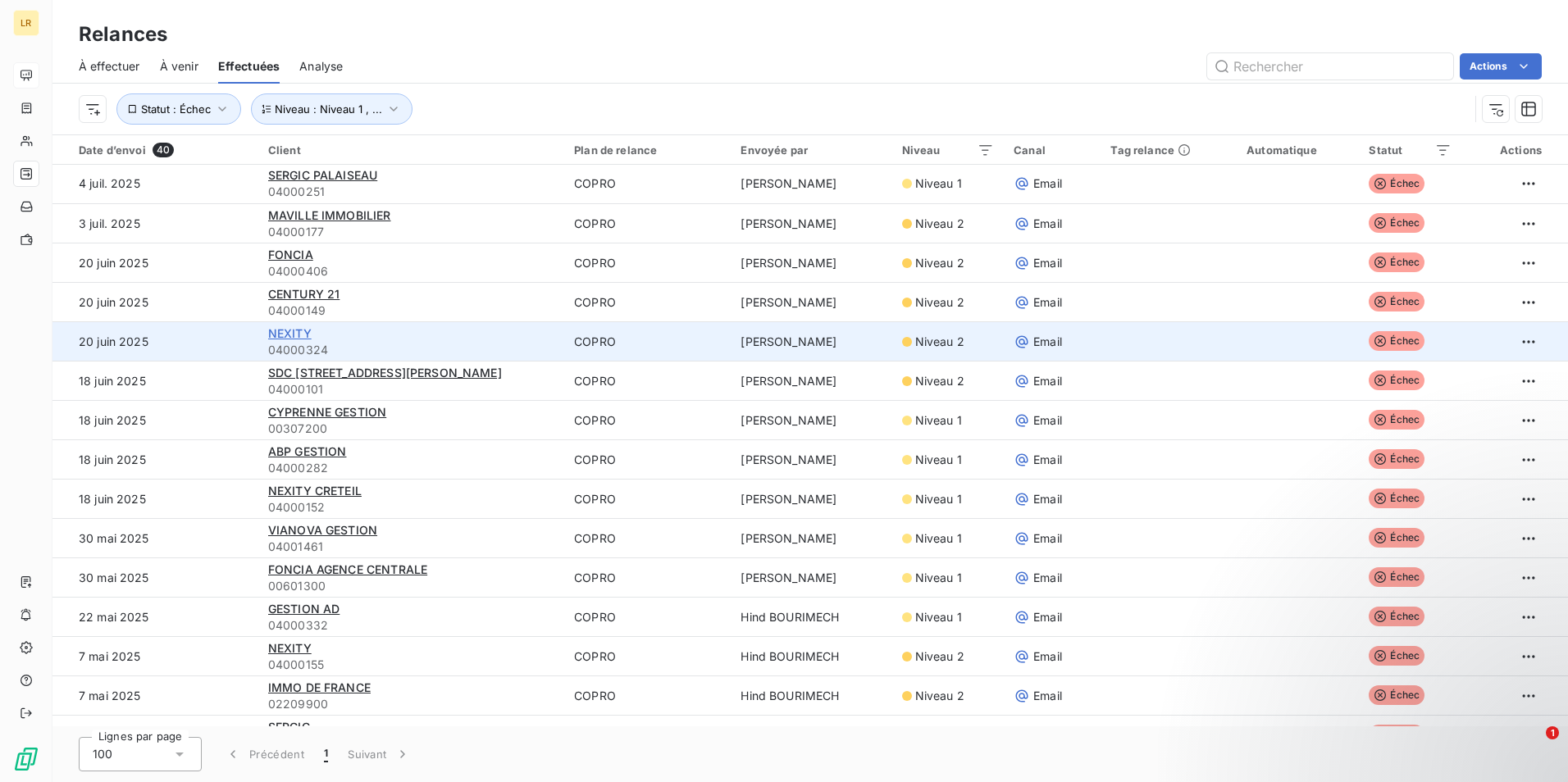 click on "NEXITY" at bounding box center (289, 333) 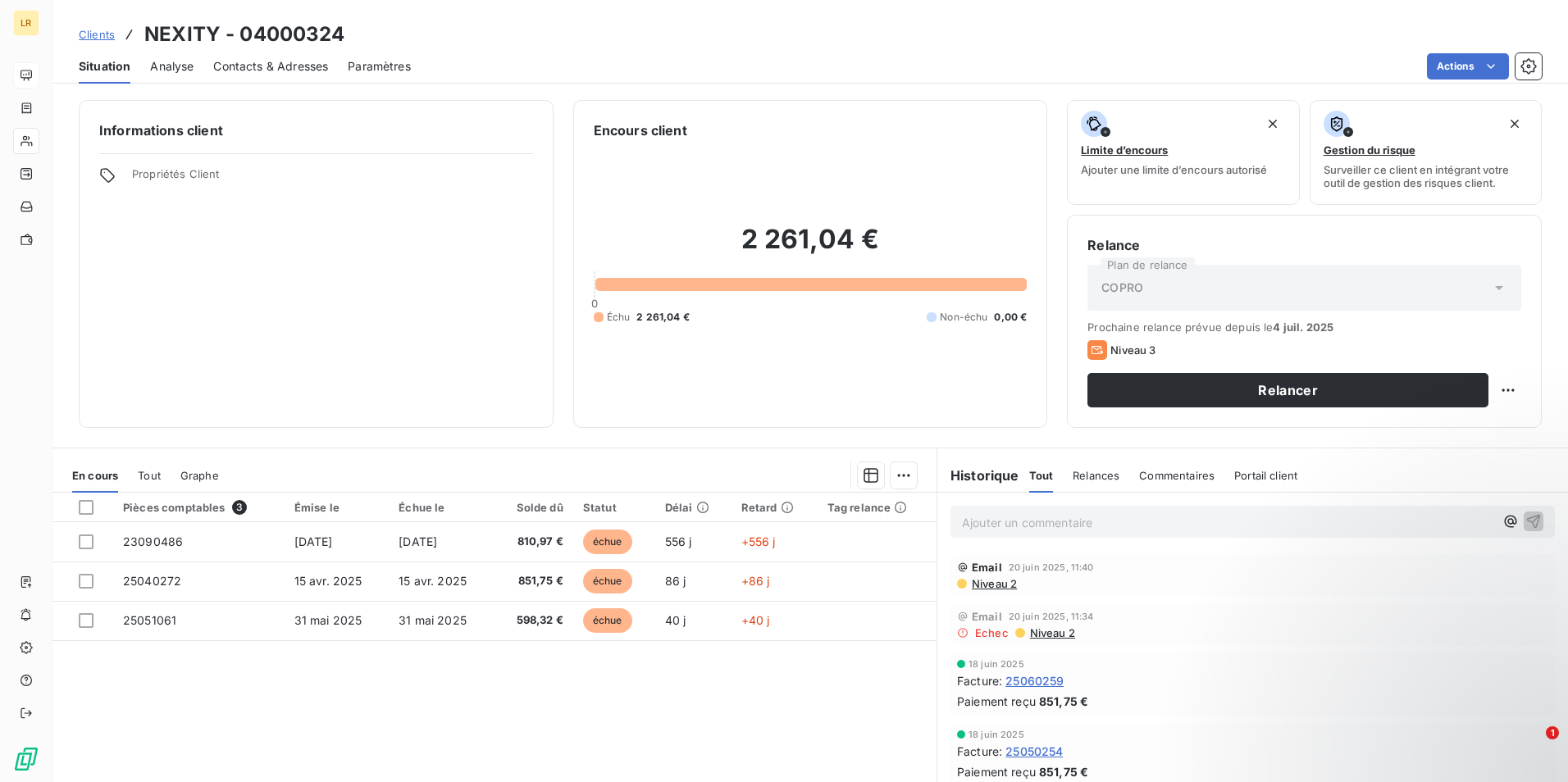 click on "Niveau 2" at bounding box center [1051, 633] 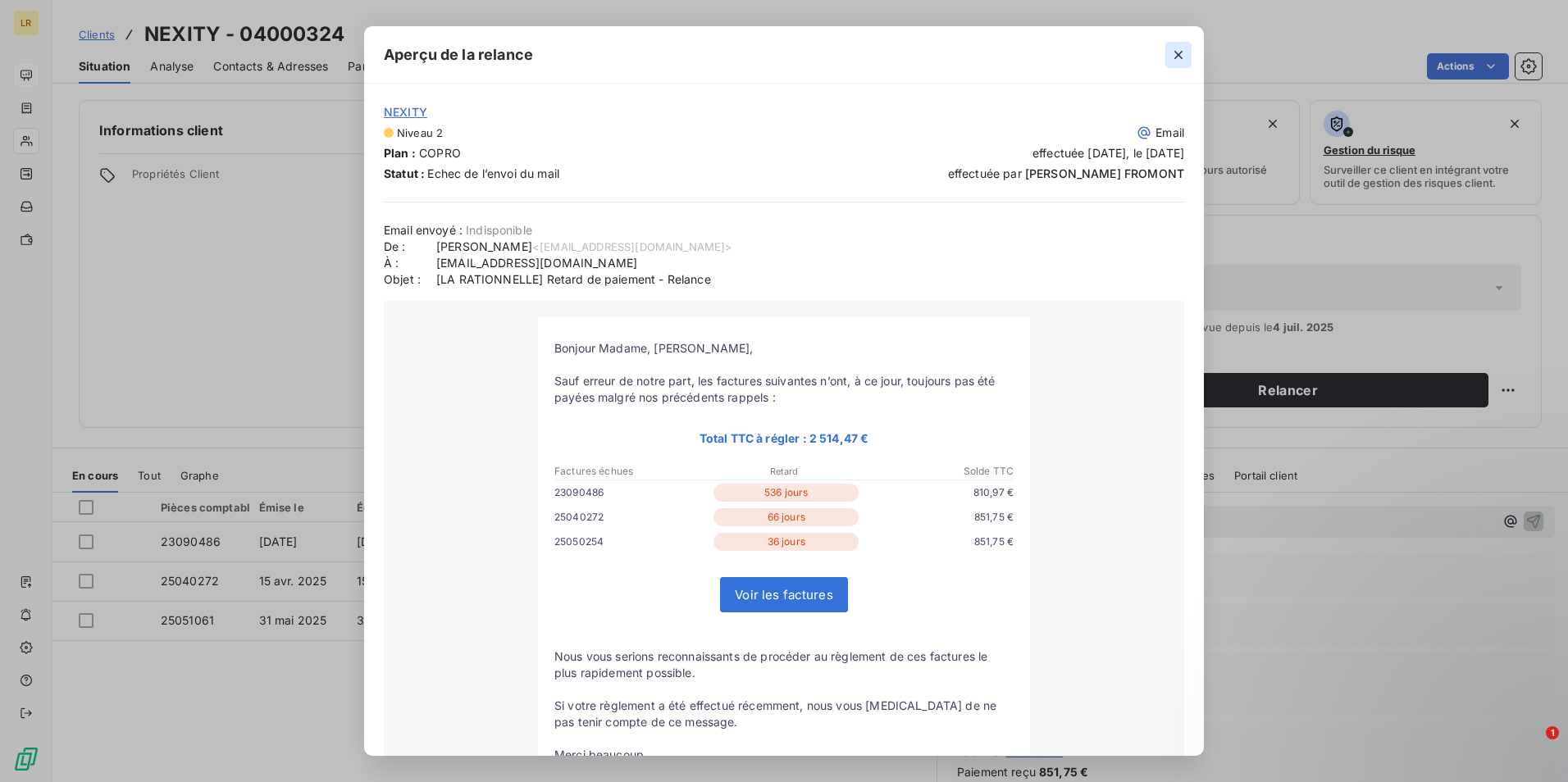 click 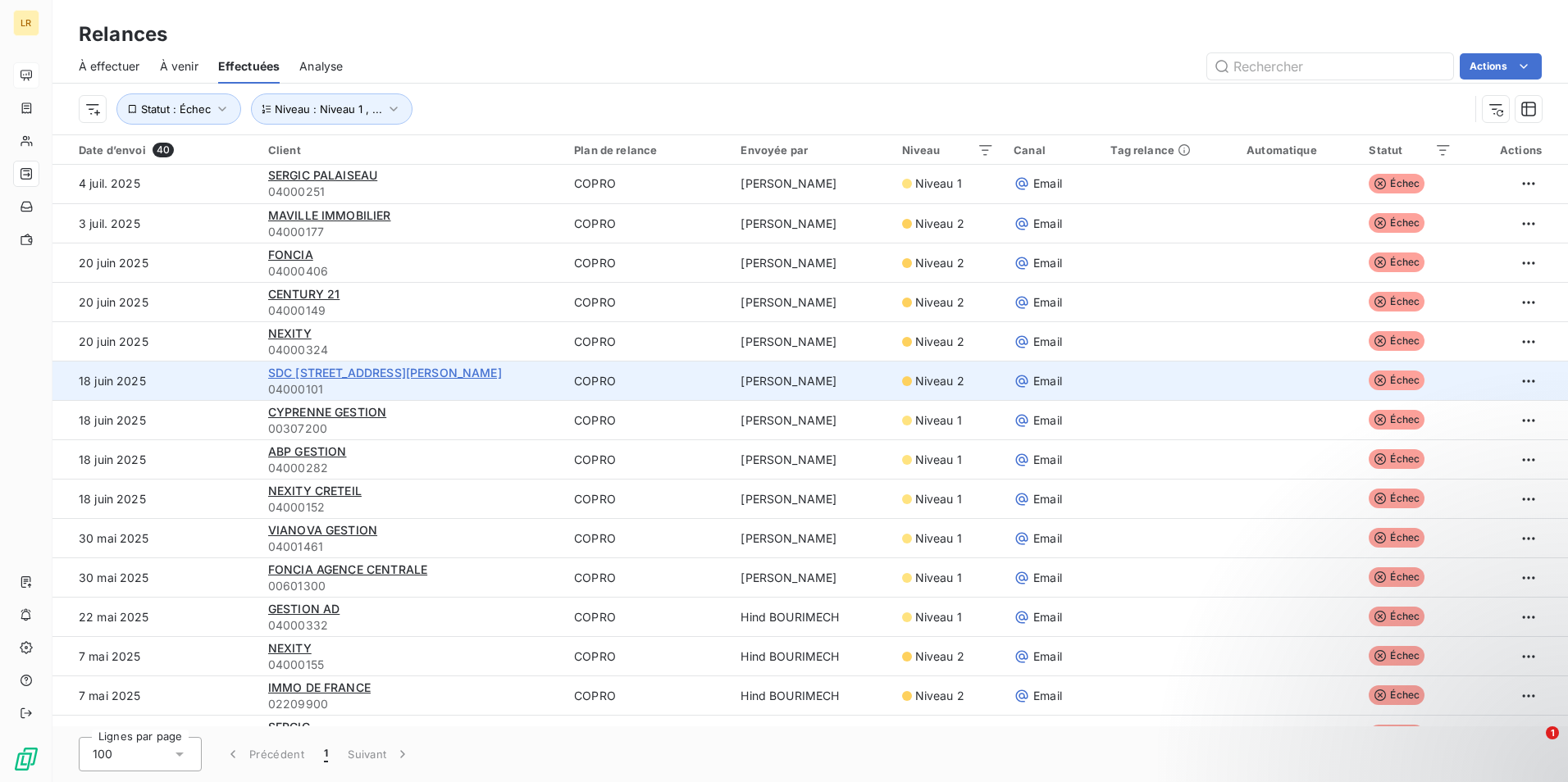 click on "SDC [STREET_ADDRESS][PERSON_NAME]" at bounding box center (385, 372) 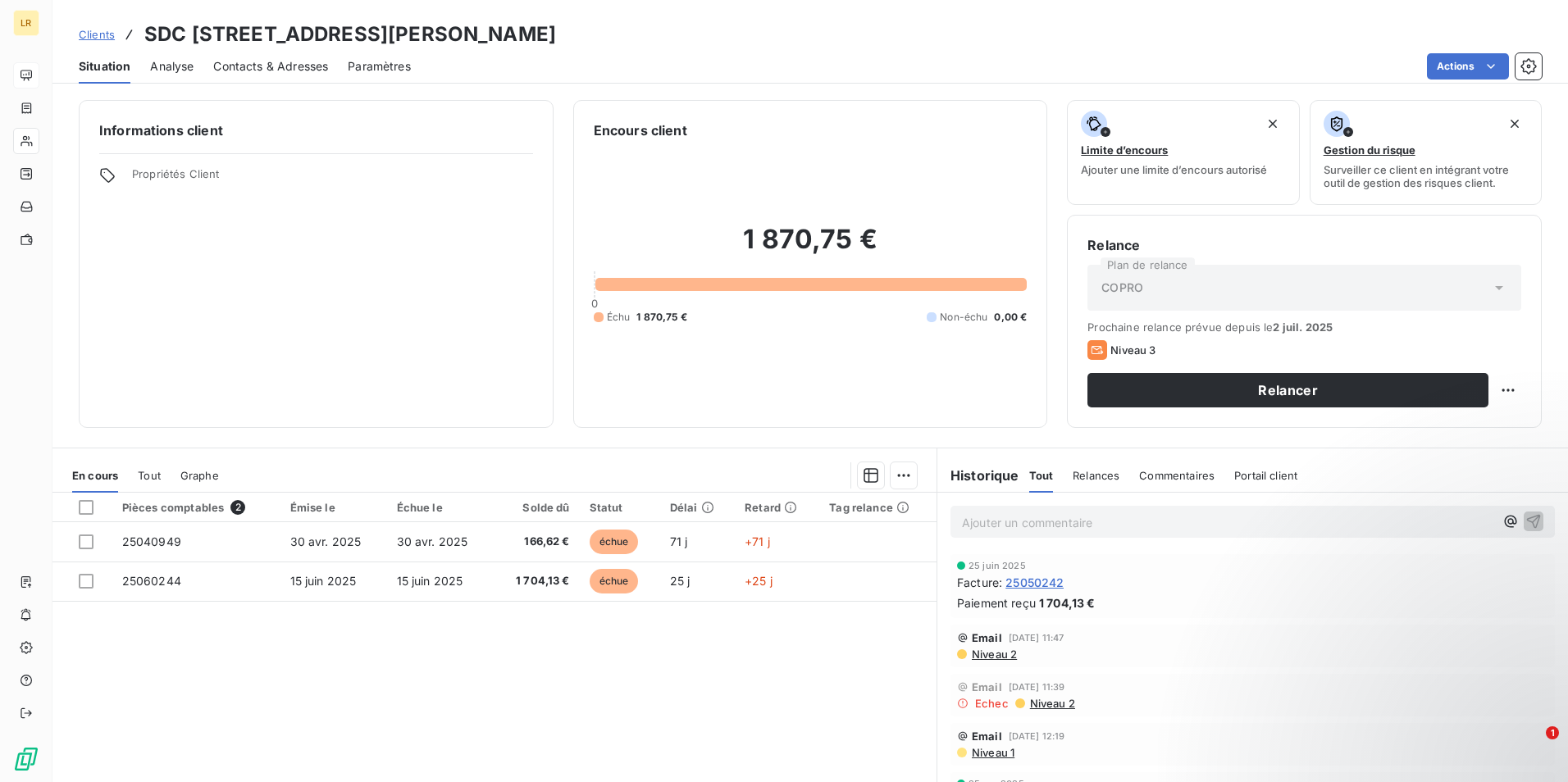 click on "Contacts & Adresses" at bounding box center [271, 66] 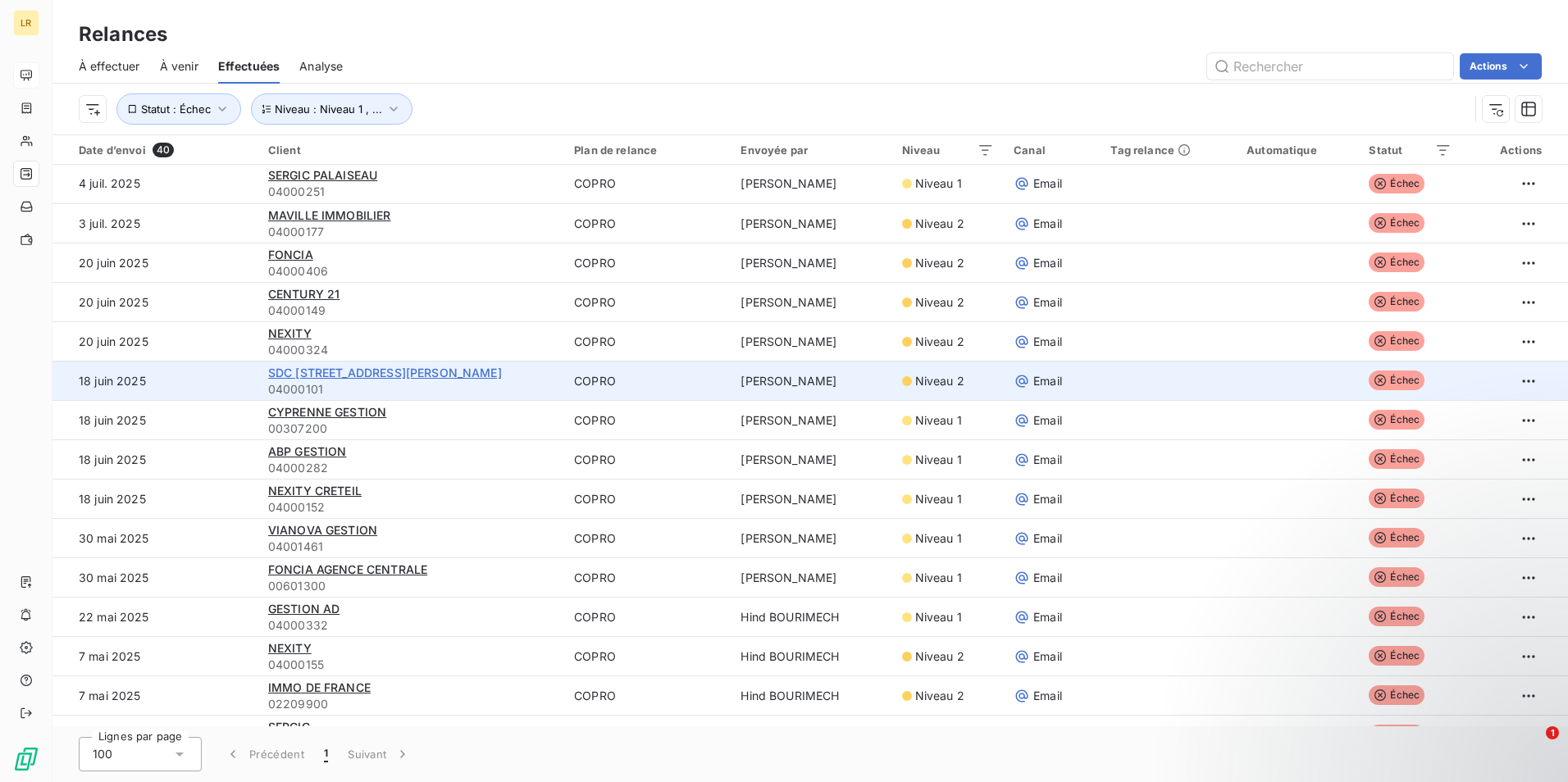 click on "SDC [STREET_ADDRESS][PERSON_NAME]" at bounding box center (385, 372) 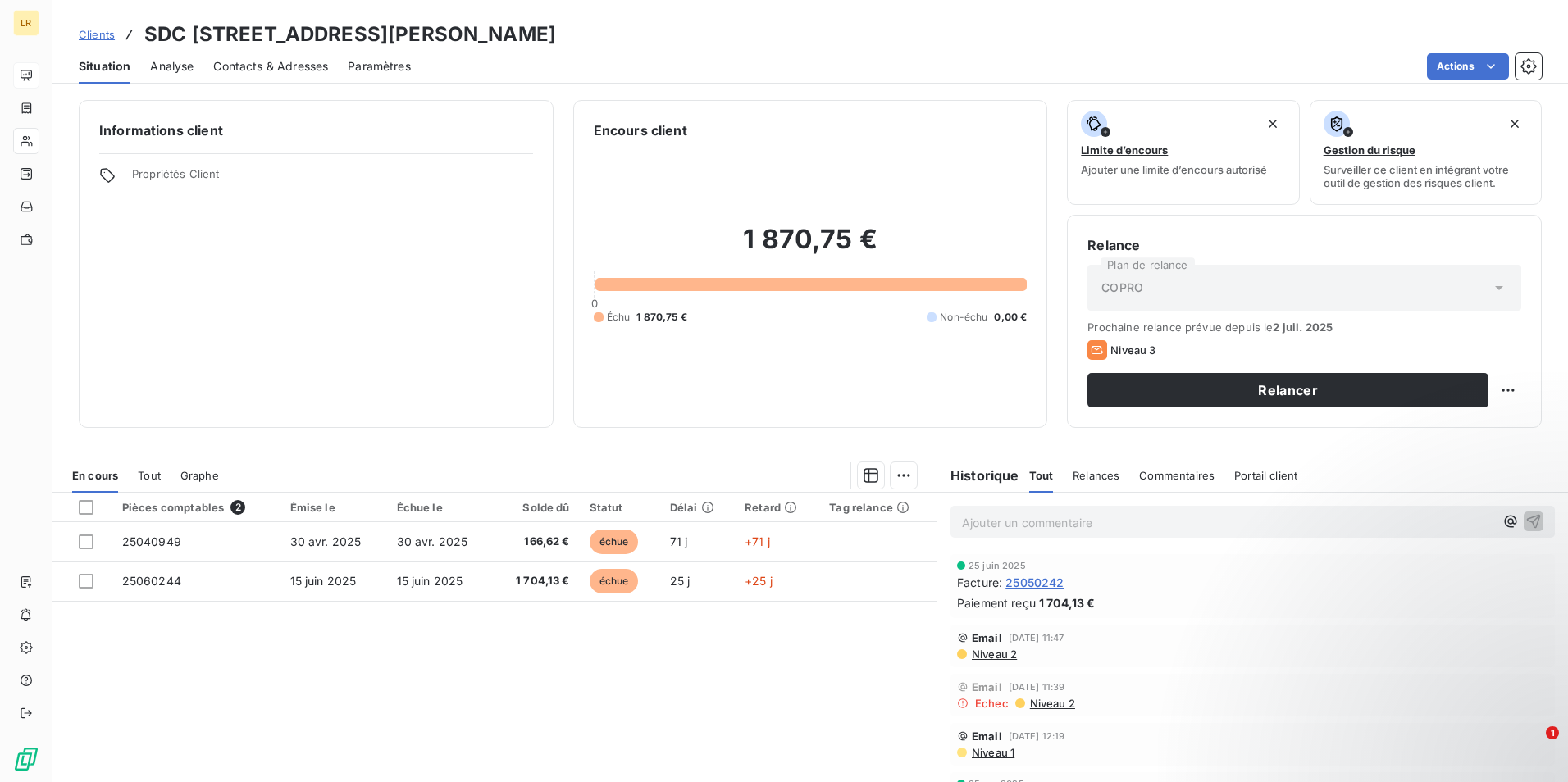 click on "Contacts & Adresses" at bounding box center [271, 66] 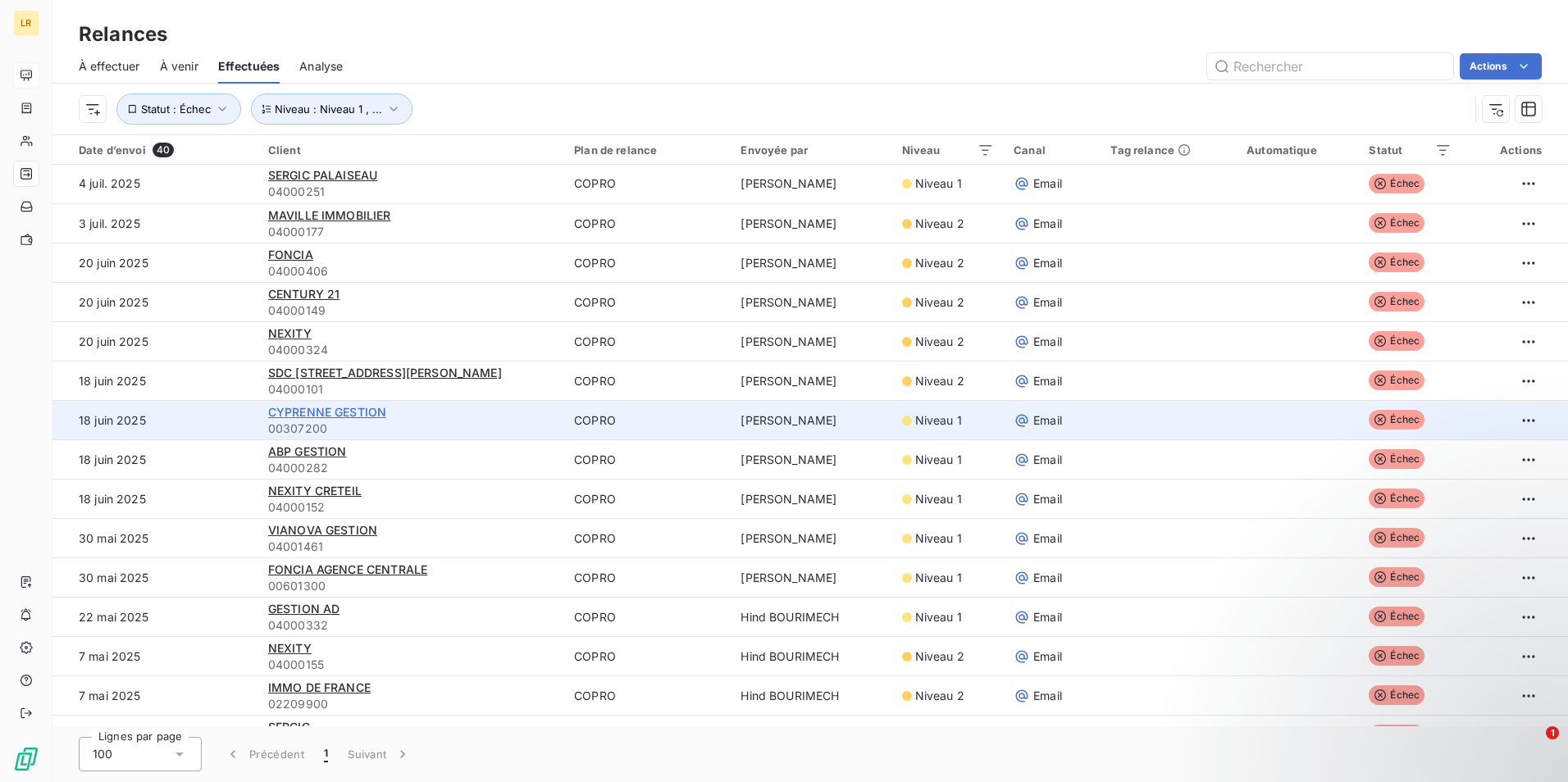click on "CYPRENNE GESTION" at bounding box center (327, 411) 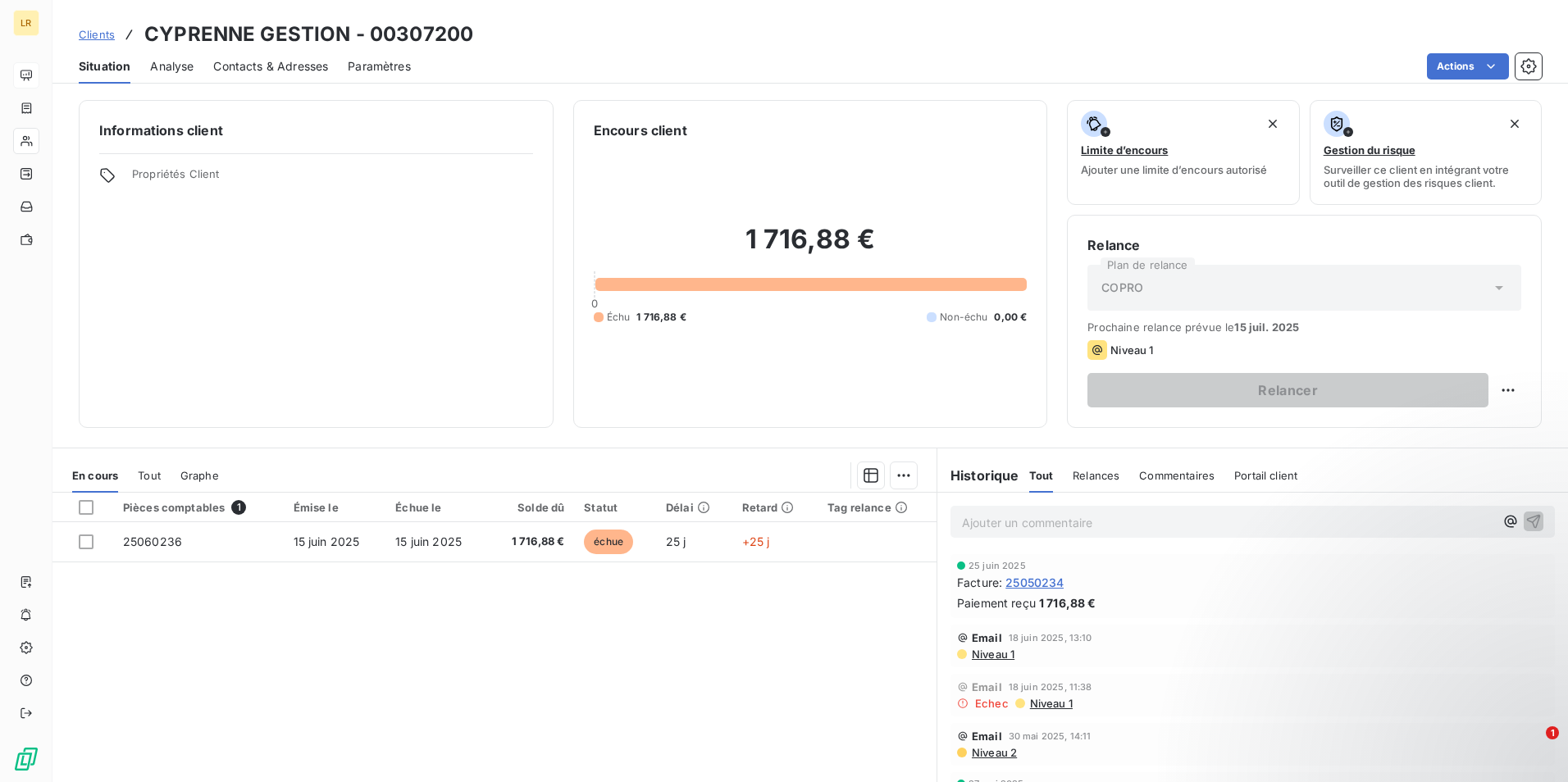 click on "Niveau 1" at bounding box center [1051, 703] 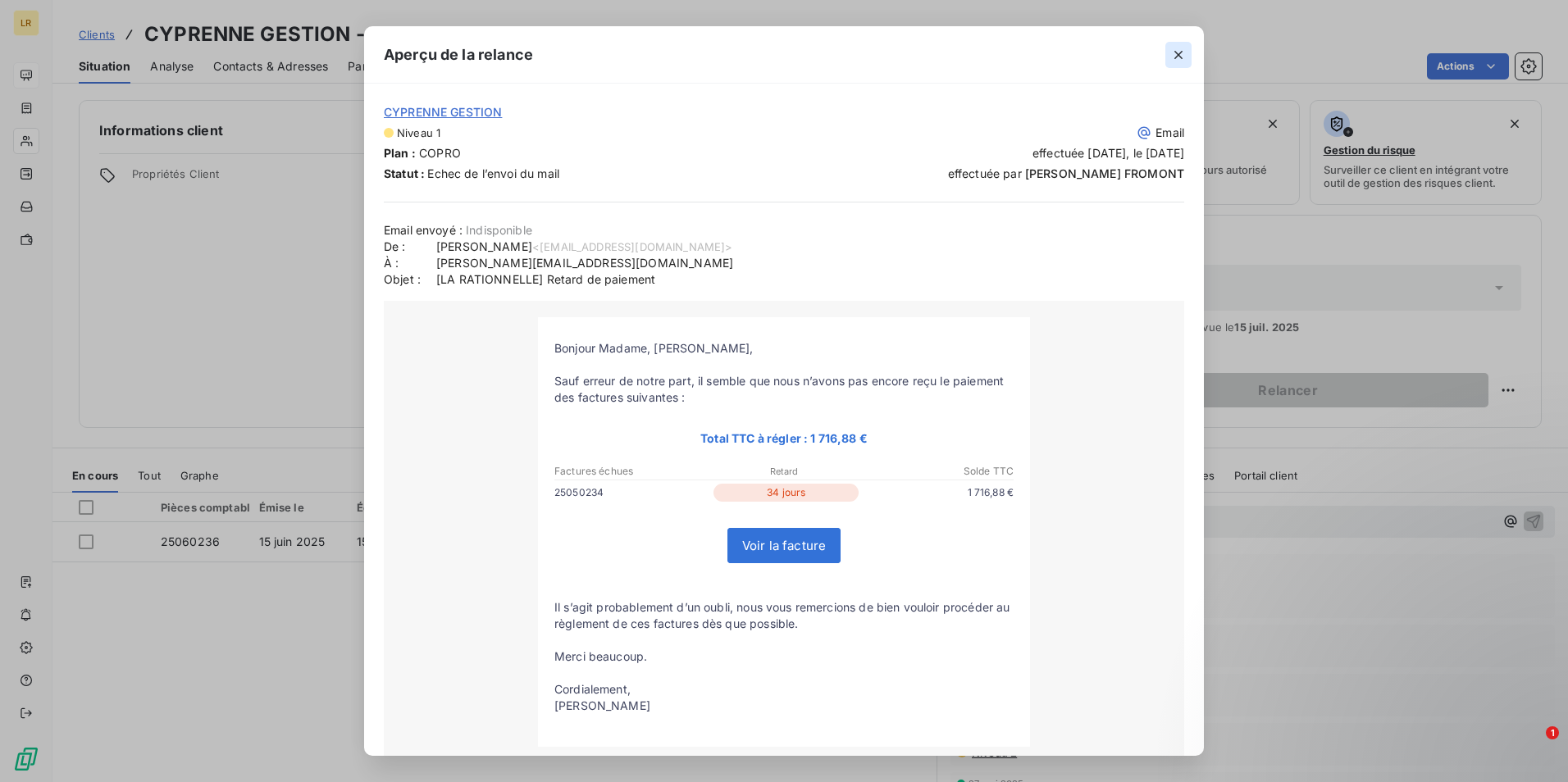 click 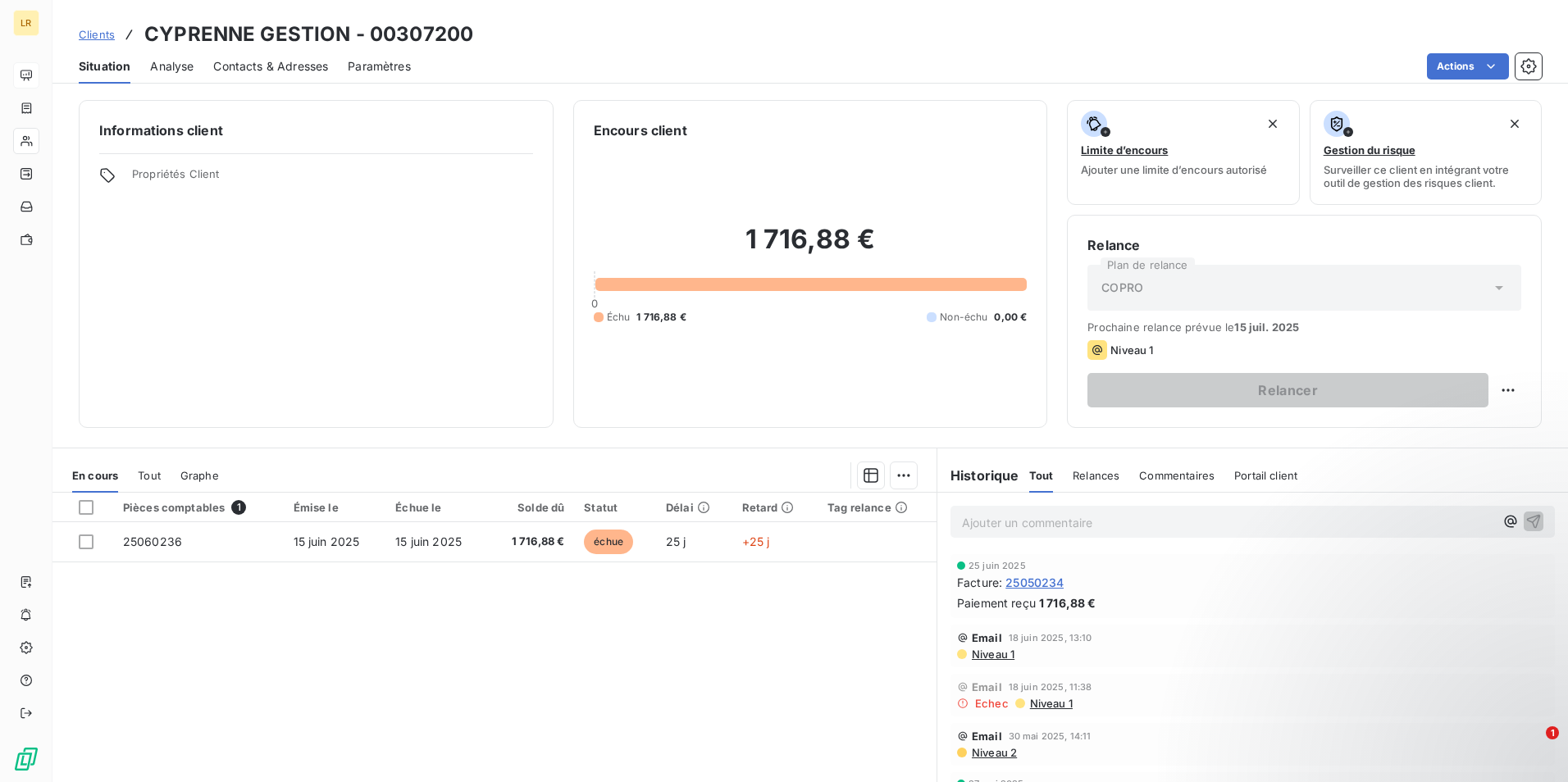 click on "Contacts & Adresses" at bounding box center (271, 66) 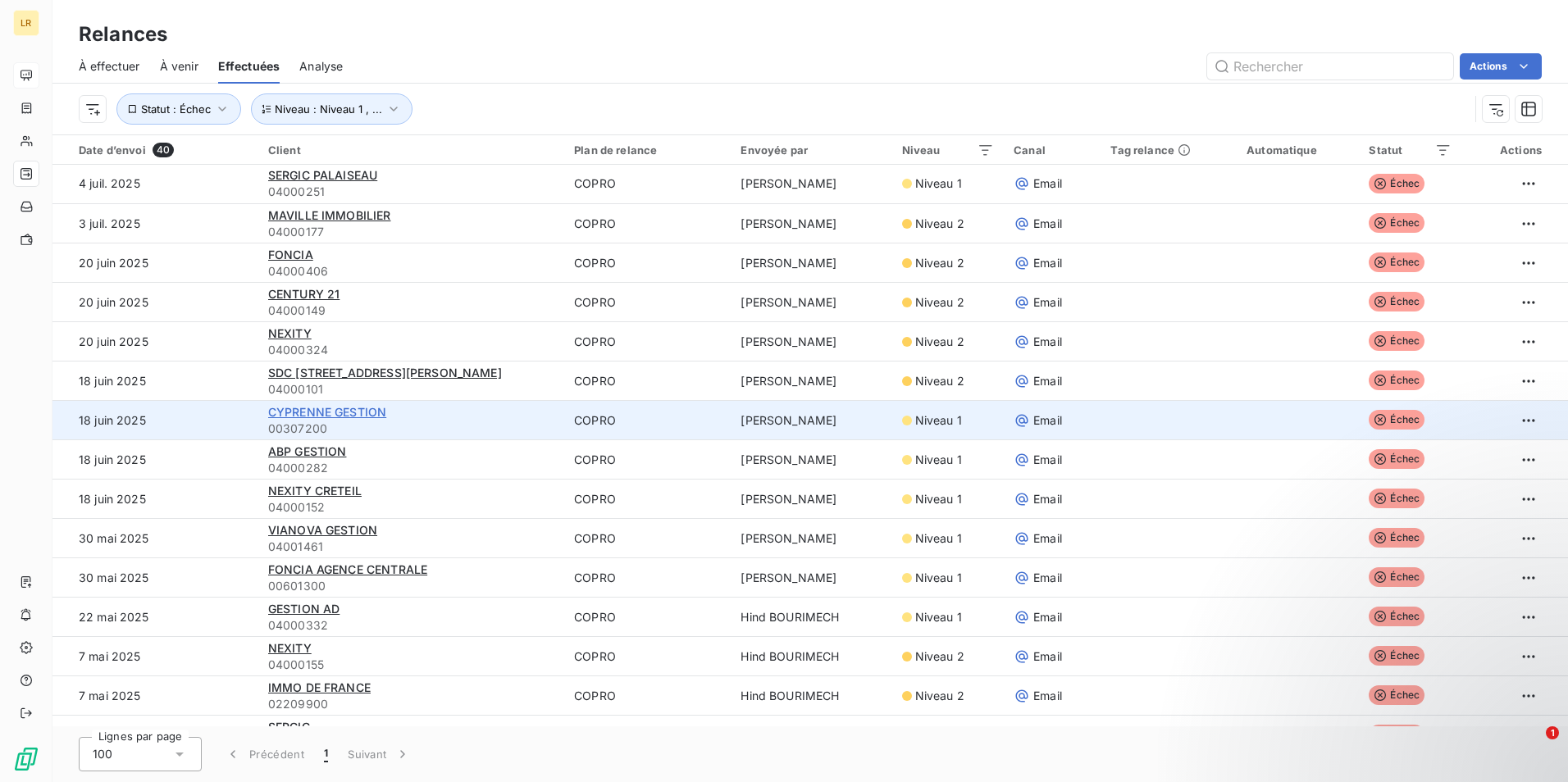 click on "CYPRENNE GESTION" at bounding box center (327, 411) 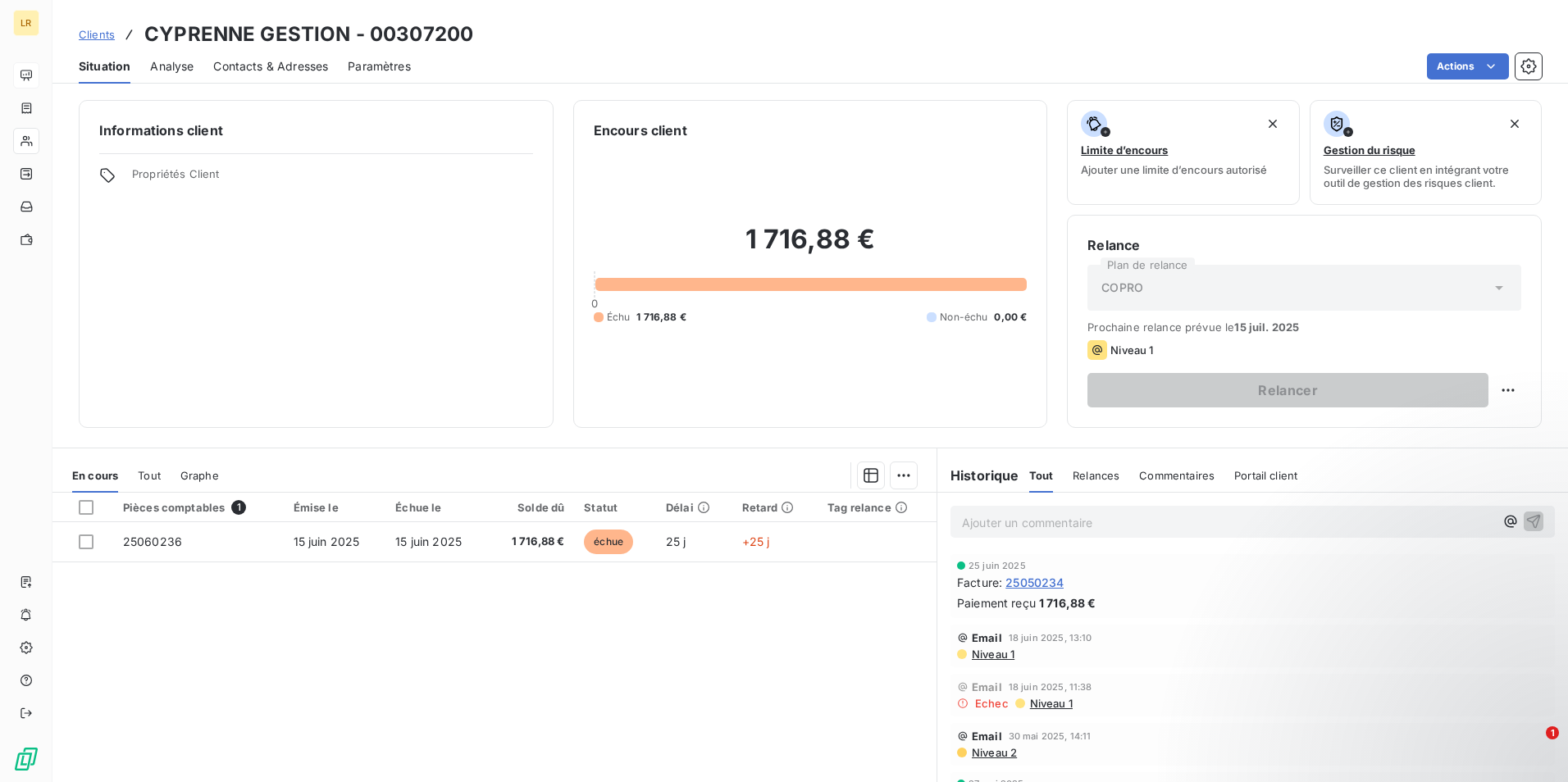 click on "Niveau 1" at bounding box center (992, 654) 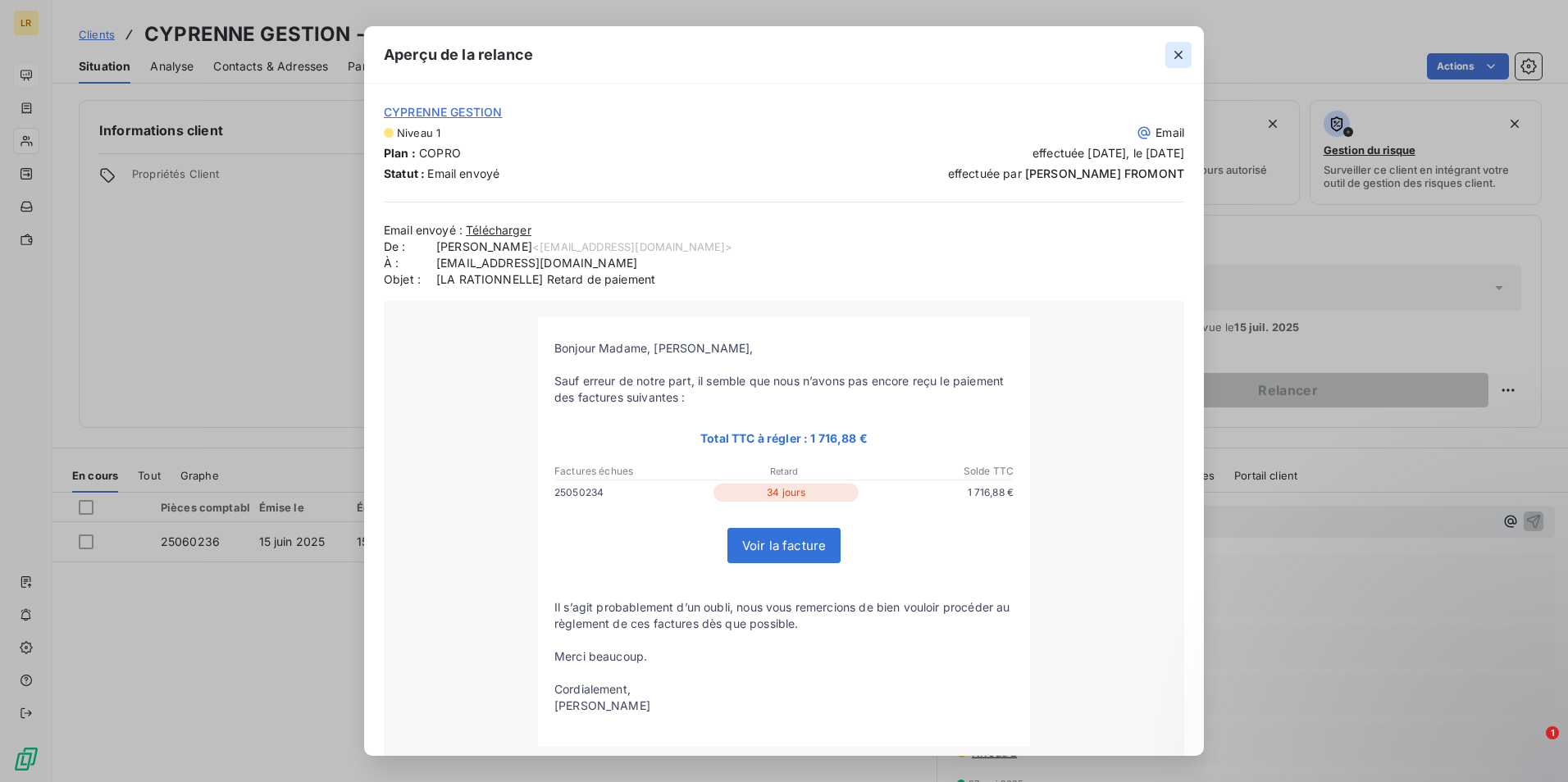 click 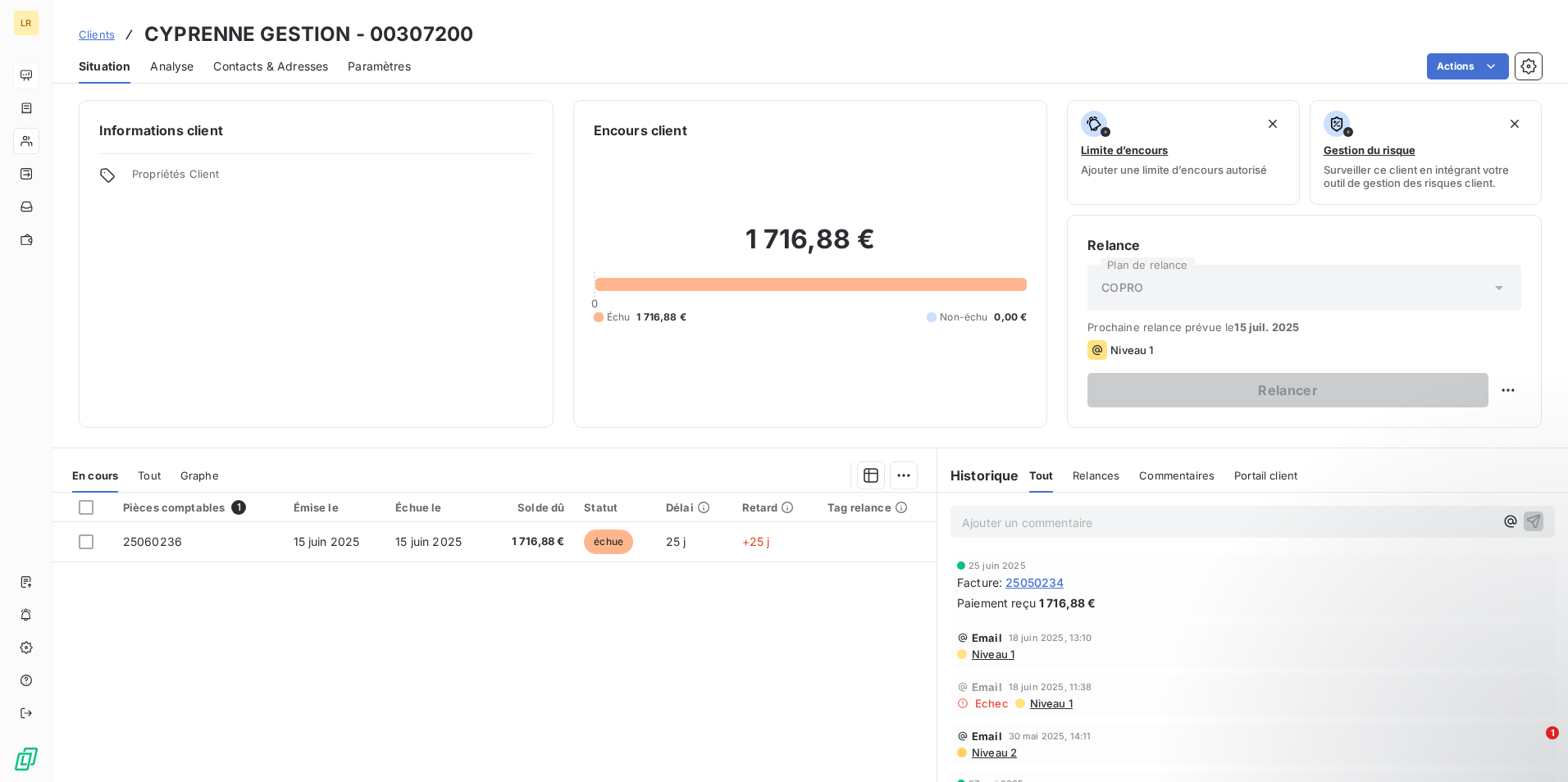 click on "Niveau 1" at bounding box center [992, 654] 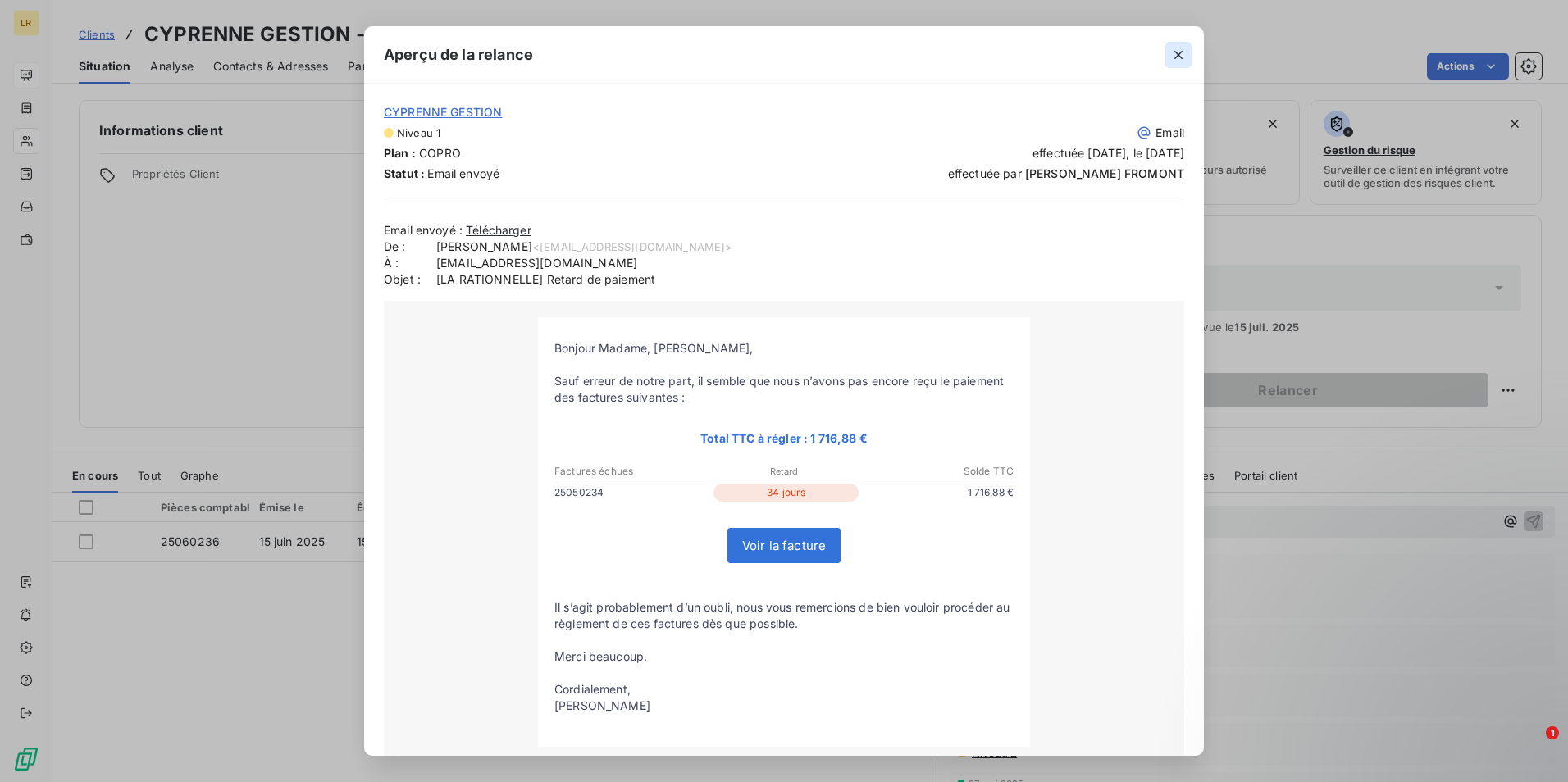 click 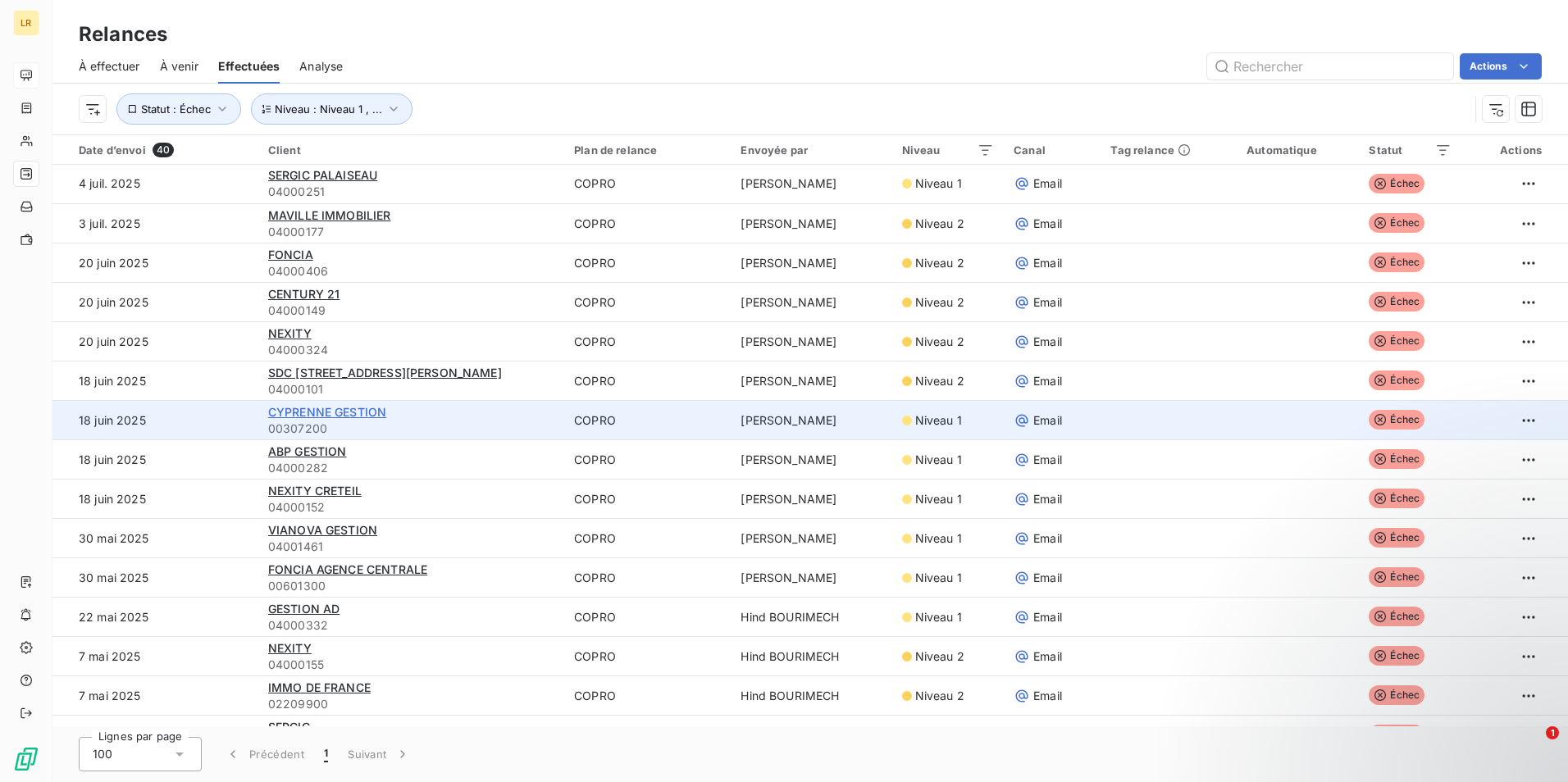 click on "CYPRENNE GESTION" at bounding box center [327, 411] 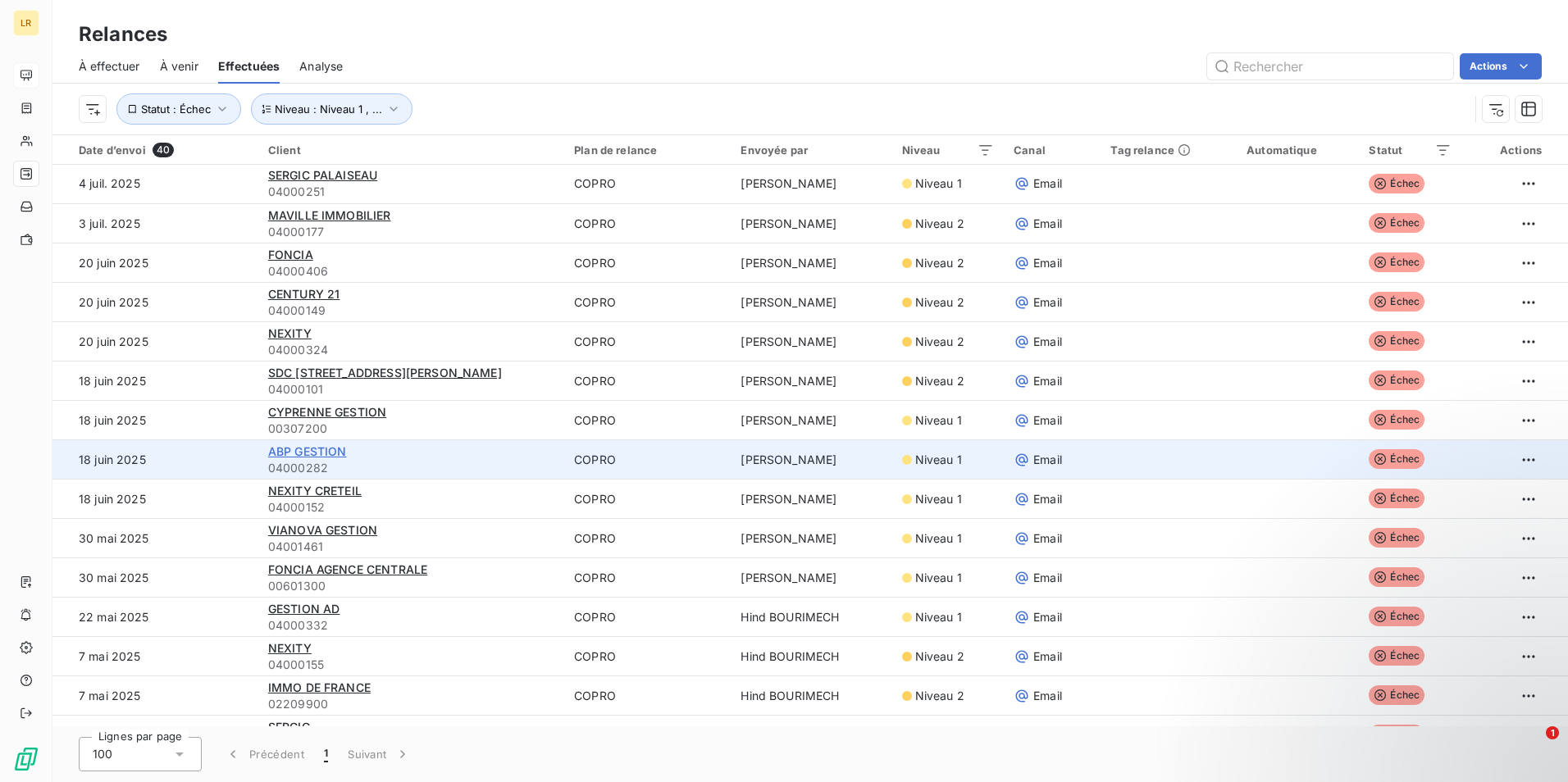 click on "ABP GESTION" at bounding box center (308, 451) 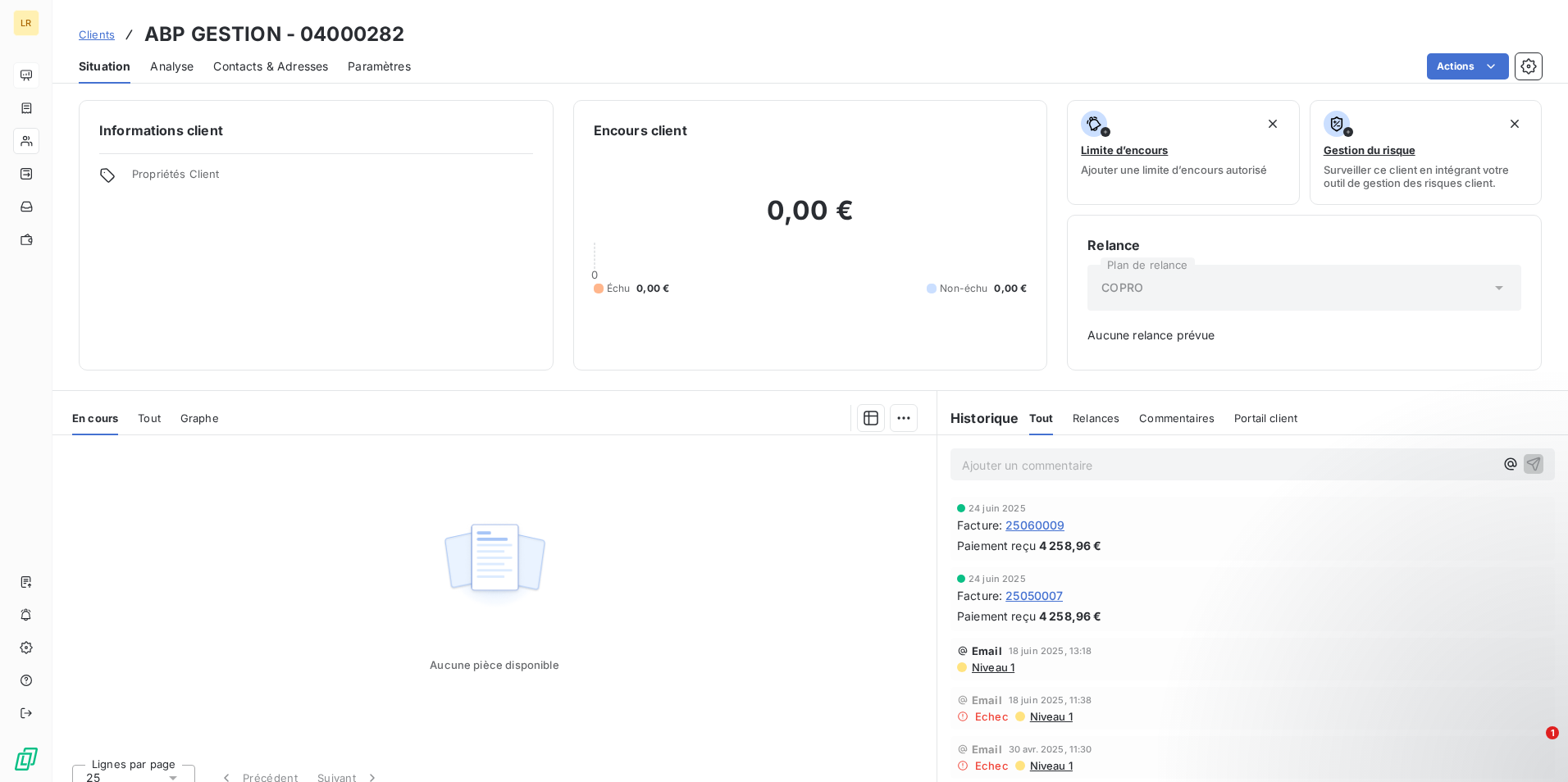 click on "Niveau 1" at bounding box center (992, 667) 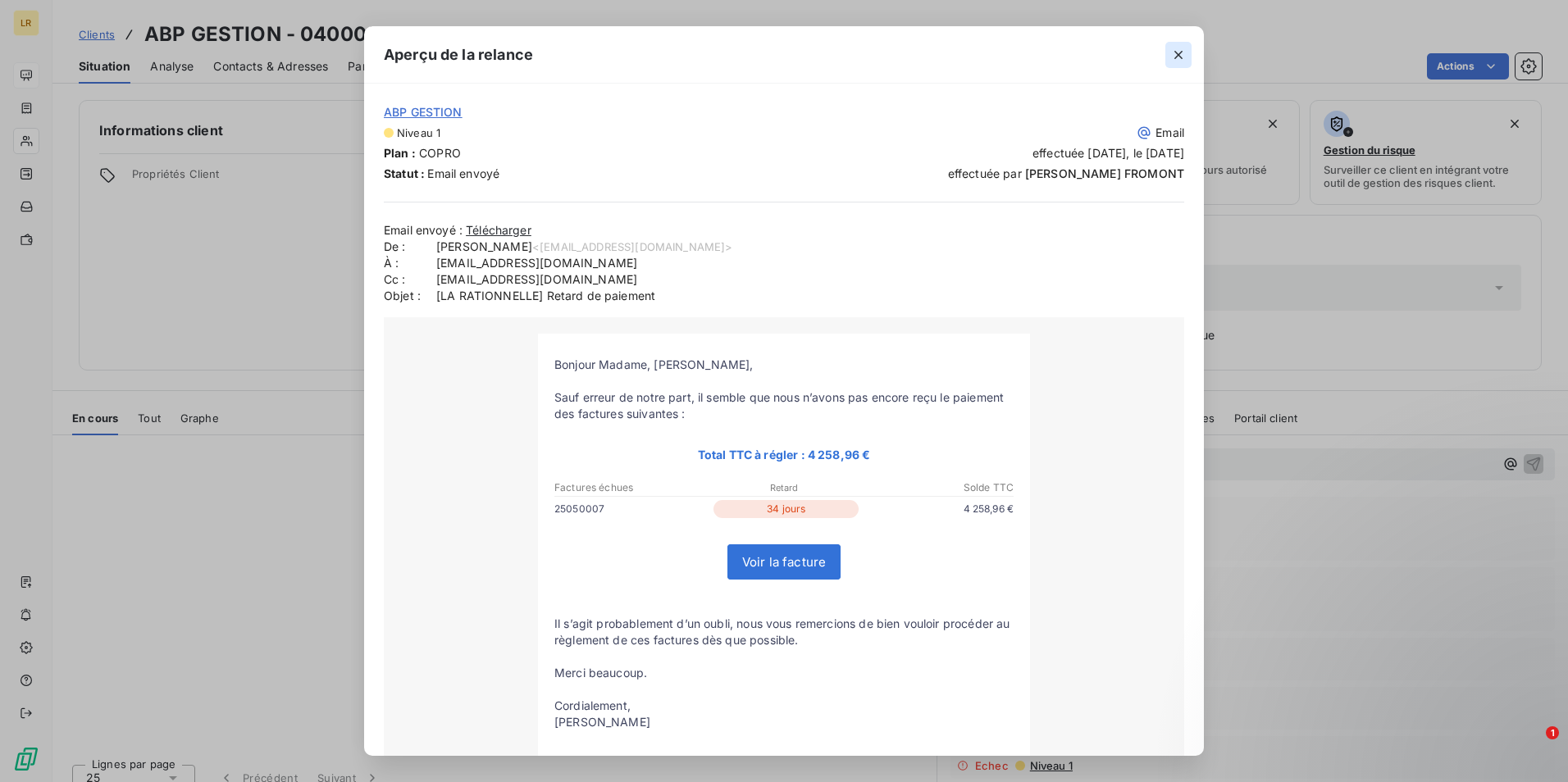 click 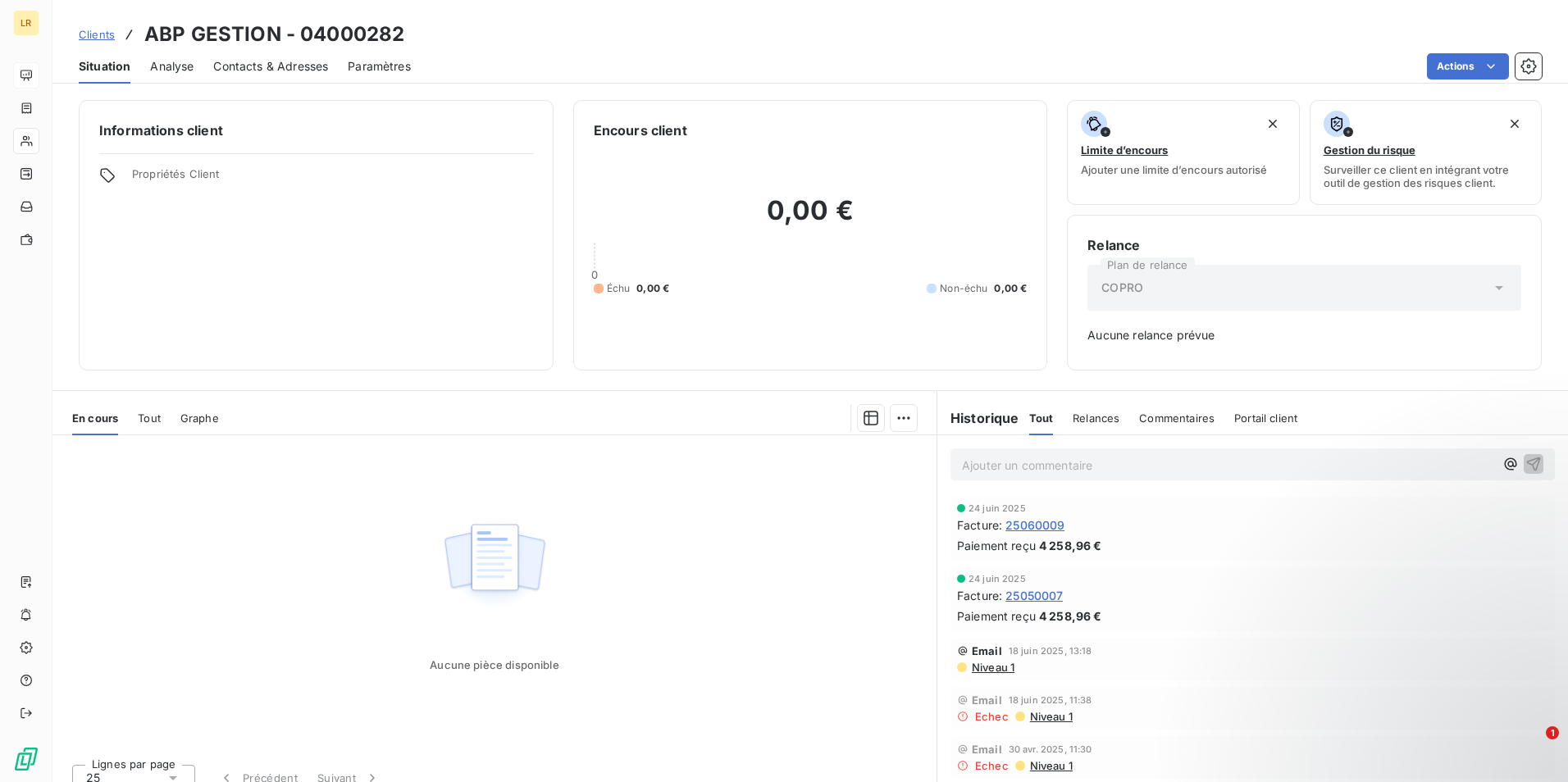 click on "Niveau 1" at bounding box center [1051, 716] 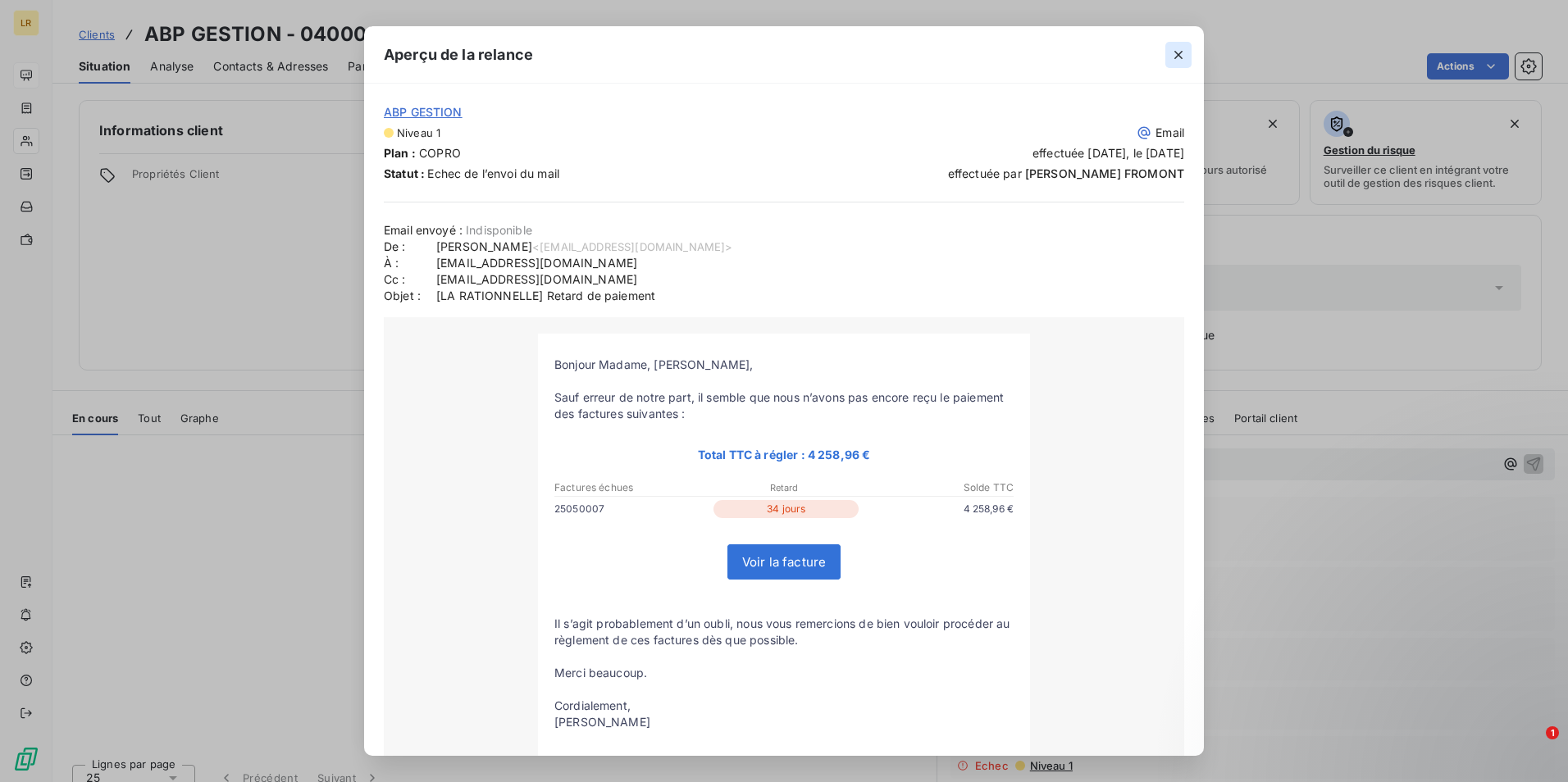 click 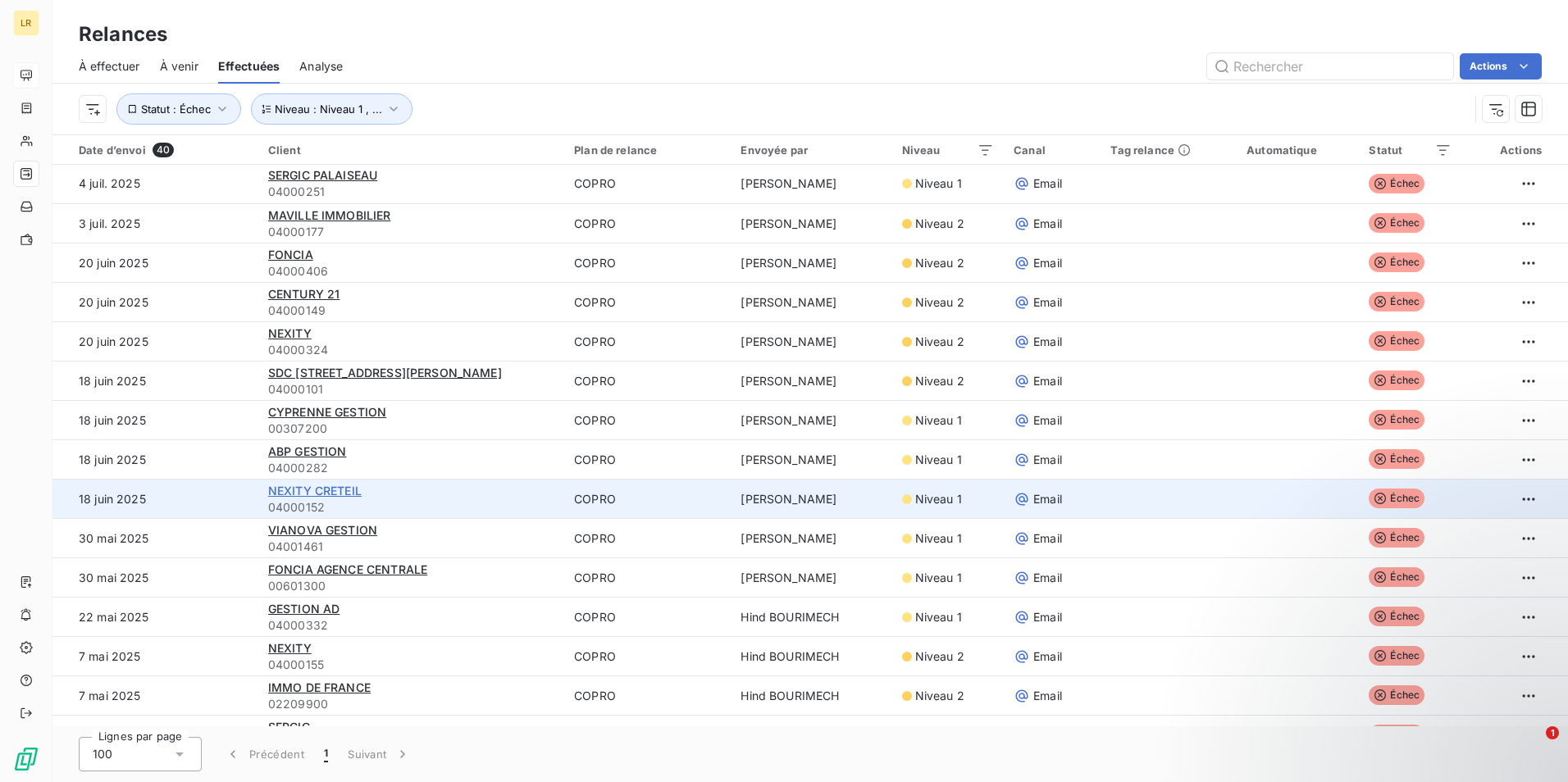 click on "NEXITY CRETEIL" at bounding box center [315, 490] 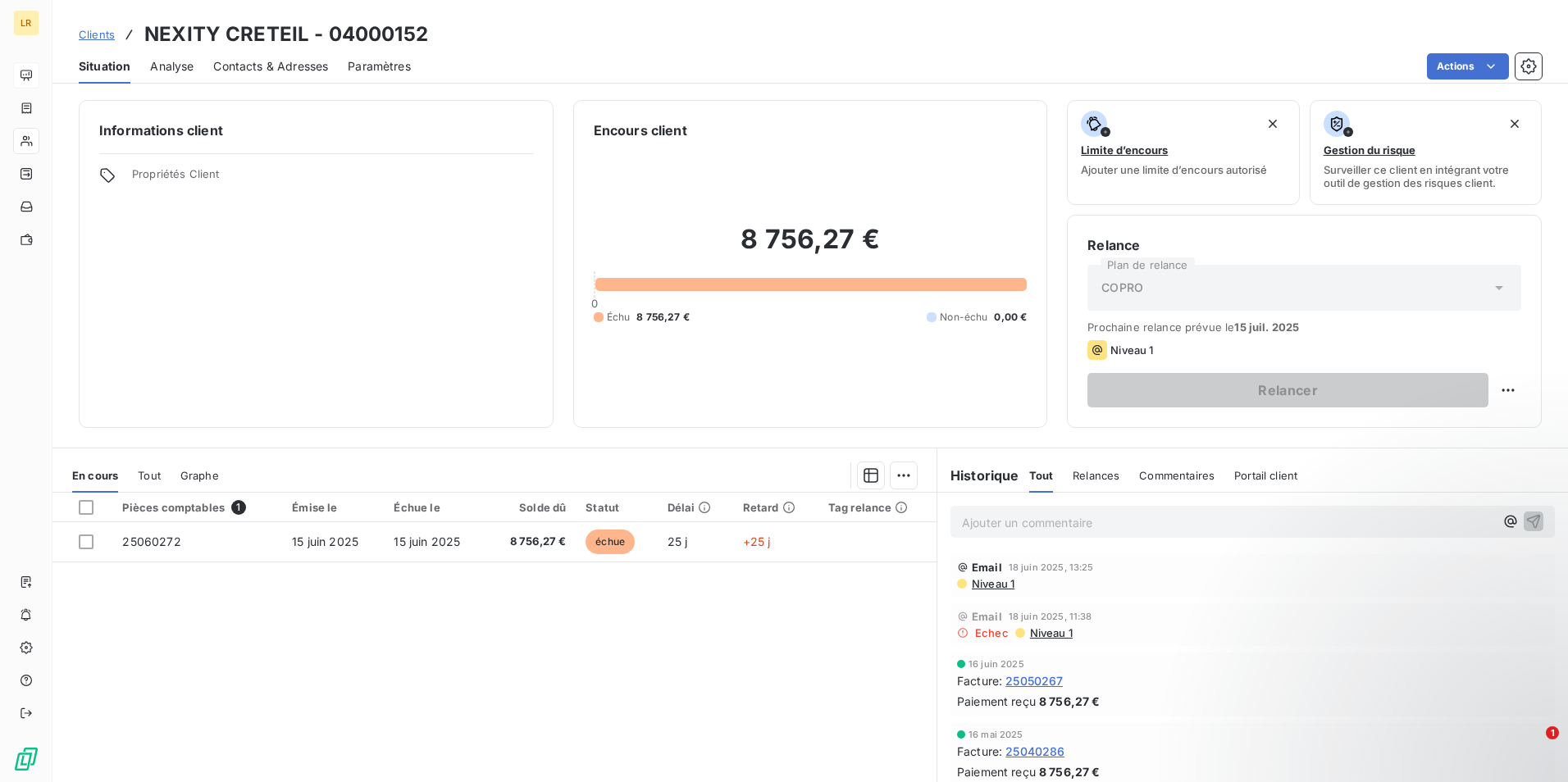 click on "Niveau 1" at bounding box center (1051, 633) 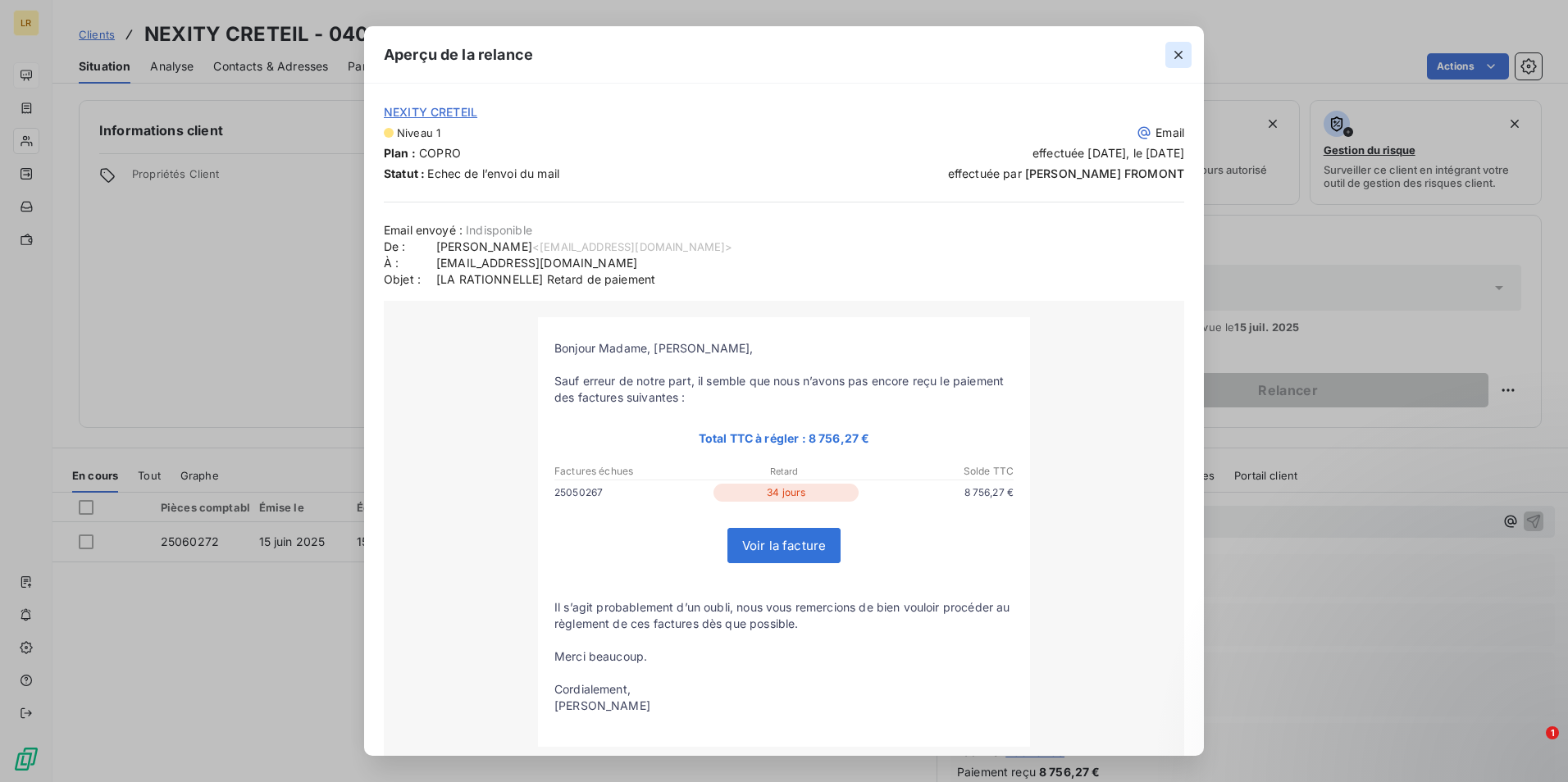click 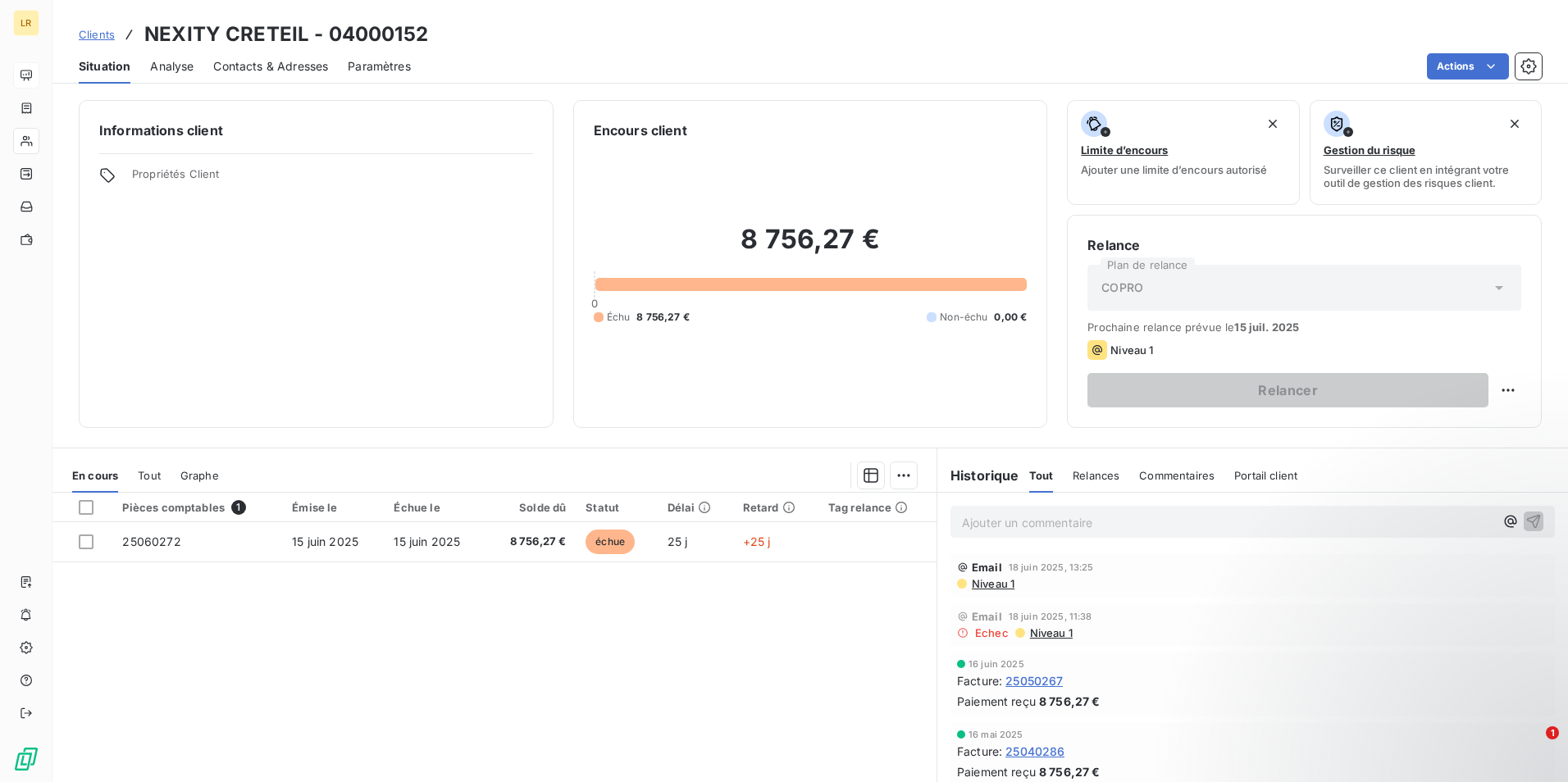 click on "Niveau 1" at bounding box center [992, 584] 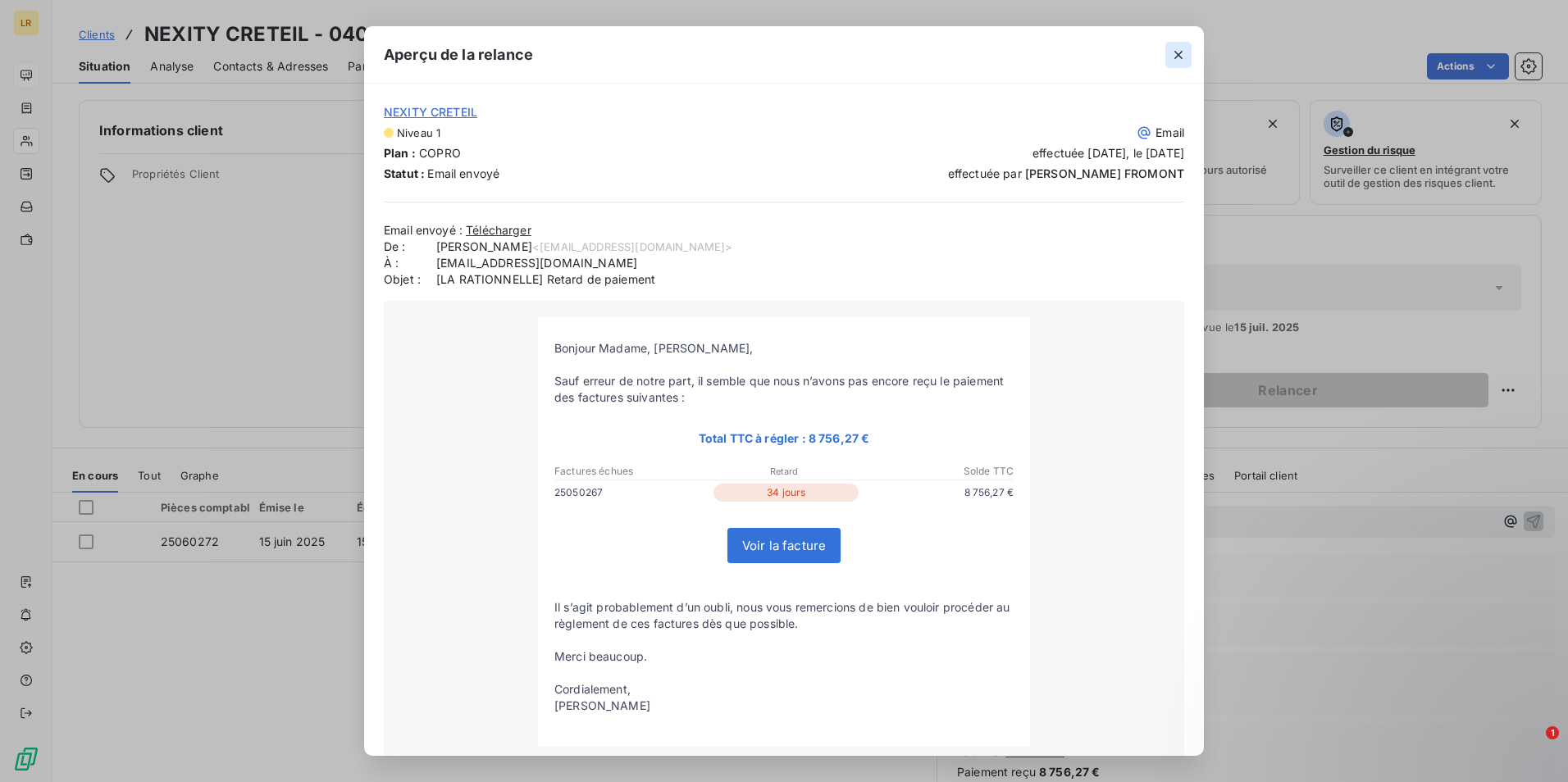 click 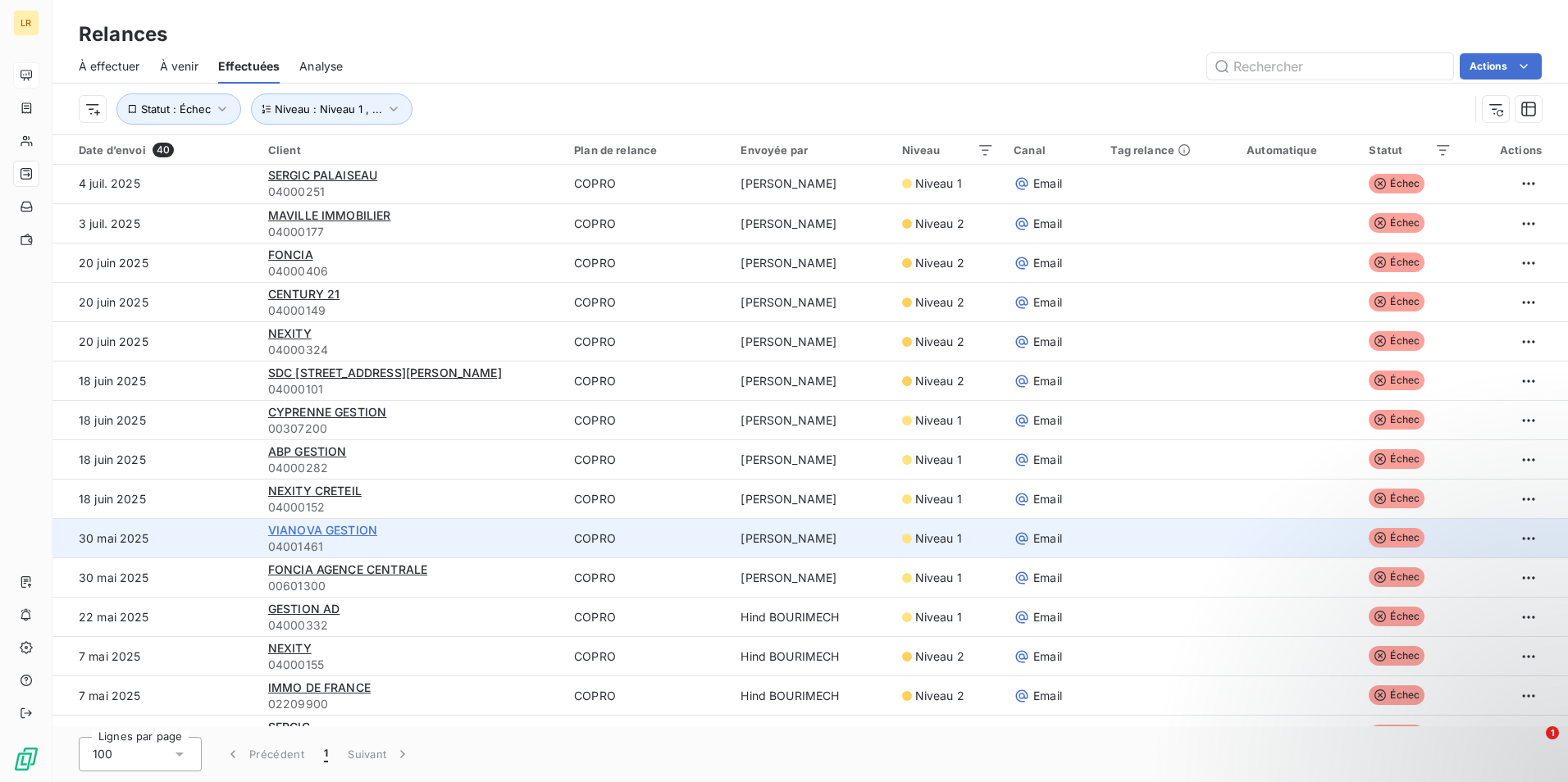 click on "VIANOVA GESTION" at bounding box center (322, 530) 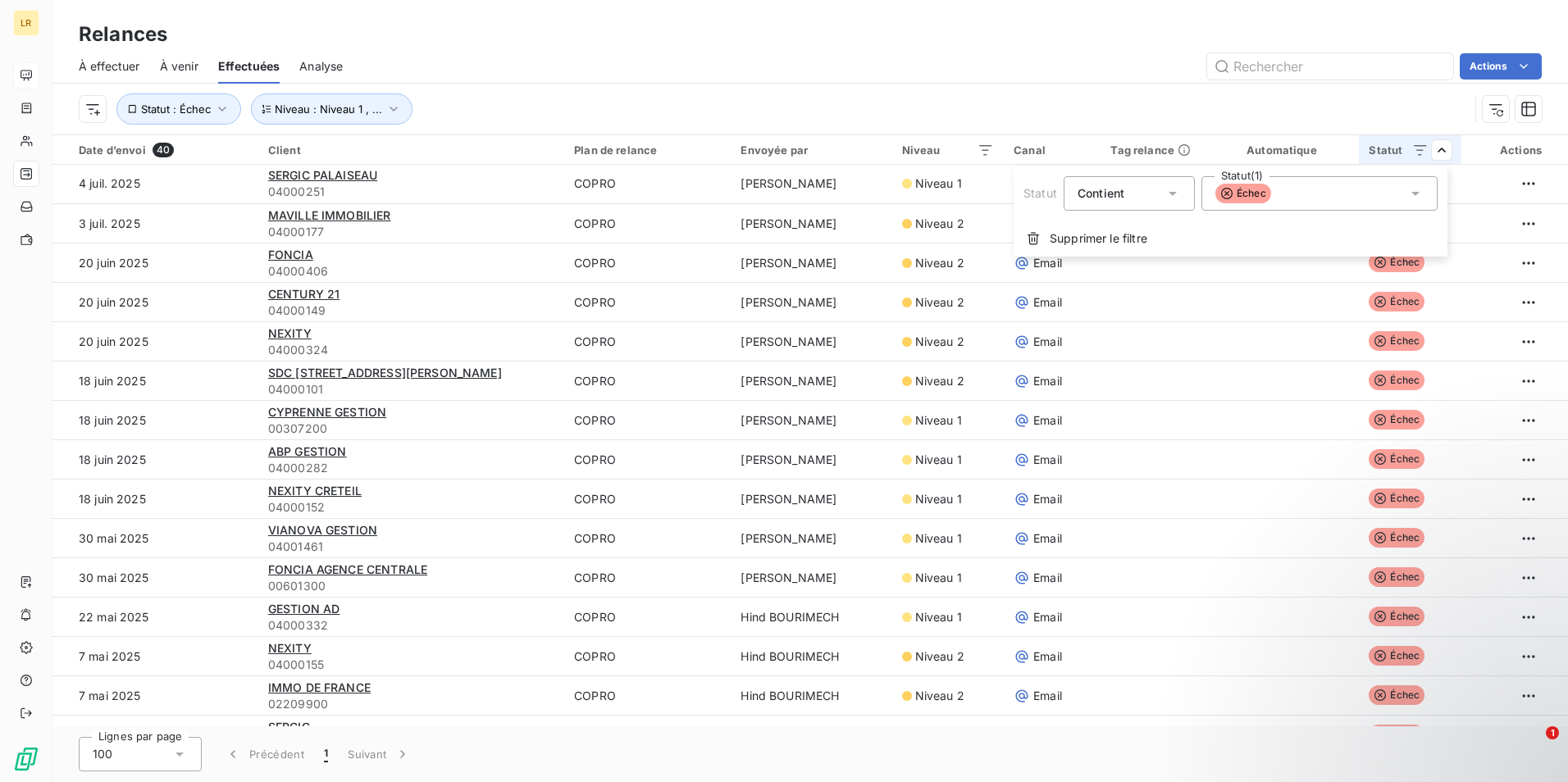 click 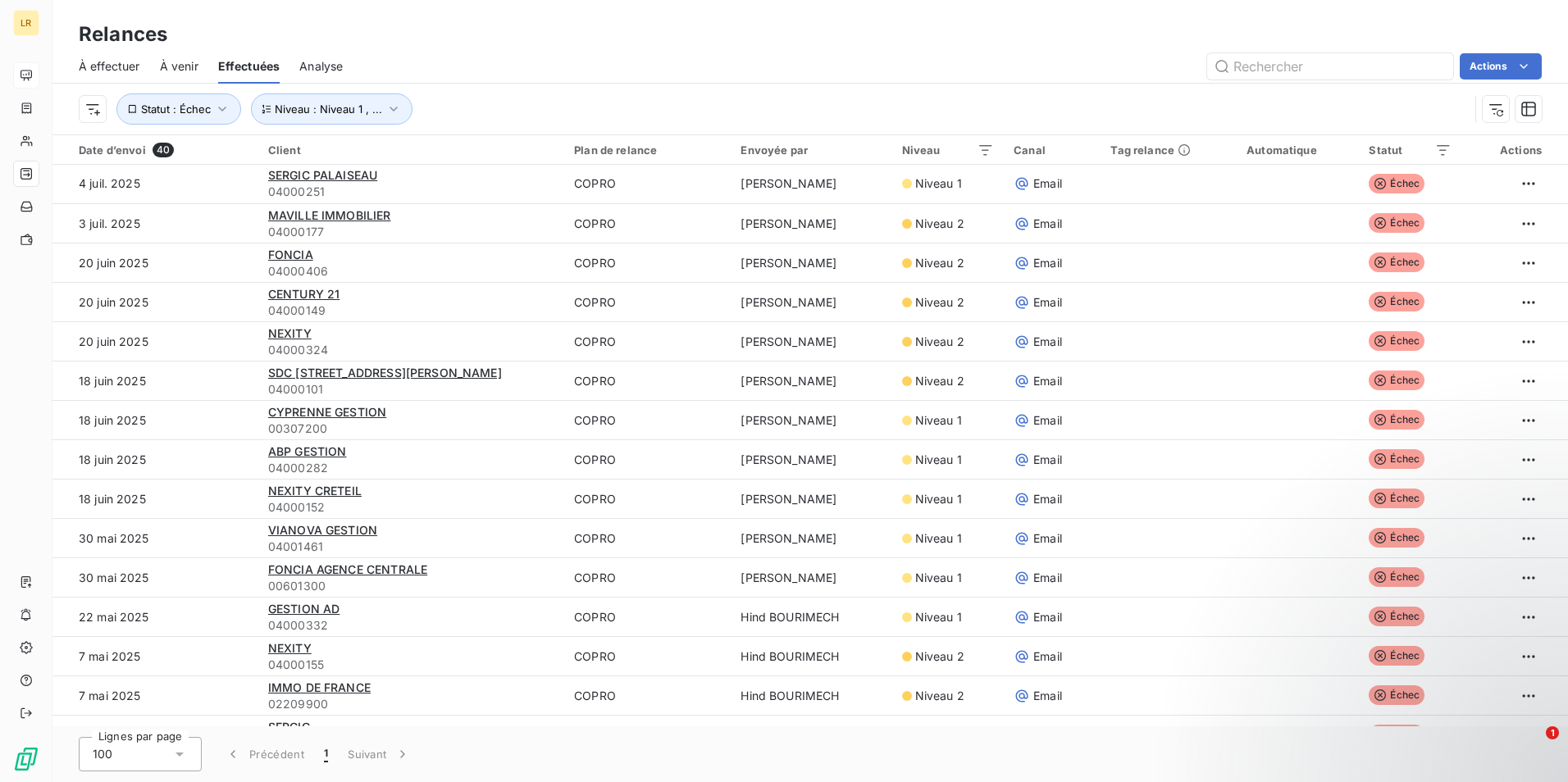 click on "LR Relances À effectuer À venir Effectuées Analyse Actions Niveau  : Niveau 1 , ... Statut  : Échec  Date d’envoi 40 Client Plan de relance Envoyée par Niveau Canal Tag relance   Automatique Statut Actions [DATE] SERGIC PALAISEAU 04000251 [PERSON_NAME] Niveau 1 Email Échec [DATE] MAVILLE IMMOBILIER 04000177 [PERSON_NAME] Niveau 2 Email Échec [DATE] FONCIA 04000406 [PERSON_NAME] Niveau 2 Email Échec [DATE] CENTURY 21 04000149 [PERSON_NAME] Niveau 2 Email Échec [DATE] NEXITY 04000324 [PERSON_NAME] Niveau 2 Email Échec [DATE] SDC [GEOGRAPHIC_DATA][PERSON_NAME] COPRO [PERSON_NAME] Niveau 2 Email Échec [DATE] CYPRENNE GESTION 00307200 COPRO [PERSON_NAME] Niveau 1 Email Échec [DATE] ABP GESTION 04000282 COPRO [PERSON_NAME] Niveau 1 Email Échec [DATE] NEXITY CRETEIL 04000152 [PERSON_NAME] Niveau 1 Email Échec [DATE] VIANOVA GESTION 04001461 COPRO [PERSON_NAME] Niveau 1 Email 100" at bounding box center [784, 391] 